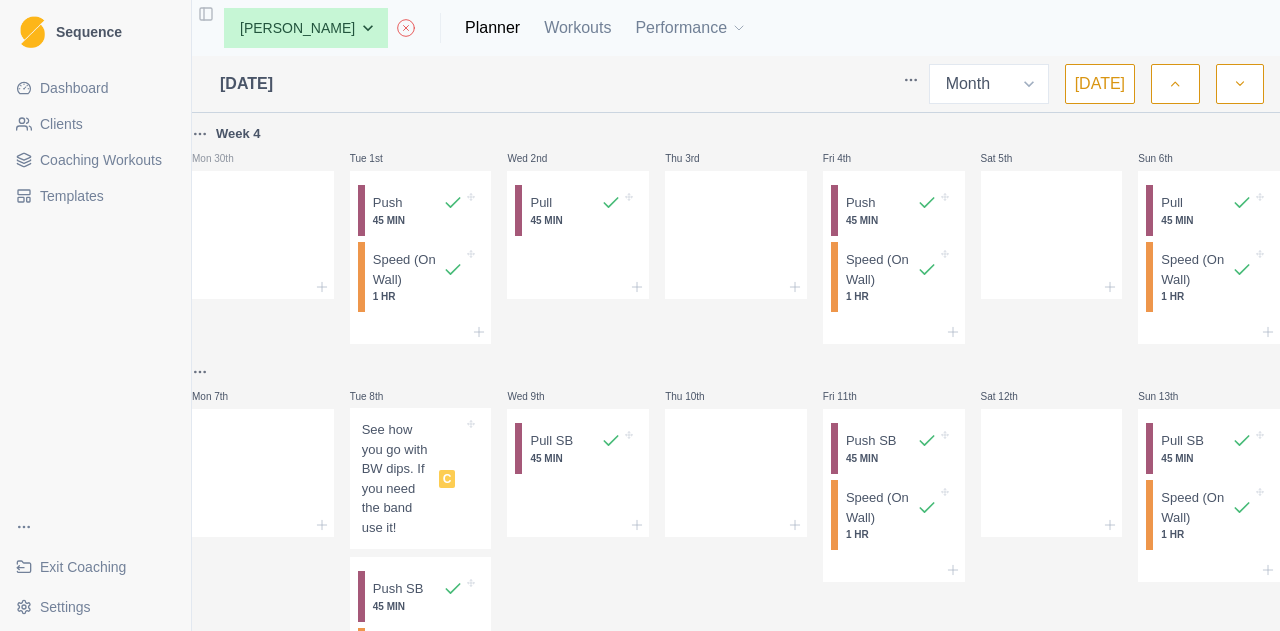select on "month" 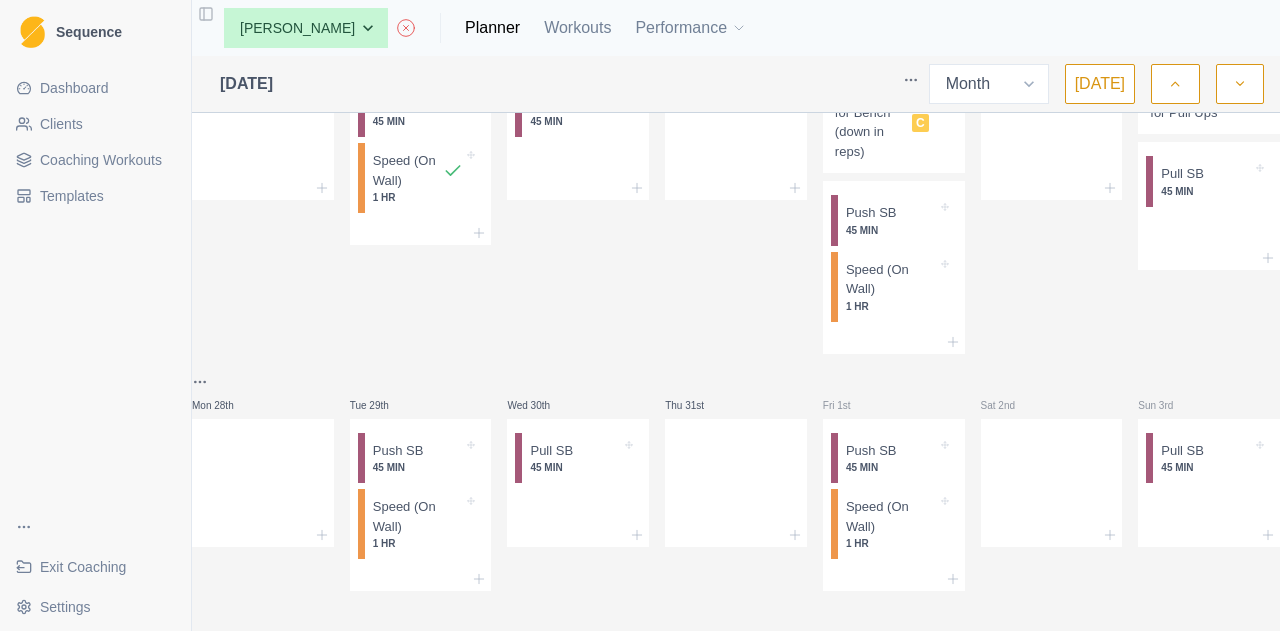 scroll, scrollTop: 1032, scrollLeft: 0, axis: vertical 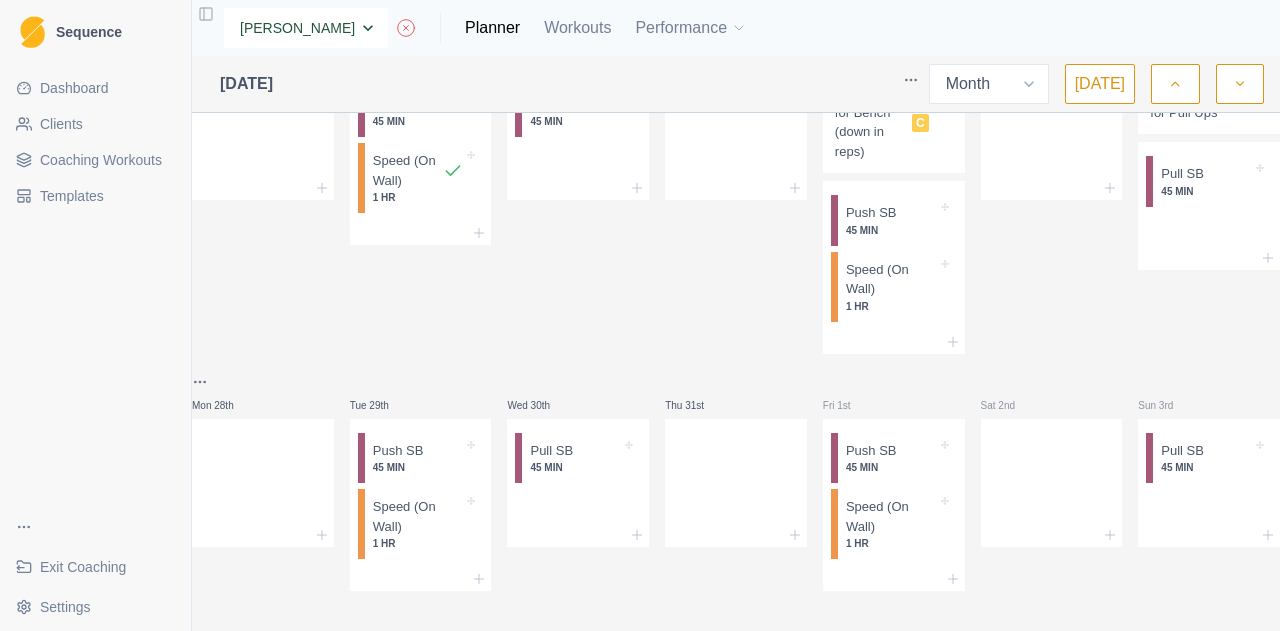 click on "None Alex Dees Ashwin Param Ben Colton Billy Zulkifli Isaac Waugh Jem Rolland Jimmy Justina Chan Luke Danzig Max Brogan Meg Hobson Michael O'Reilly Nick Ray Poppy Taylor Taj Madden Tim Coultas" at bounding box center [306, 28] 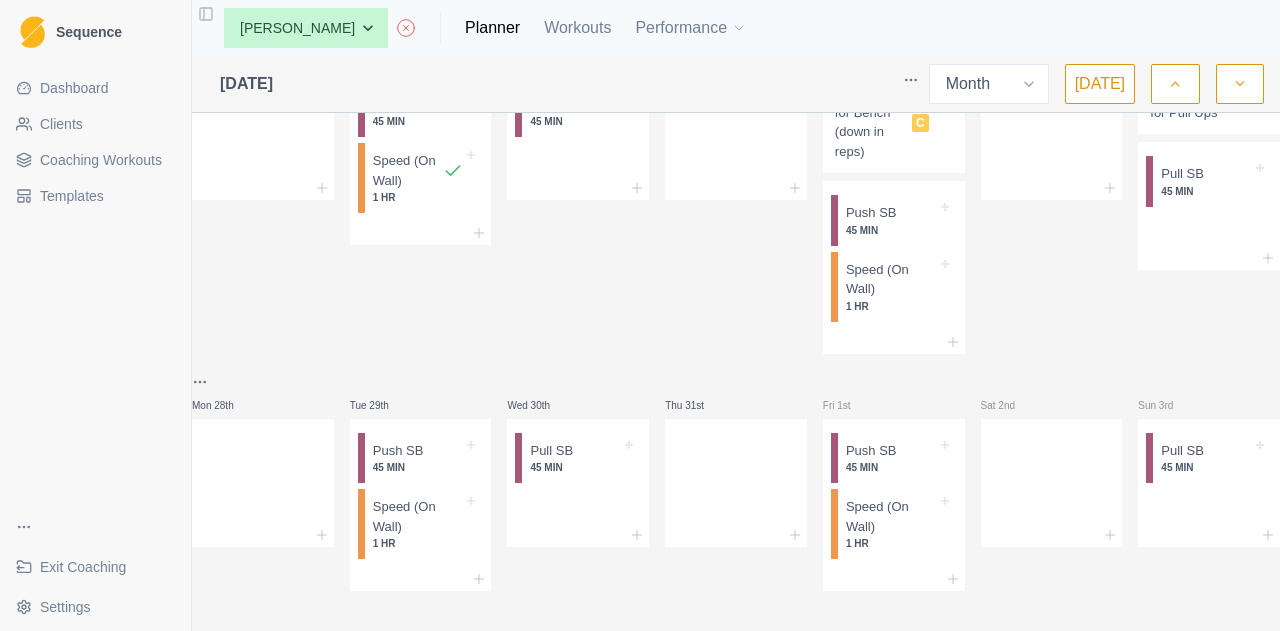 click on "Clients" at bounding box center (95, 124) 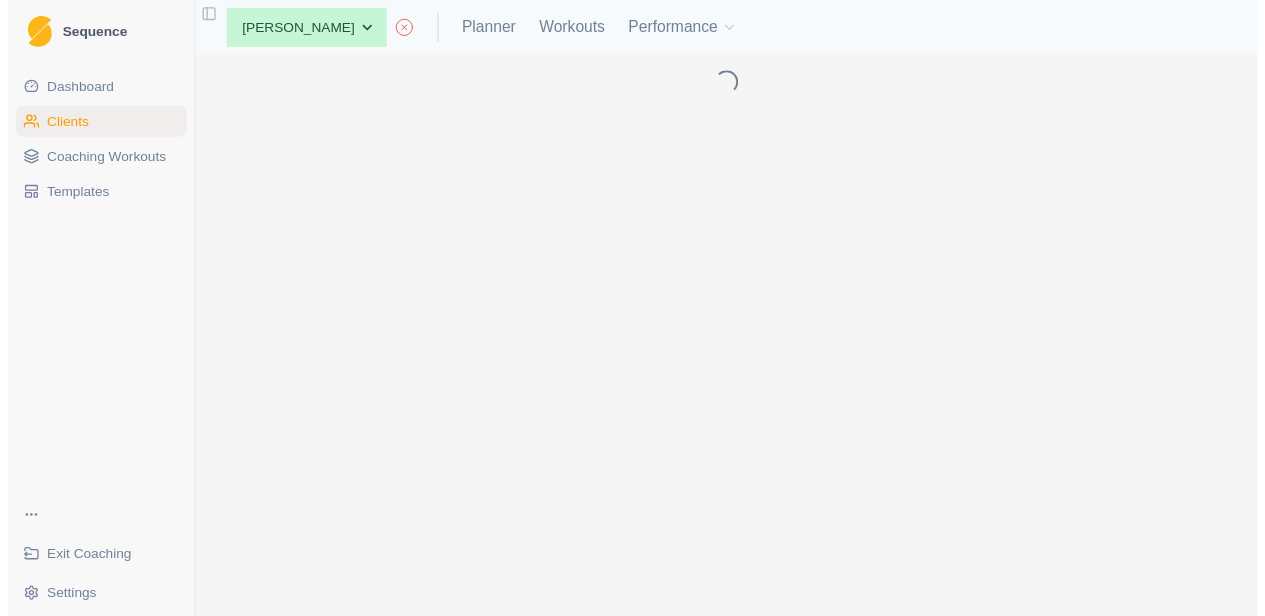 scroll, scrollTop: 0, scrollLeft: 0, axis: both 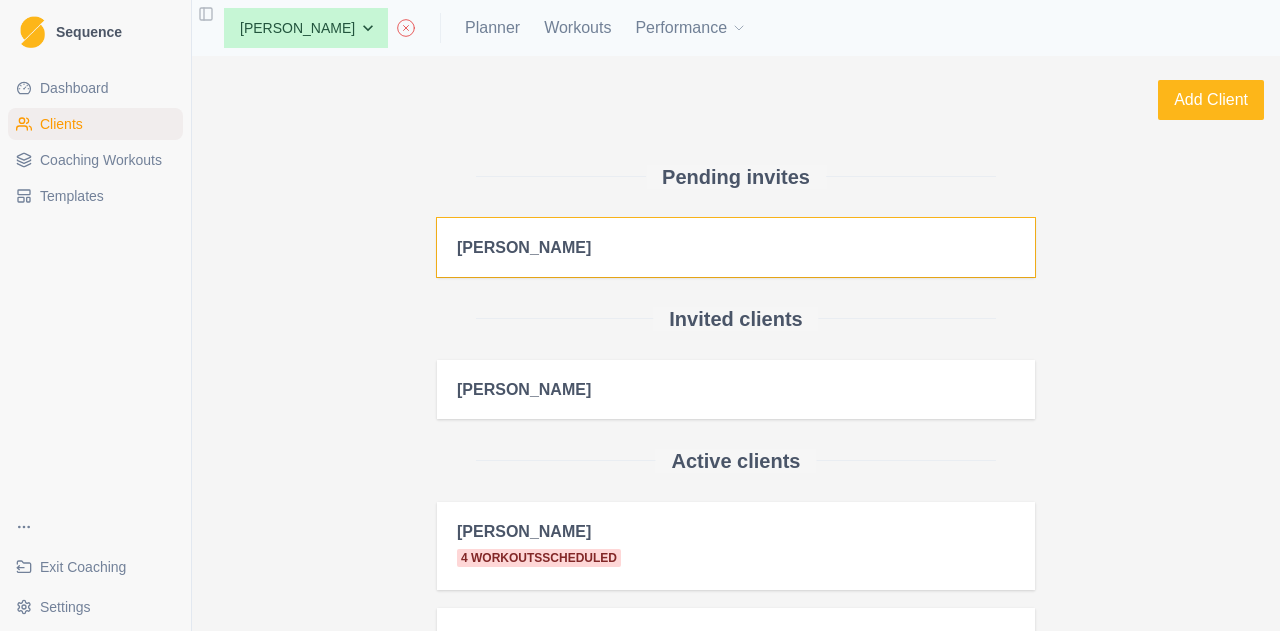 click on "[PERSON_NAME]" at bounding box center (736, 247) 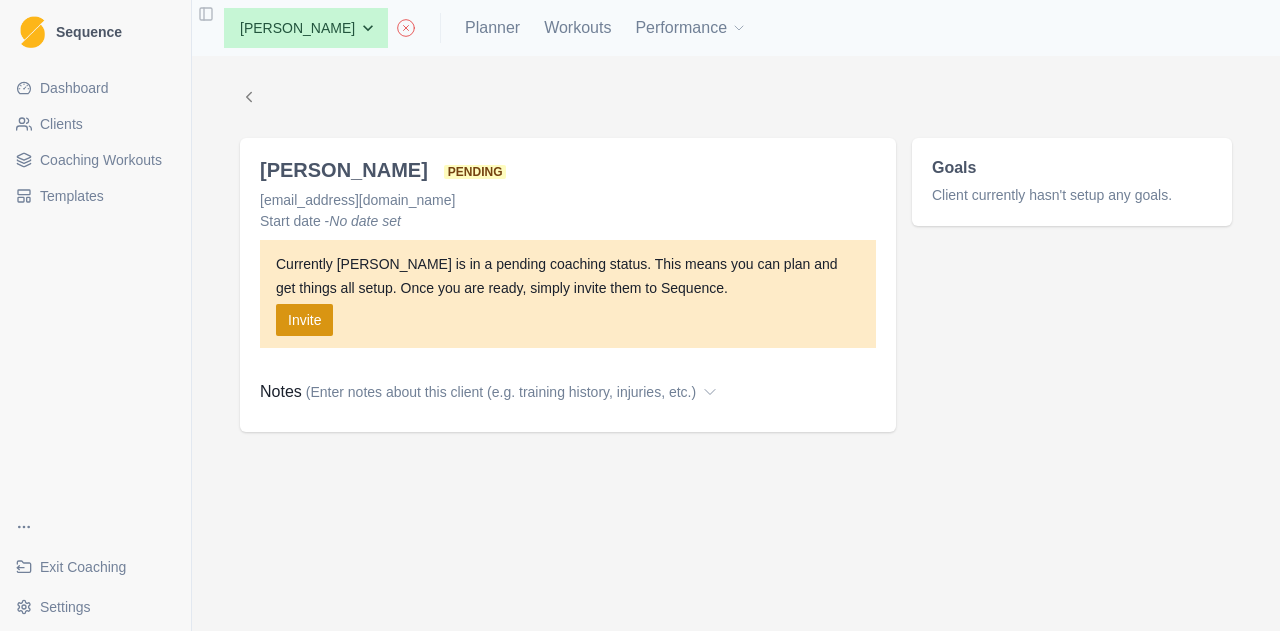 click on "Invite" at bounding box center [304, 320] 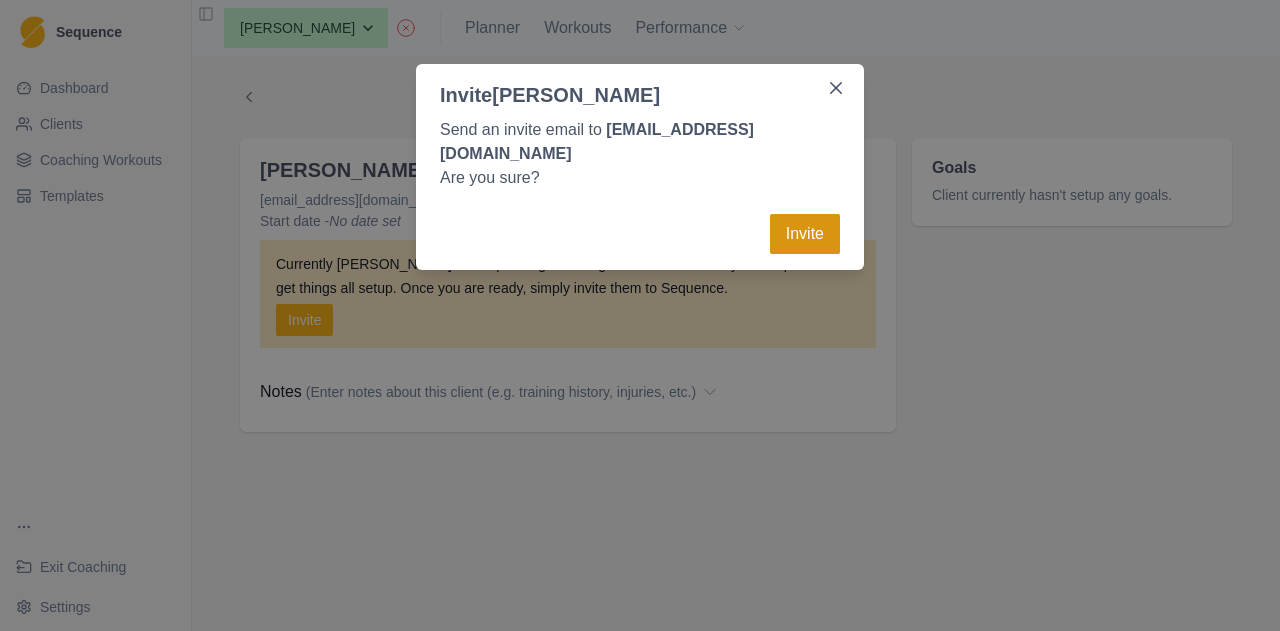 click on "Invite" at bounding box center [805, 234] 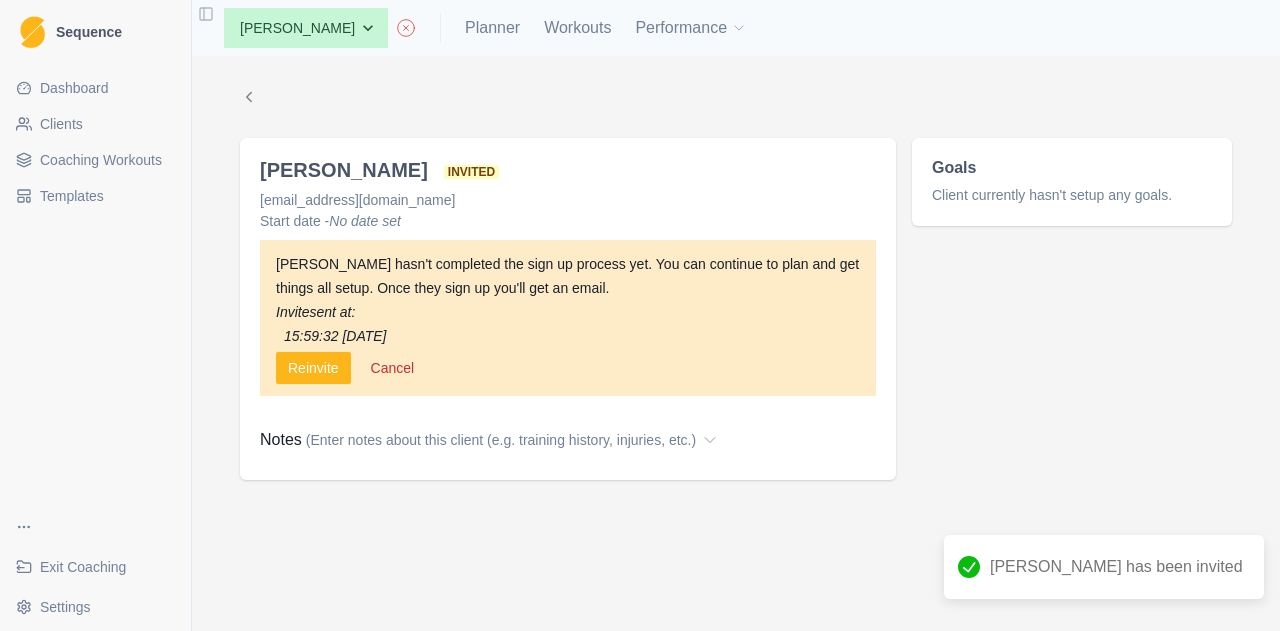 click on "Dashboard" at bounding box center (74, 88) 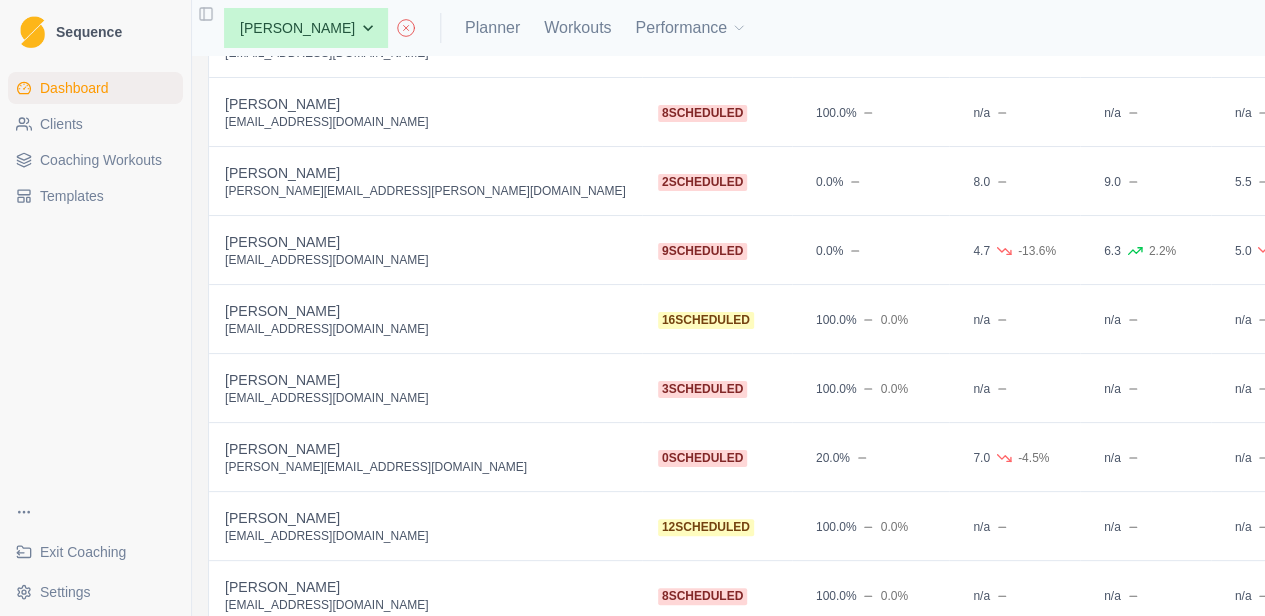 scroll, scrollTop: 600, scrollLeft: 0, axis: vertical 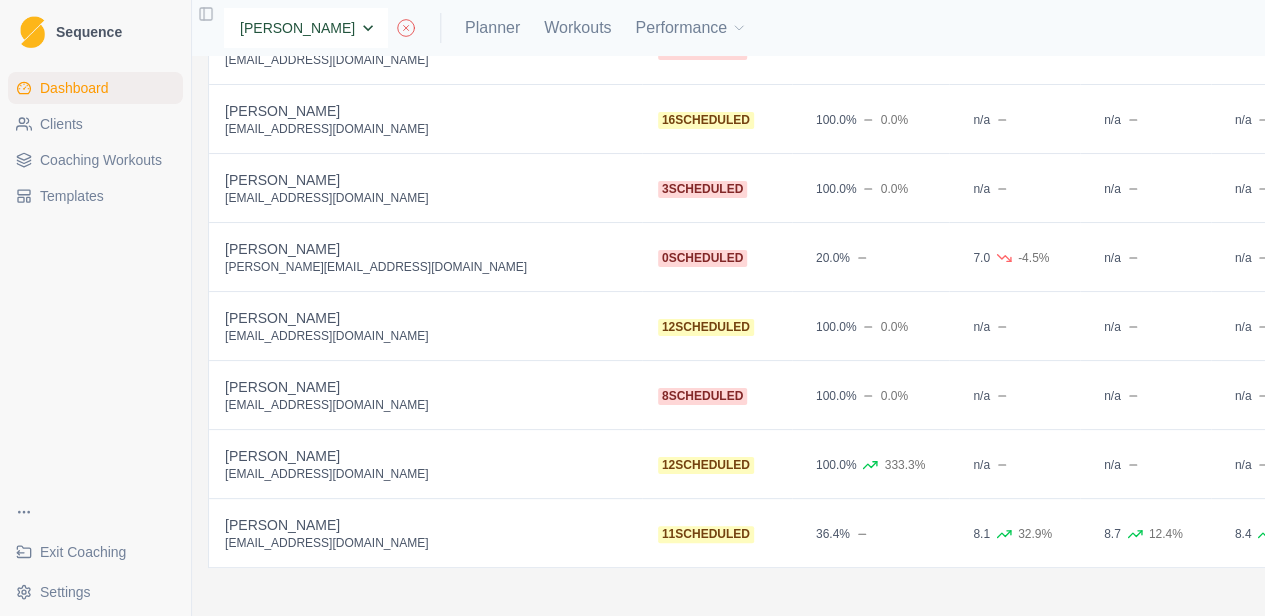 click on "None Alex Dees Ashwin Param Ben Colton Billy Zulkifli Isaac Waugh Jem Rolland Jimmy Justina Chan Luke Danzig Max Brogan Meg Hobson Michael O'Reilly Nick Ray Poppy Taylor Taj Madden Tim Coultas" at bounding box center [306, 28] 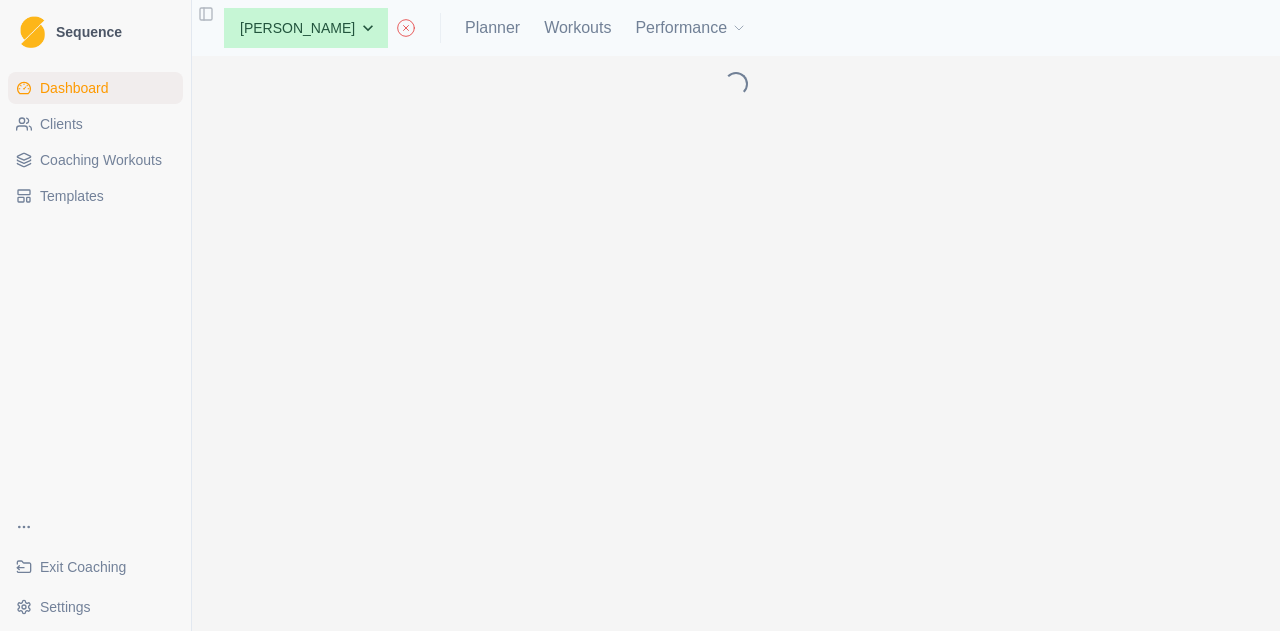 scroll, scrollTop: 0, scrollLeft: 0, axis: both 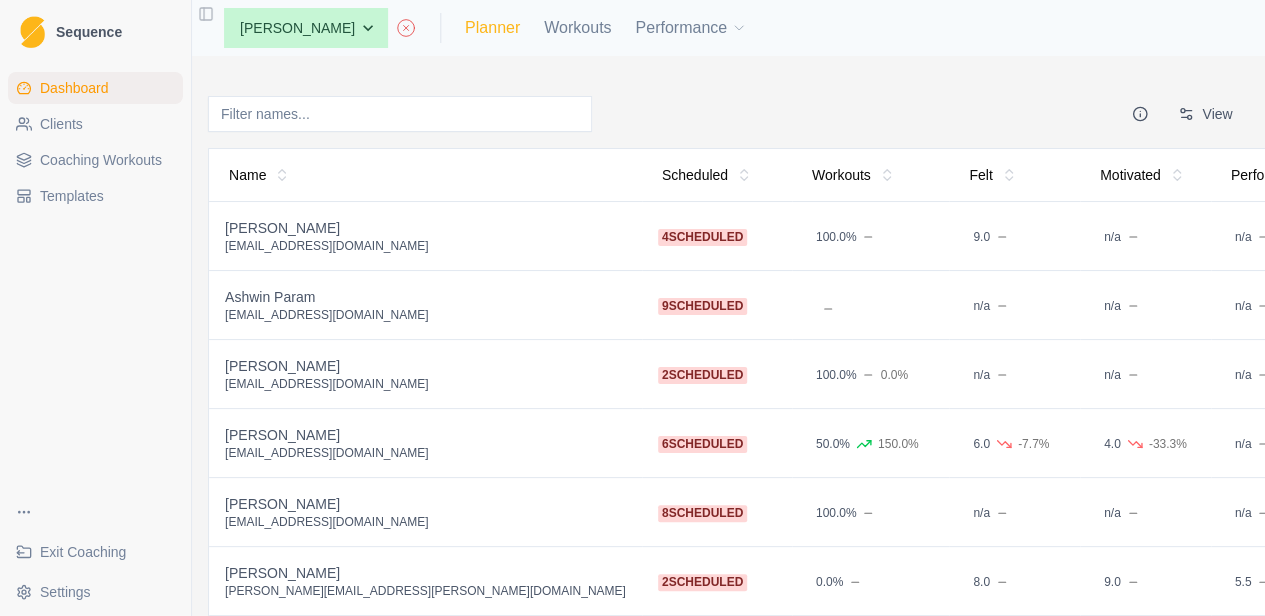click on "Planner" at bounding box center (492, 28) 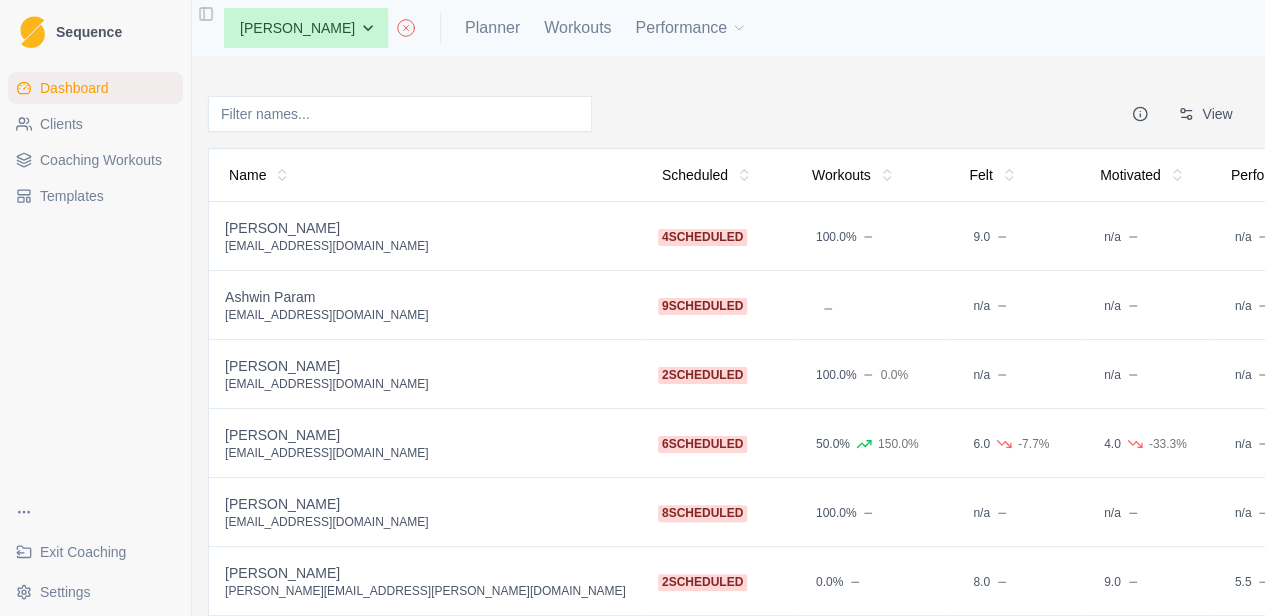 select on "month" 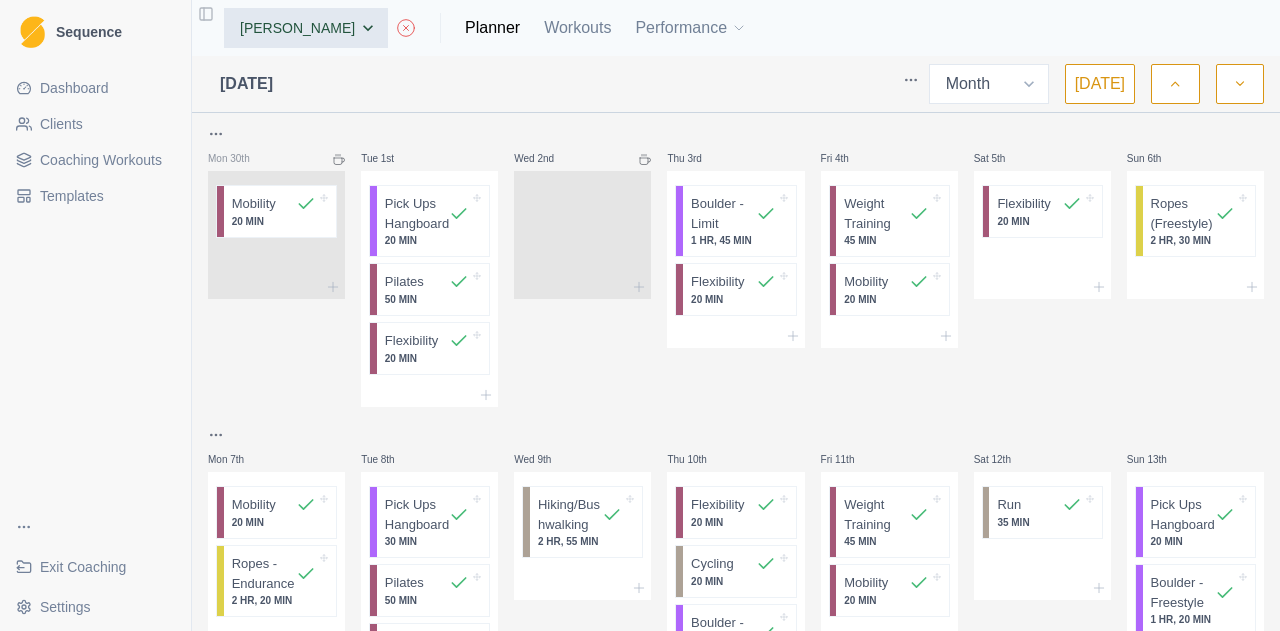 drag, startPoint x: 364, startPoint y: 47, endPoint x: 353, endPoint y: 33, distance: 17.804493 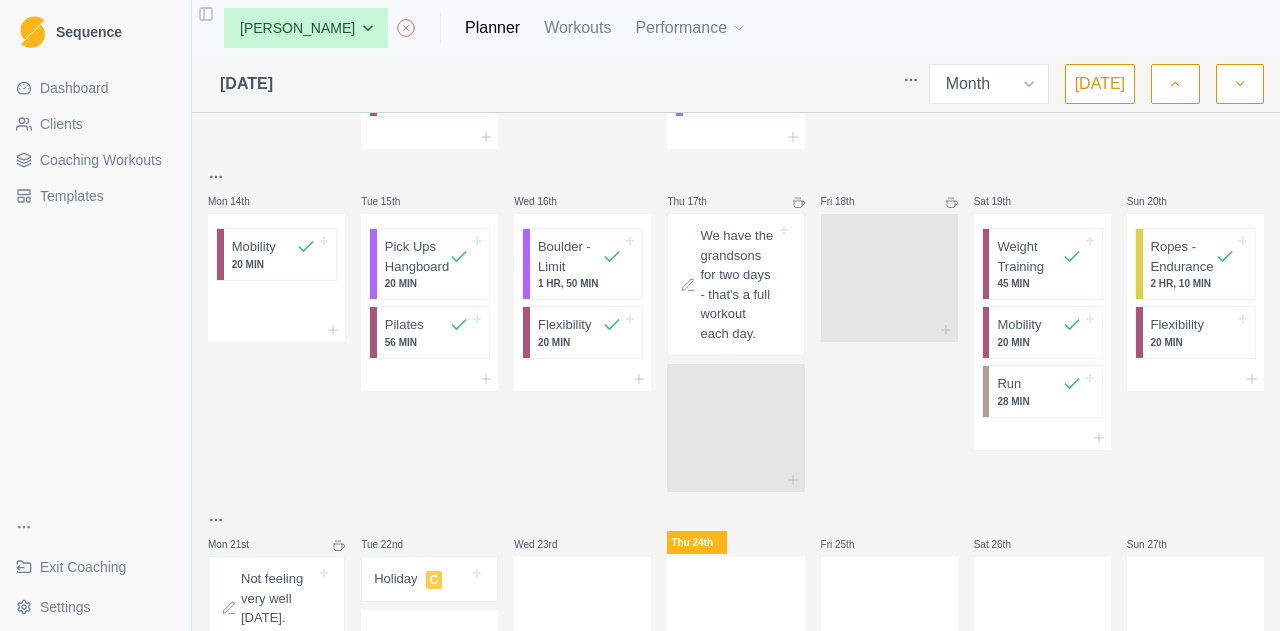 scroll, scrollTop: 1059, scrollLeft: 0, axis: vertical 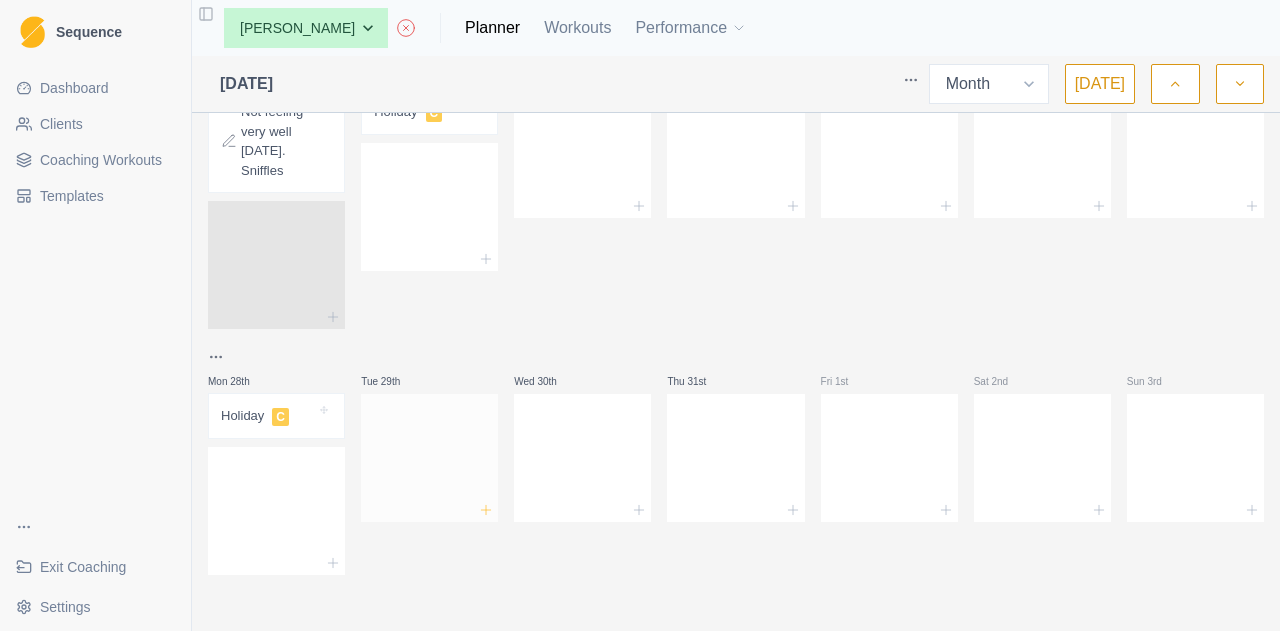 click 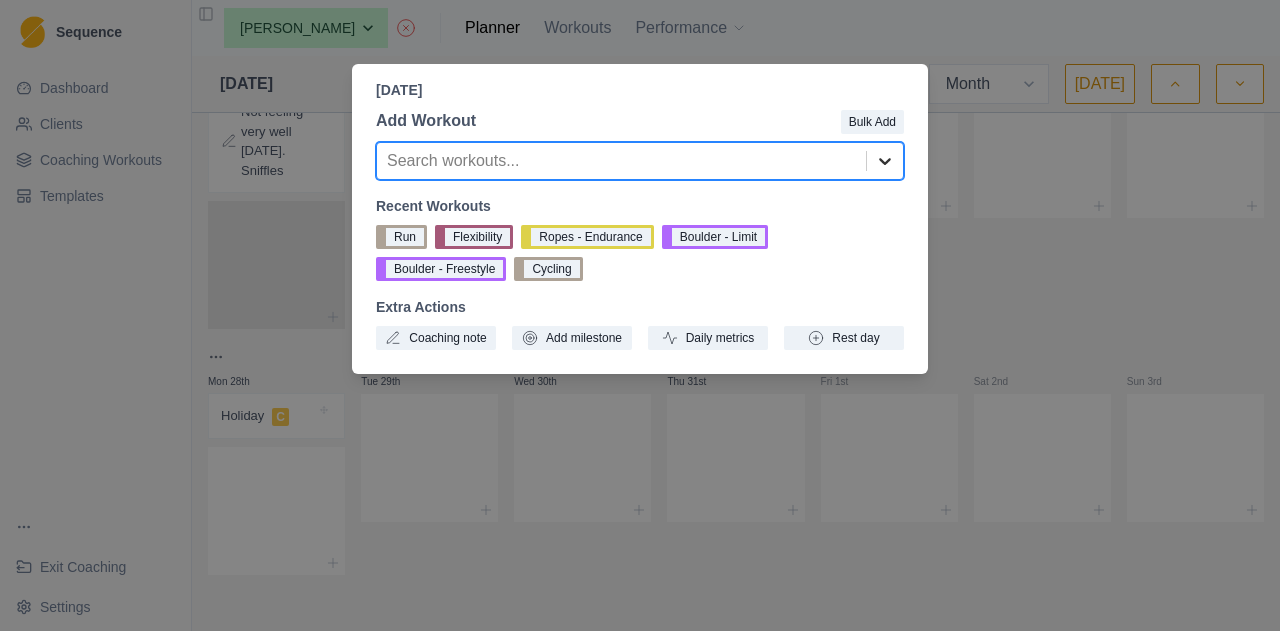 click at bounding box center (885, 161) 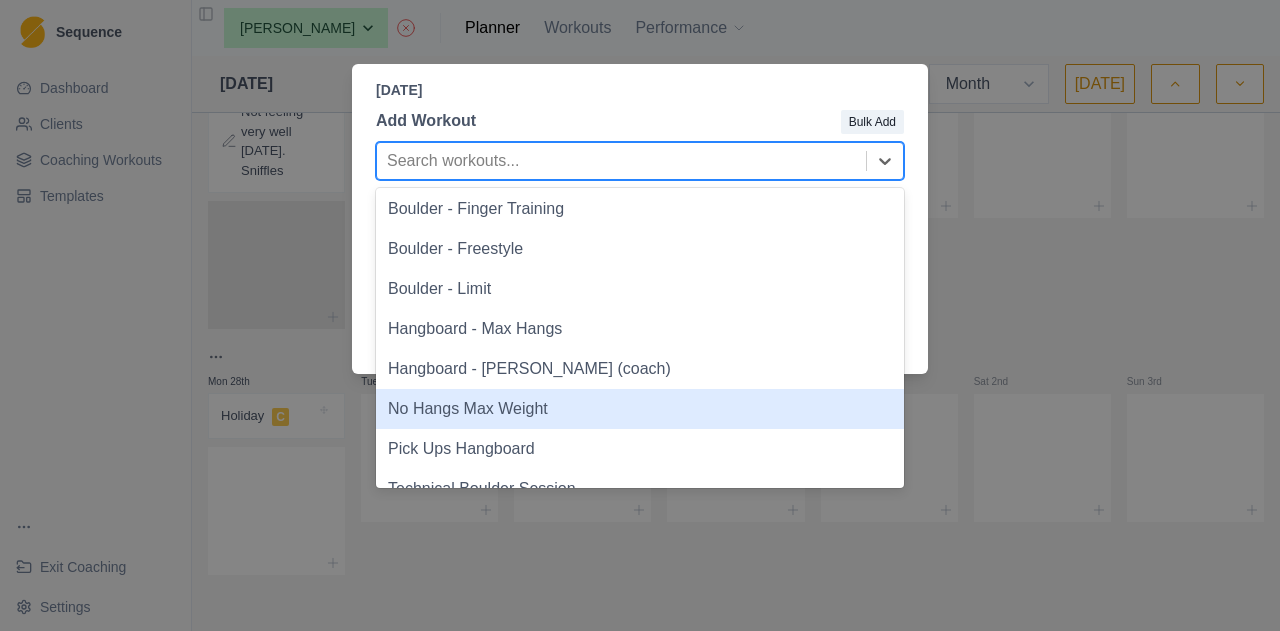 scroll, scrollTop: 773, scrollLeft: 0, axis: vertical 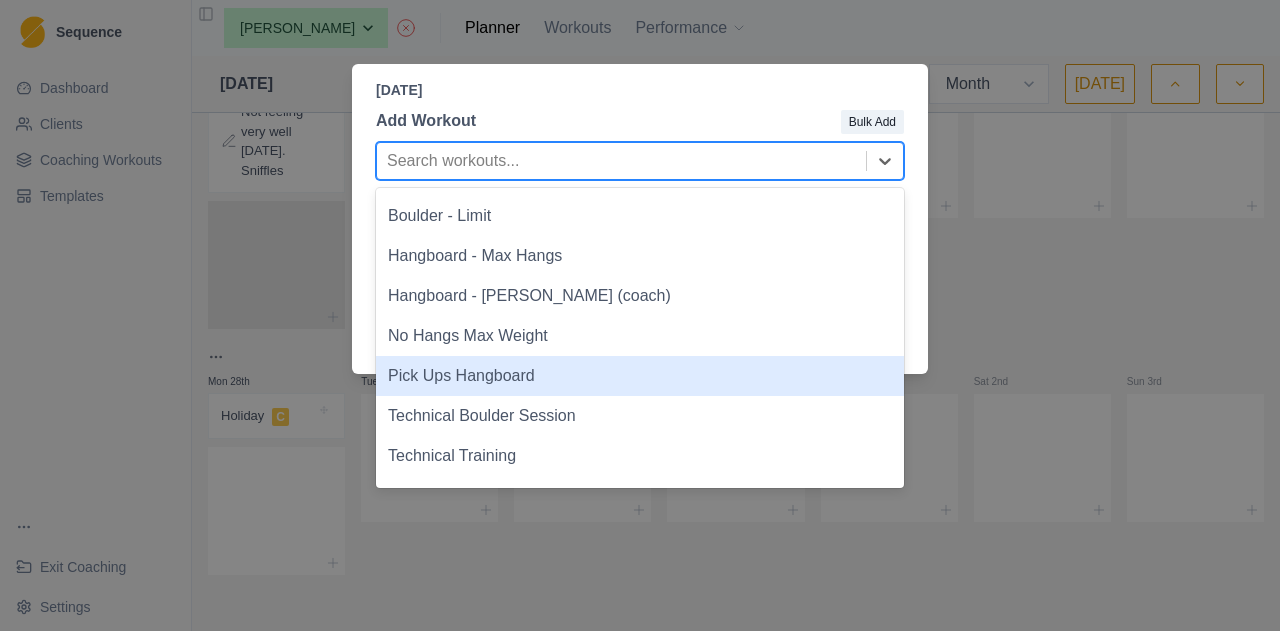 click on "Pick Ups Hangboard" at bounding box center [640, 376] 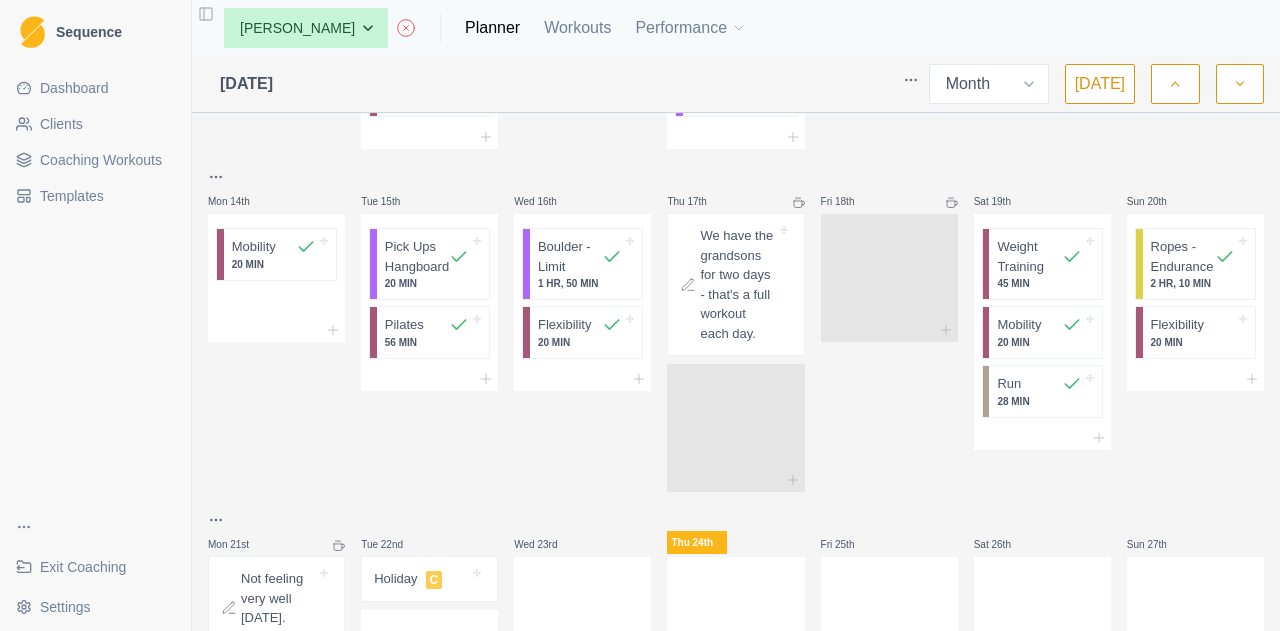 scroll, scrollTop: 1059, scrollLeft: 0, axis: vertical 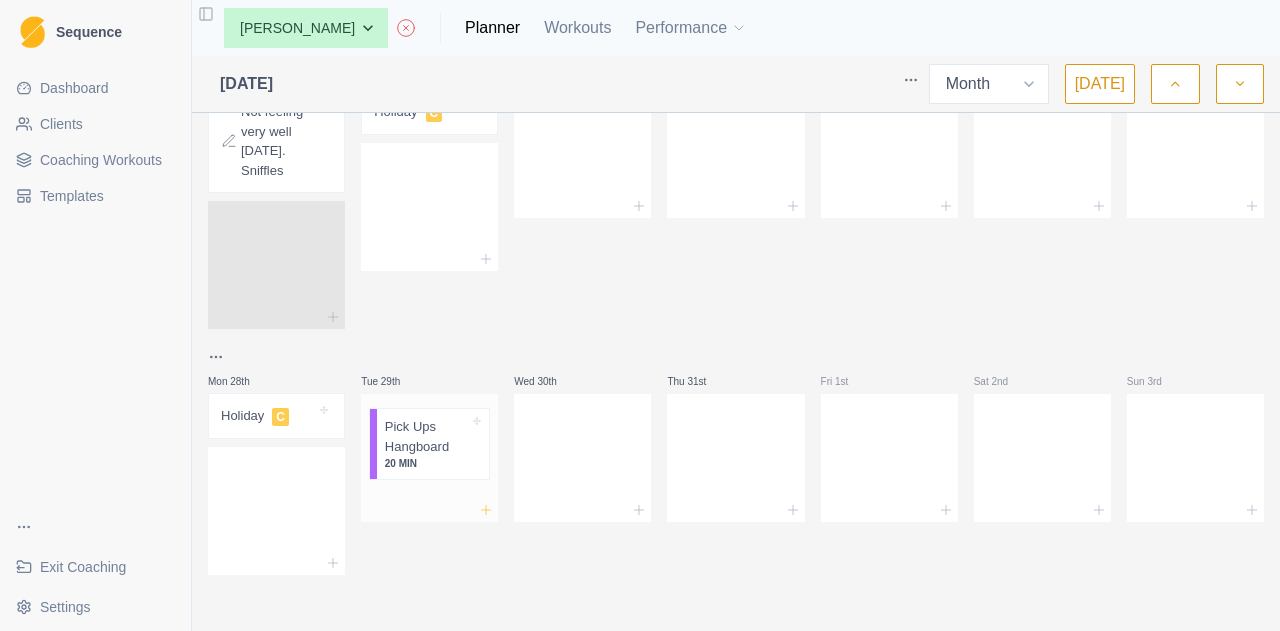 click 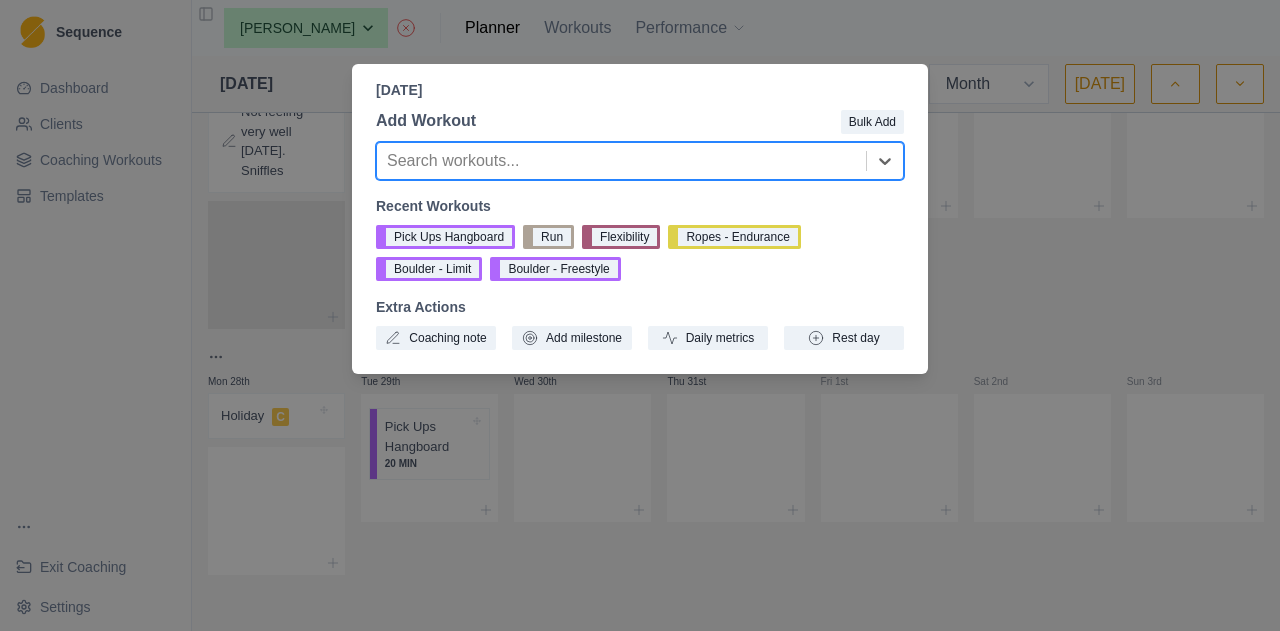 click on "Add Workout Bulk Add Search workouts... Recent Workouts Pick Ups Hangboard Run Flexibility Ropes - Endurance Boulder - Limit Boulder - Freestyle  Extra Actions Coaching note Add milestone Daily metrics Rest day" at bounding box center (640, 229) 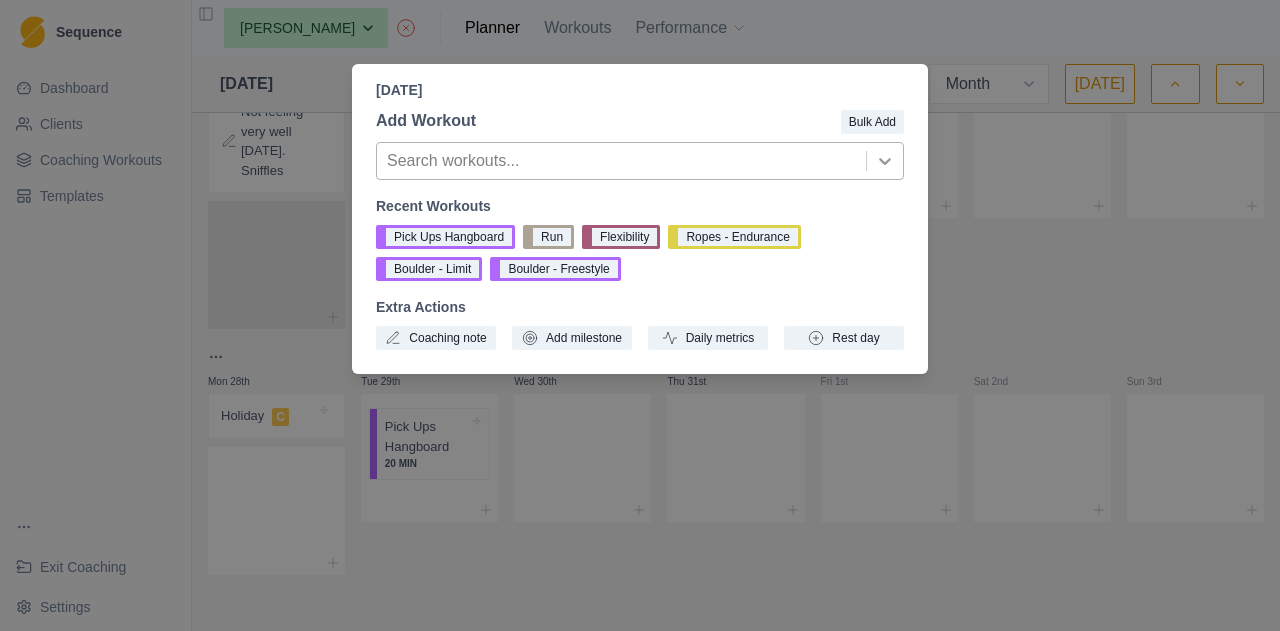 click at bounding box center [885, 161] 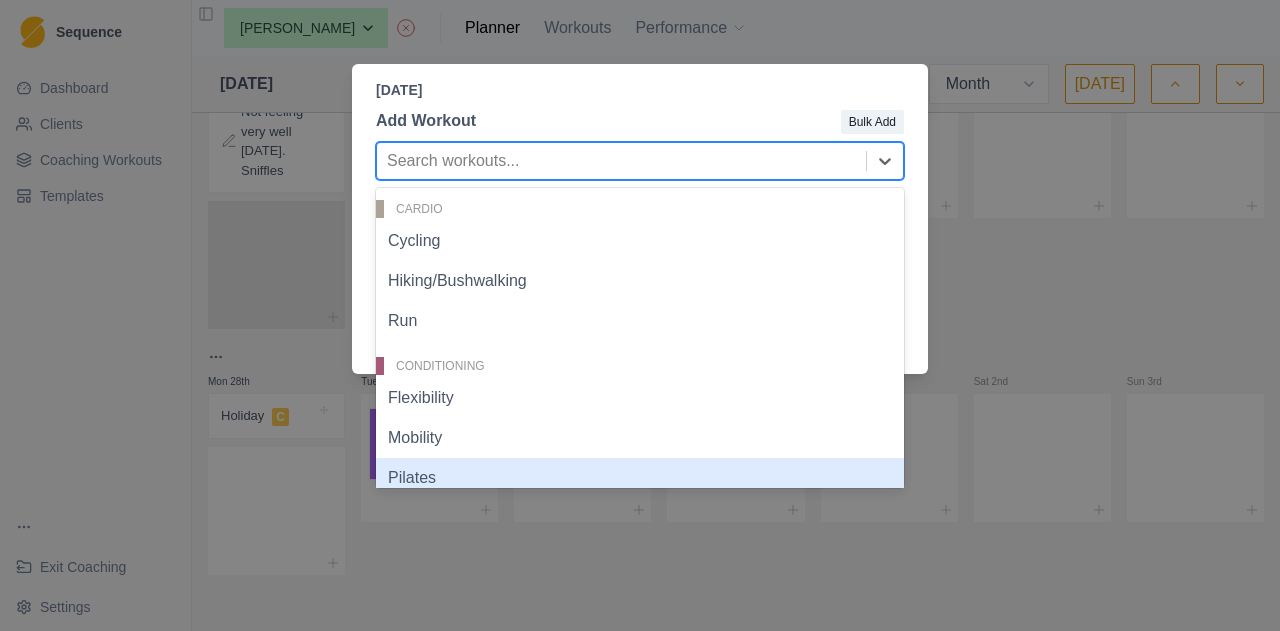 click on "Pilates" at bounding box center [640, 478] 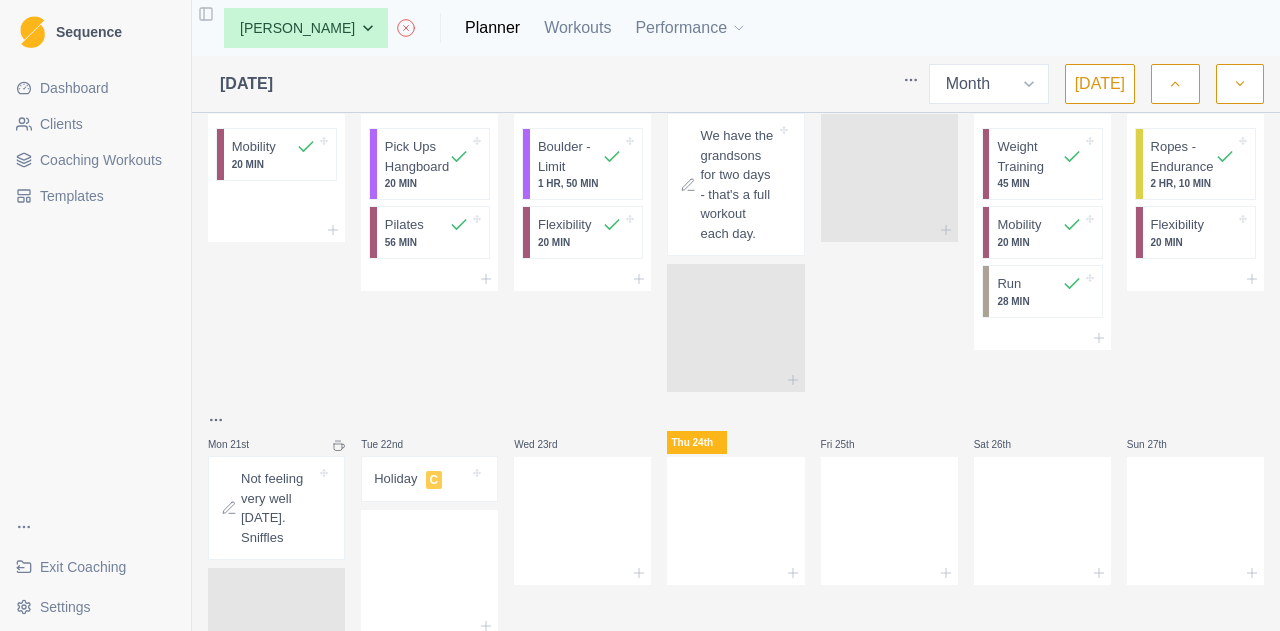 scroll, scrollTop: 1059, scrollLeft: 0, axis: vertical 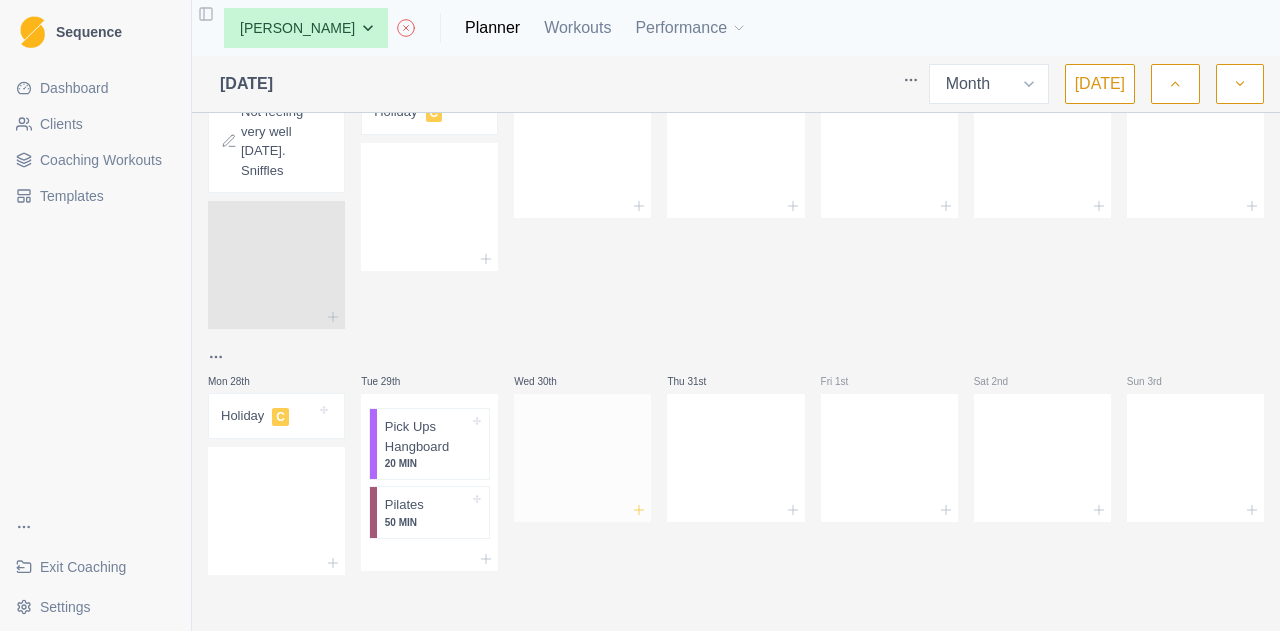 click 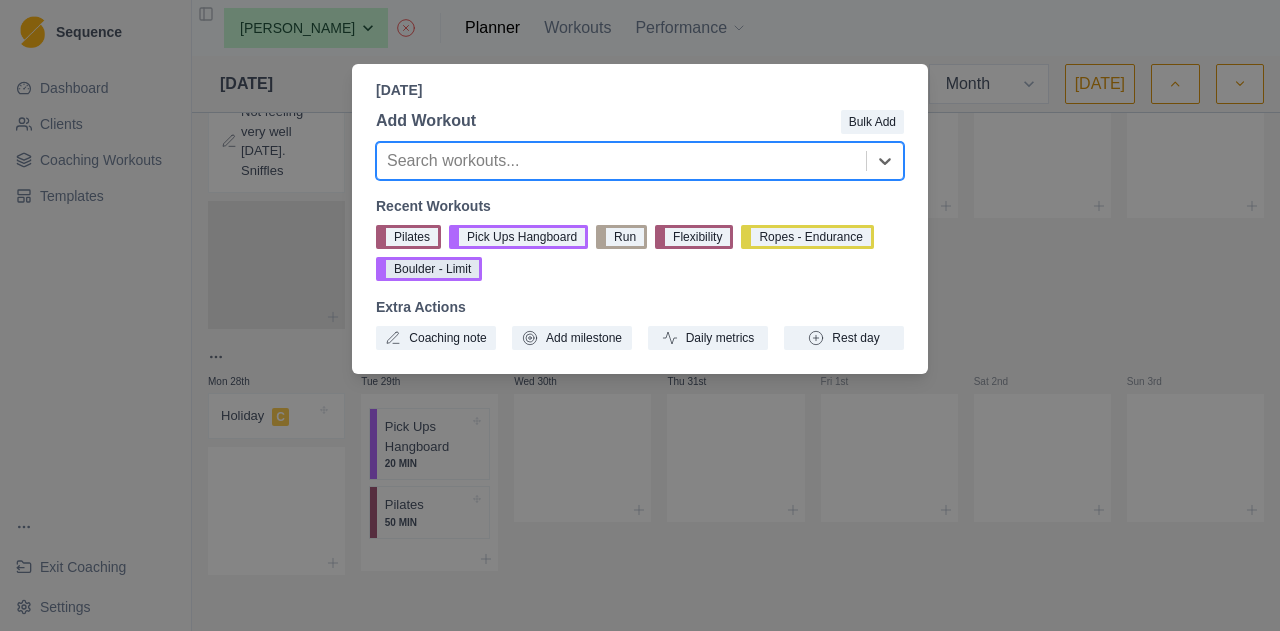 click on "Boulder - Limit" at bounding box center (429, 269) 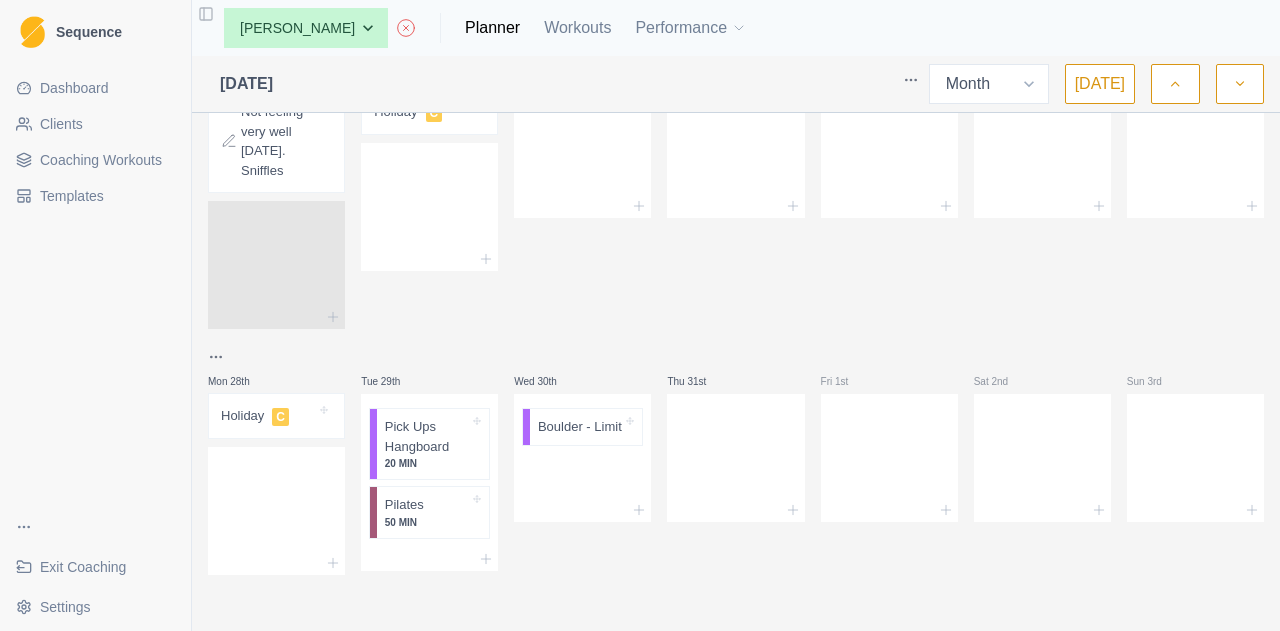 scroll, scrollTop: 1059, scrollLeft: 0, axis: vertical 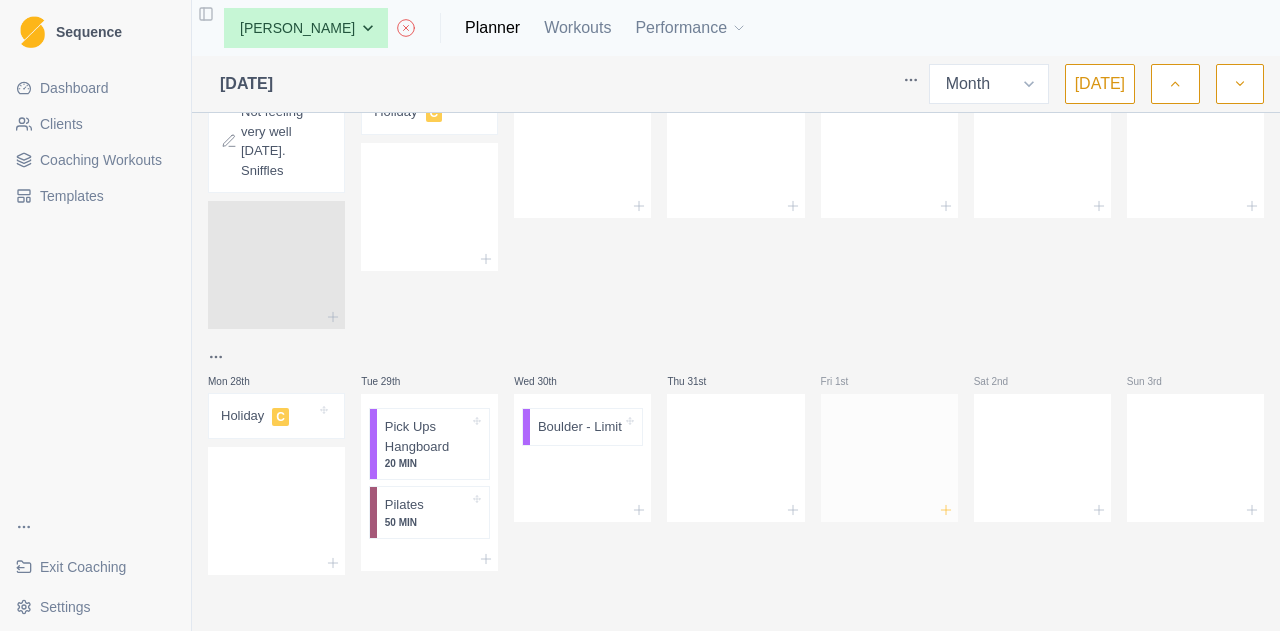 click 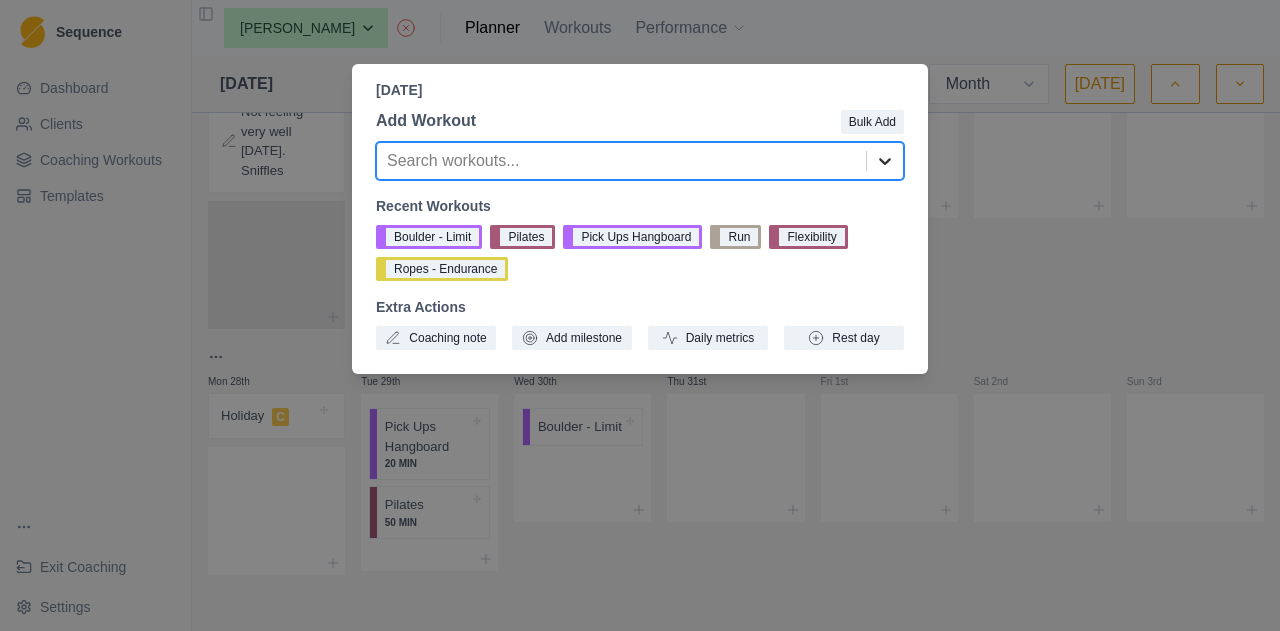 click 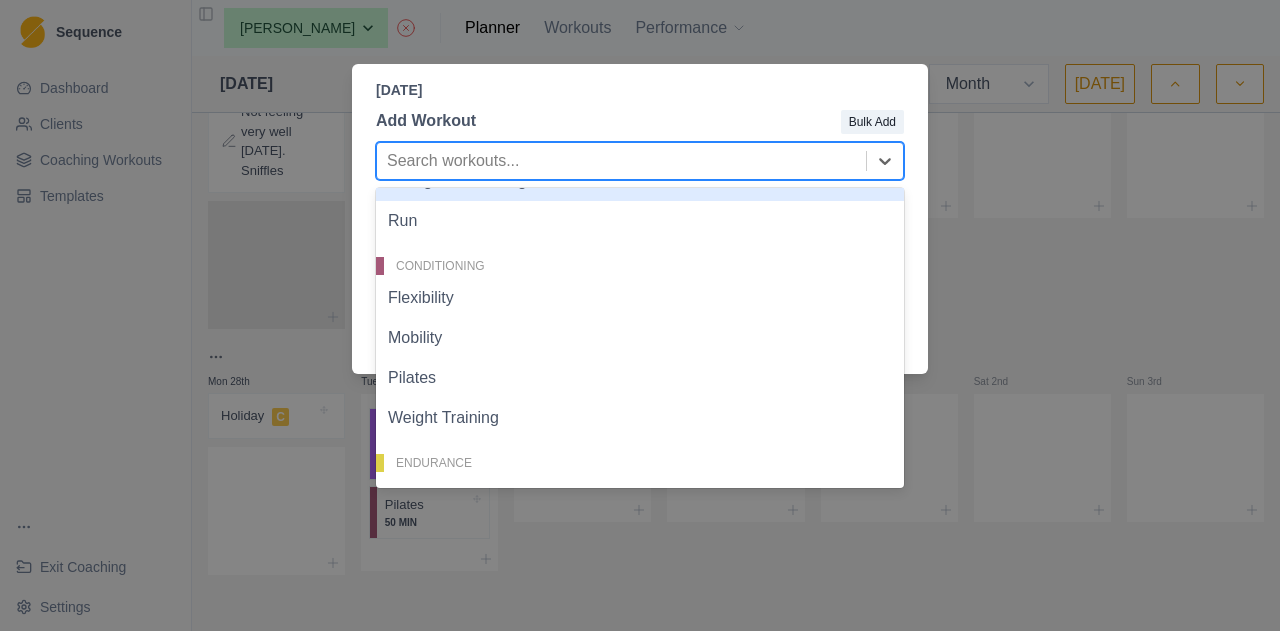 scroll, scrollTop: 200, scrollLeft: 0, axis: vertical 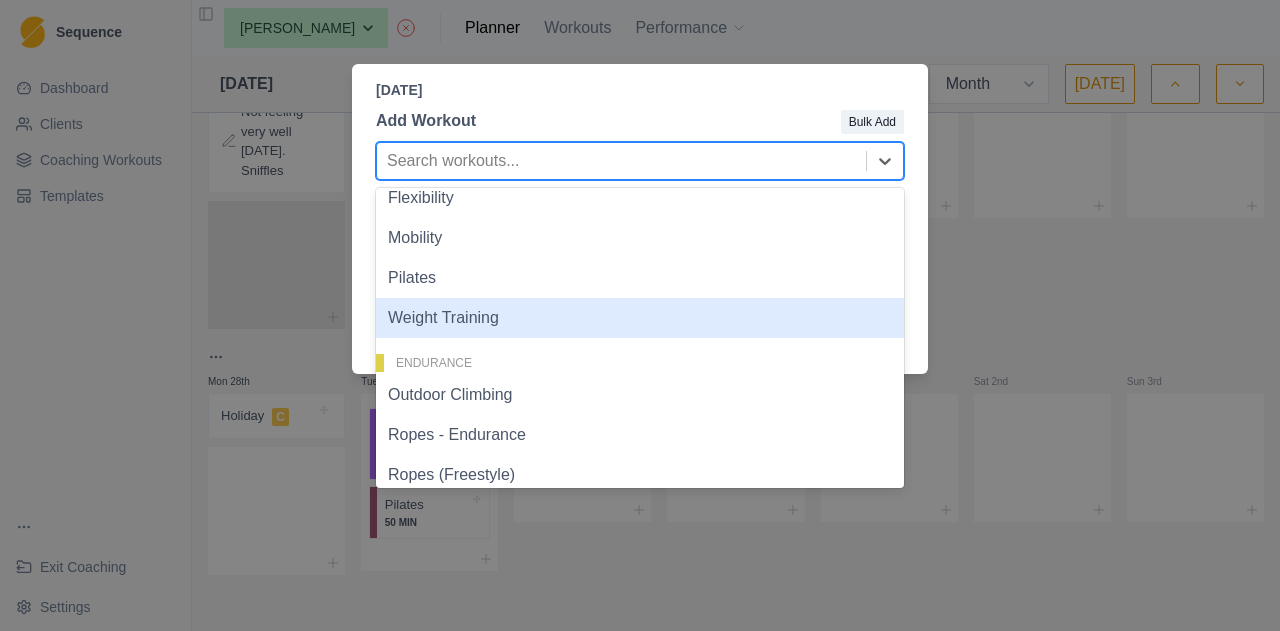 click on "Weight Training" at bounding box center [640, 318] 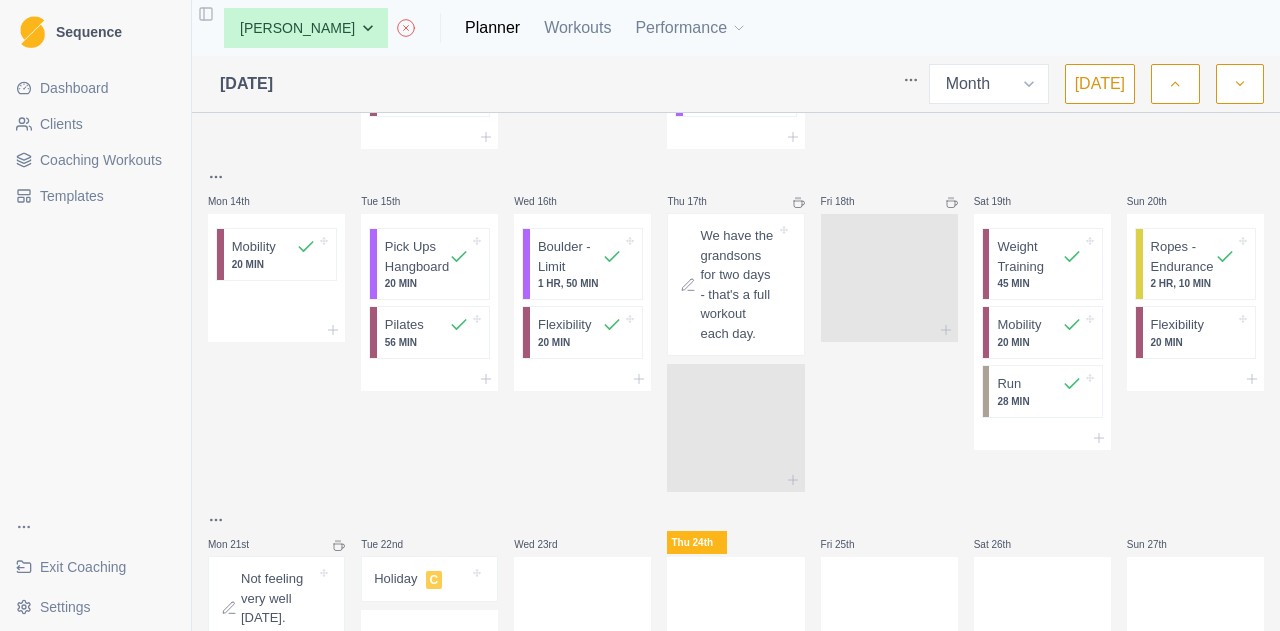 scroll, scrollTop: 1059, scrollLeft: 0, axis: vertical 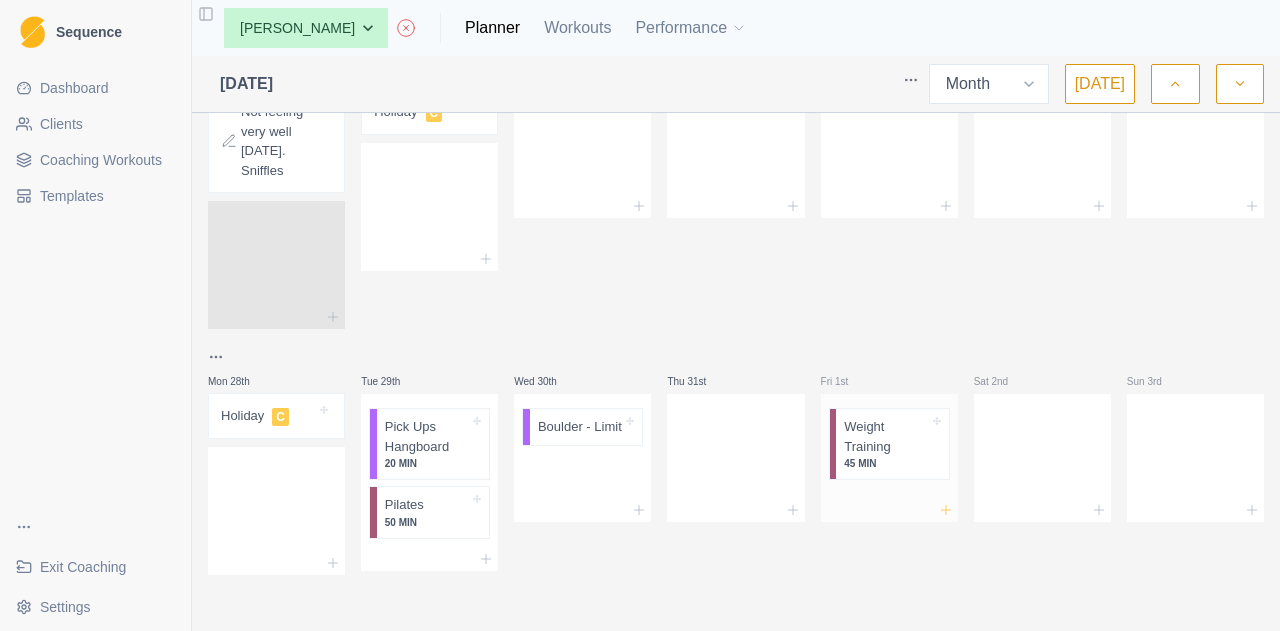 click 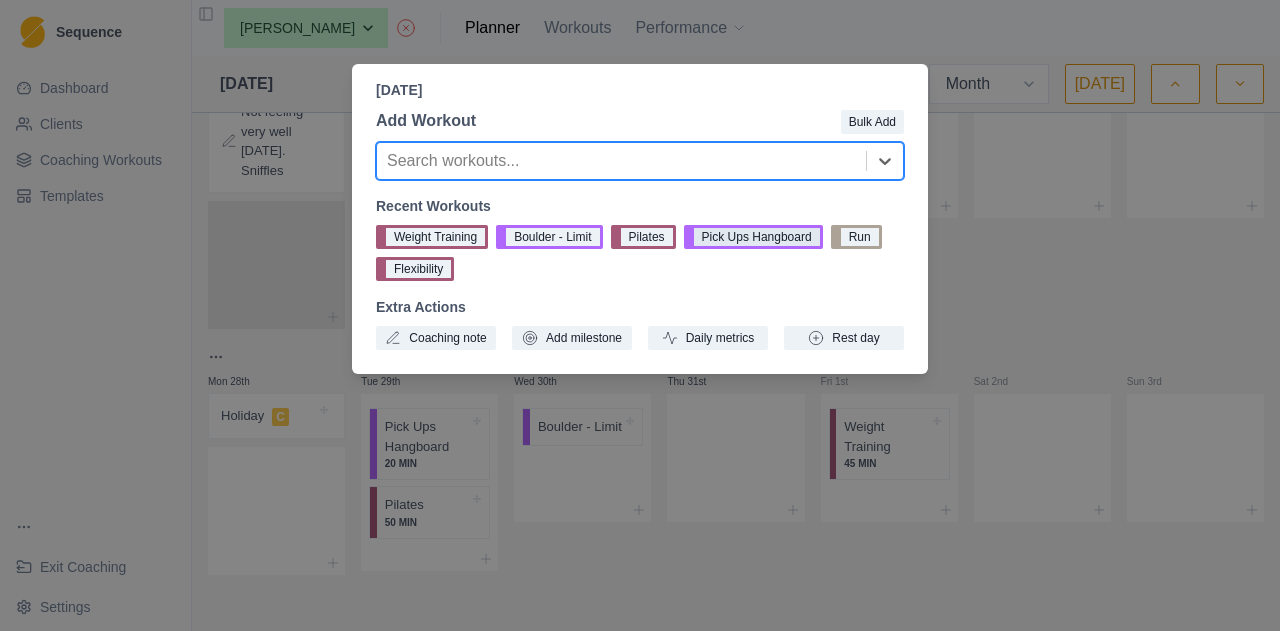 click on "Pick Ups Hangboard" at bounding box center [753, 237] 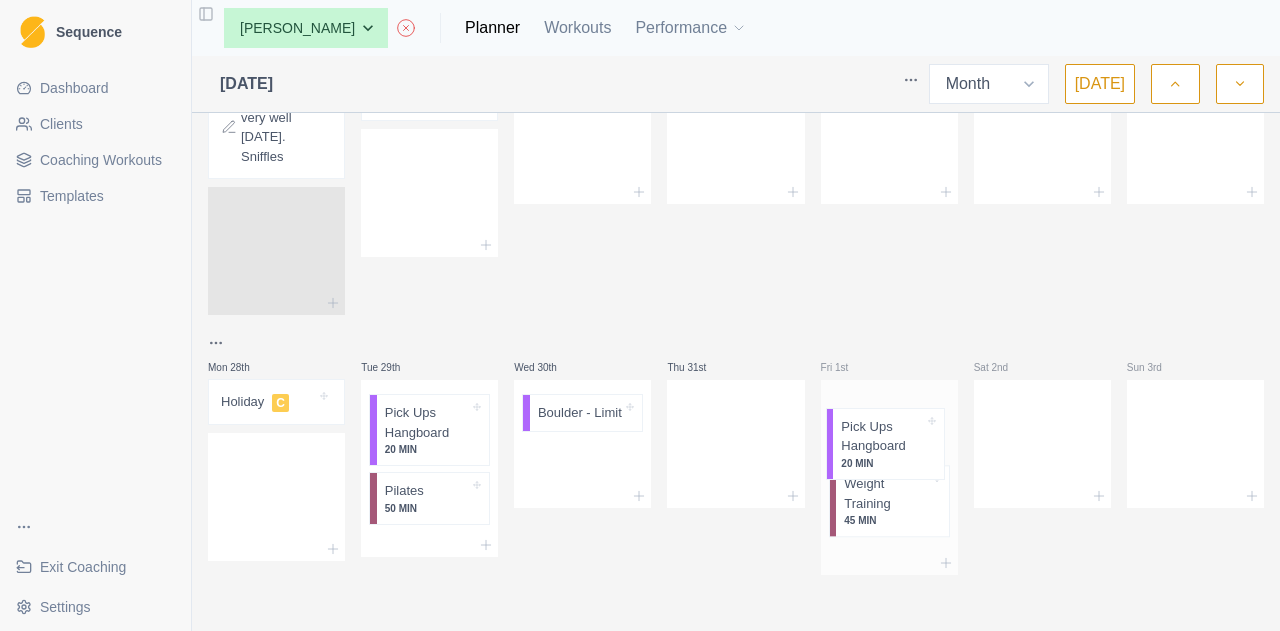 scroll, scrollTop: 1060, scrollLeft: 0, axis: vertical 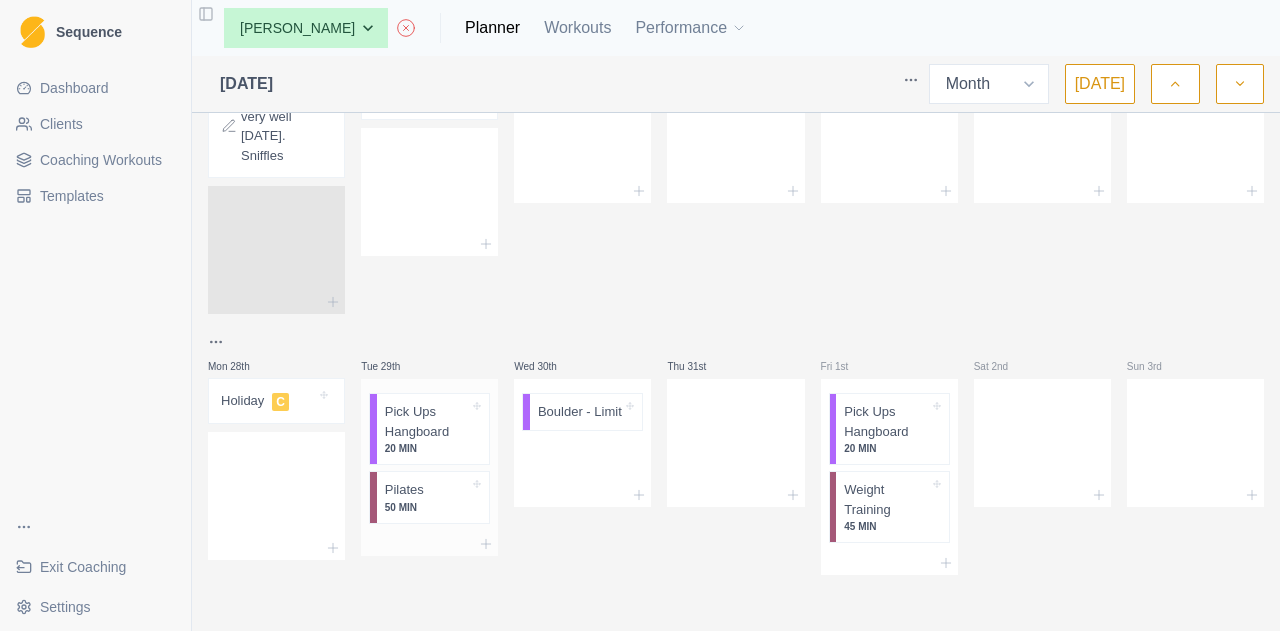 click on "Pick Ups Hangboard" at bounding box center [427, 421] 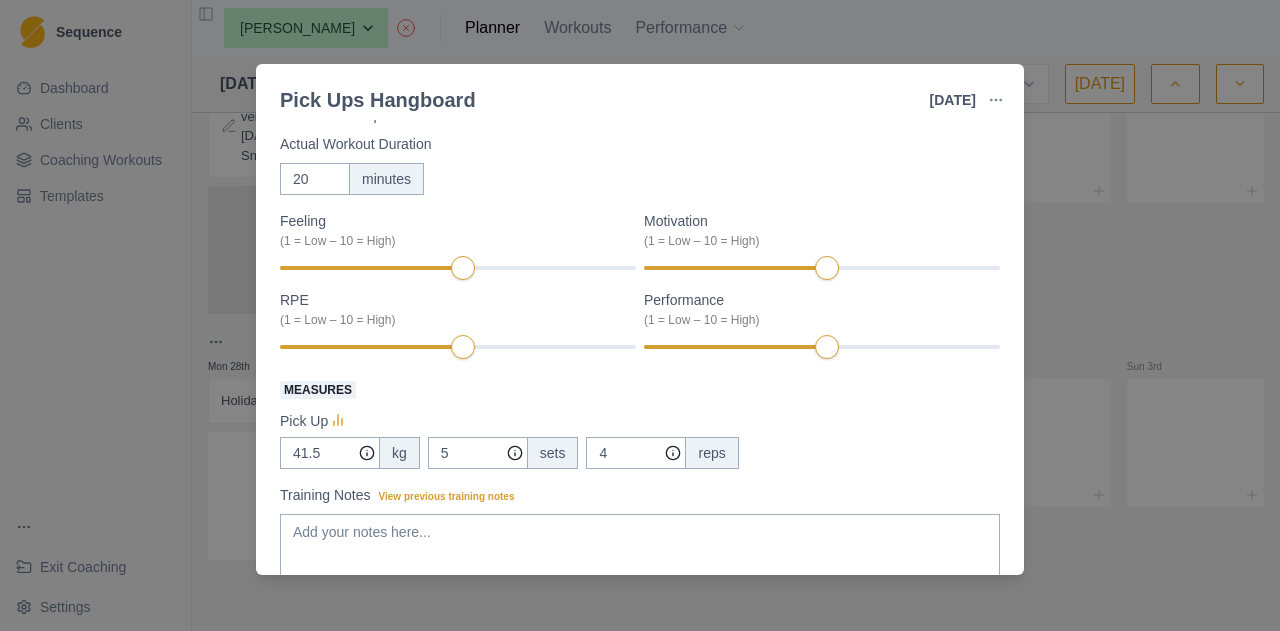 scroll, scrollTop: 100, scrollLeft: 0, axis: vertical 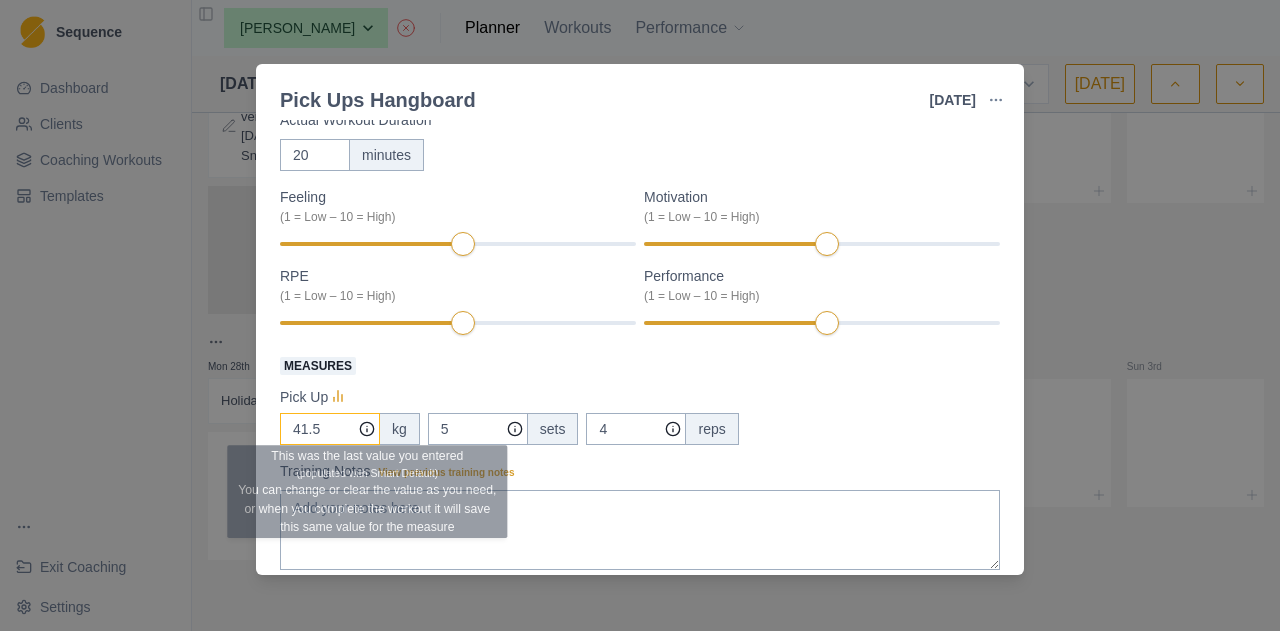 click on "41.5" at bounding box center (330, 429) 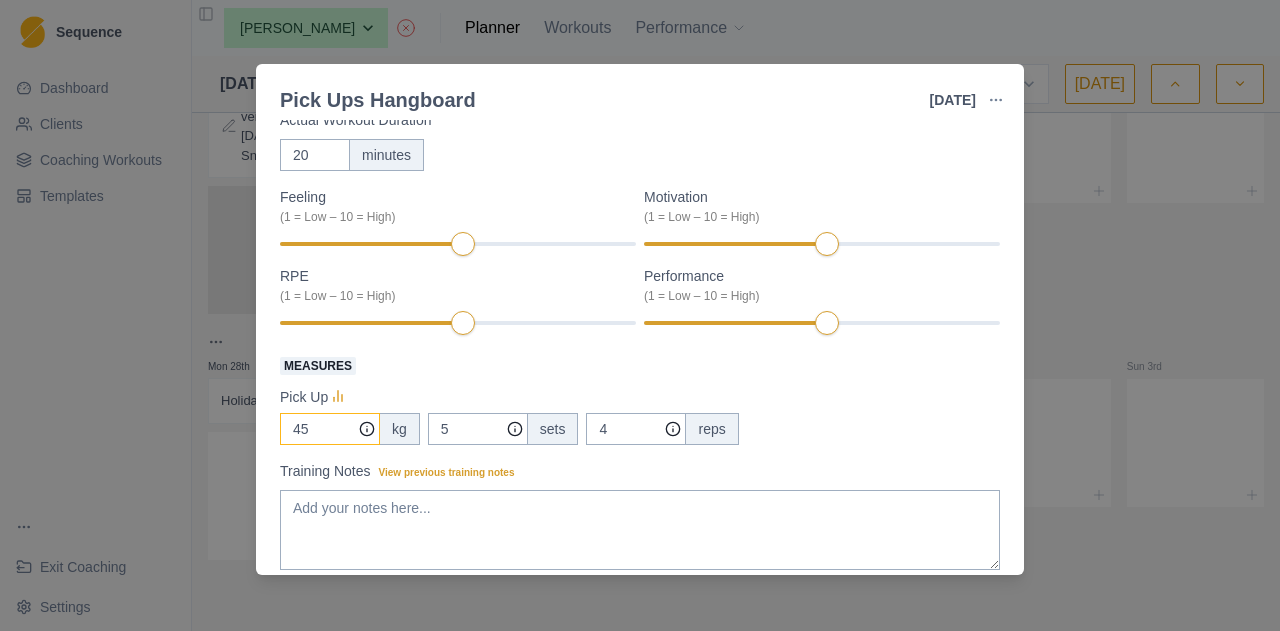 type on "45" 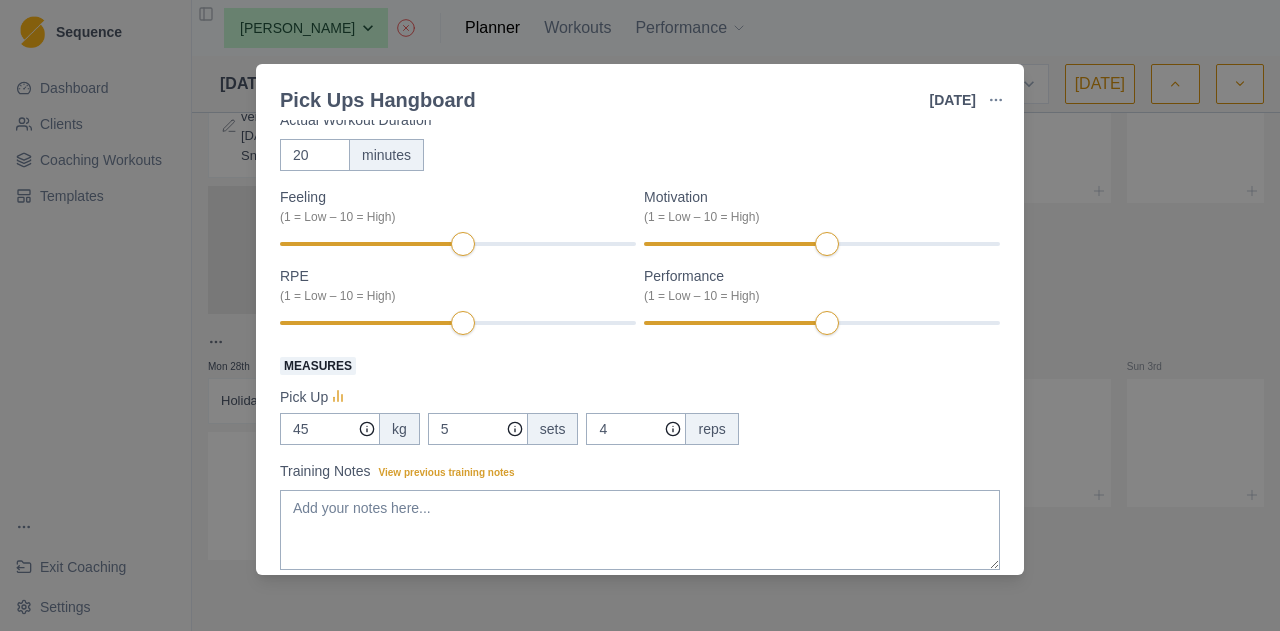 click on "Pick Ups Hangboard 29 Jul 2025 Link To Goal View Workout Metrics Edit Original Workout Reschedule Workout Remove From Schedule Strength / Power Duration:  20 MIN 5 Sets
4 Pick ups each hand
3 minute rest  Actual Workout Duration 20 minutes Feeling (1 = Low – 10 = High) Motivation (1 = Low – 10 = High) RPE (1 = Low – 10 = High) Performance (1 = Low – 10 = High) Measures Pick Up 45 kg 5 sets 4 reps Training Notes View previous training notes Mark as Incomplete Complete Workout" at bounding box center [640, 315] 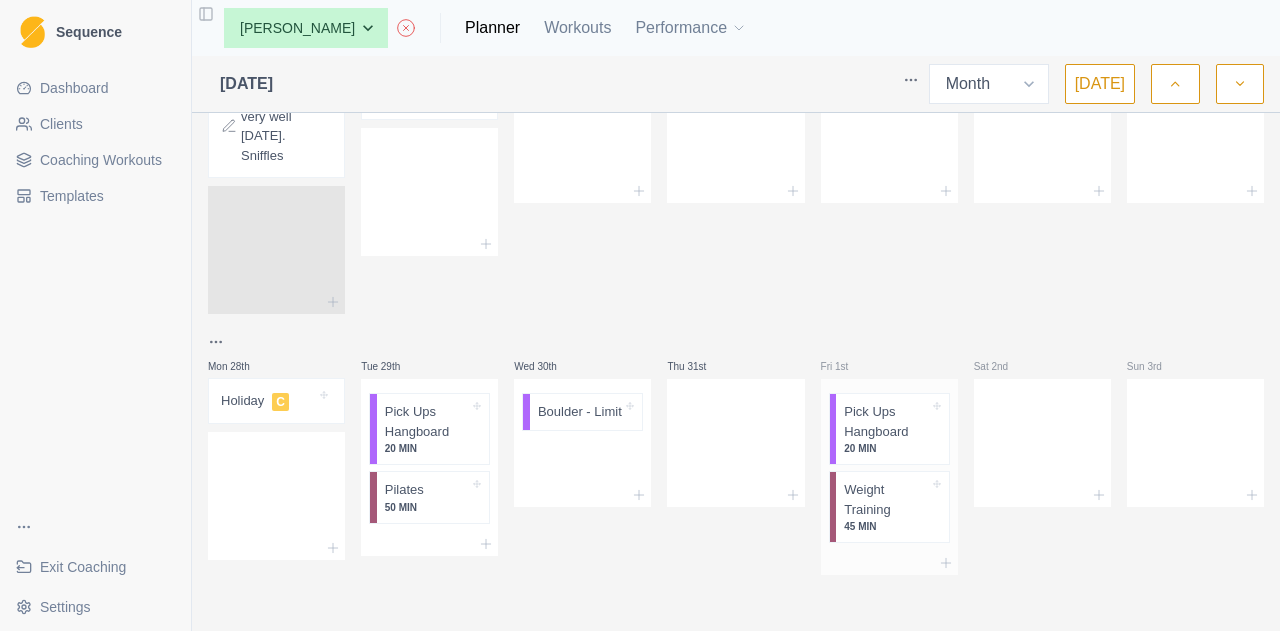 scroll, scrollTop: 1073, scrollLeft: 0, axis: vertical 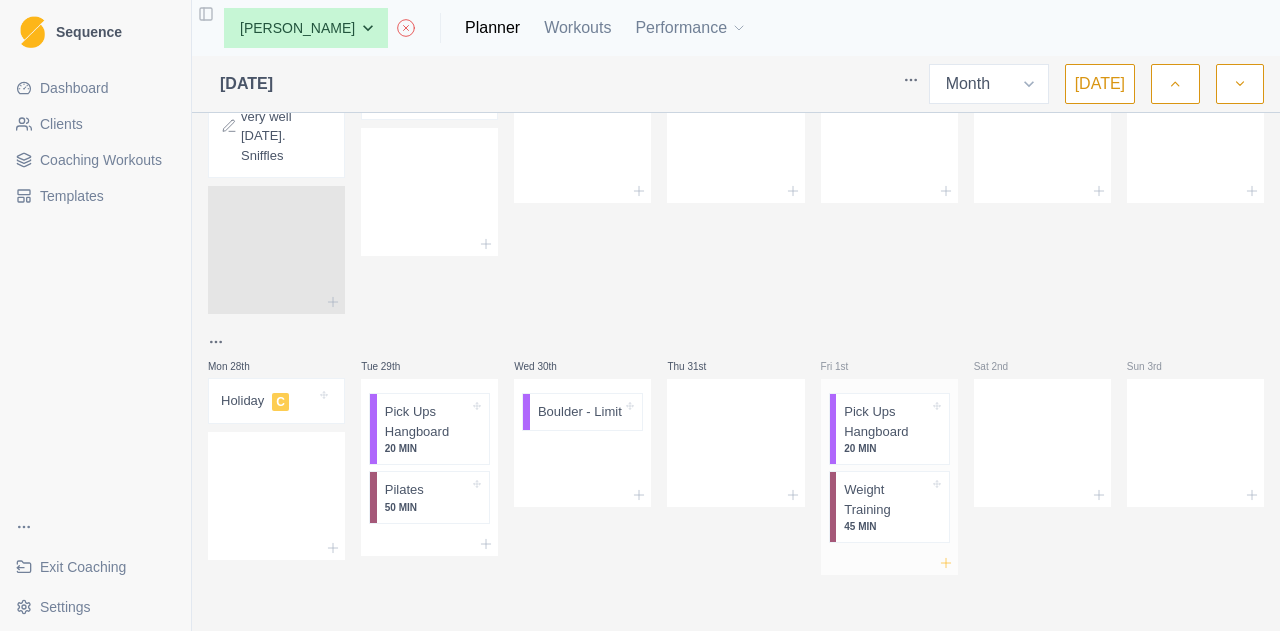 click 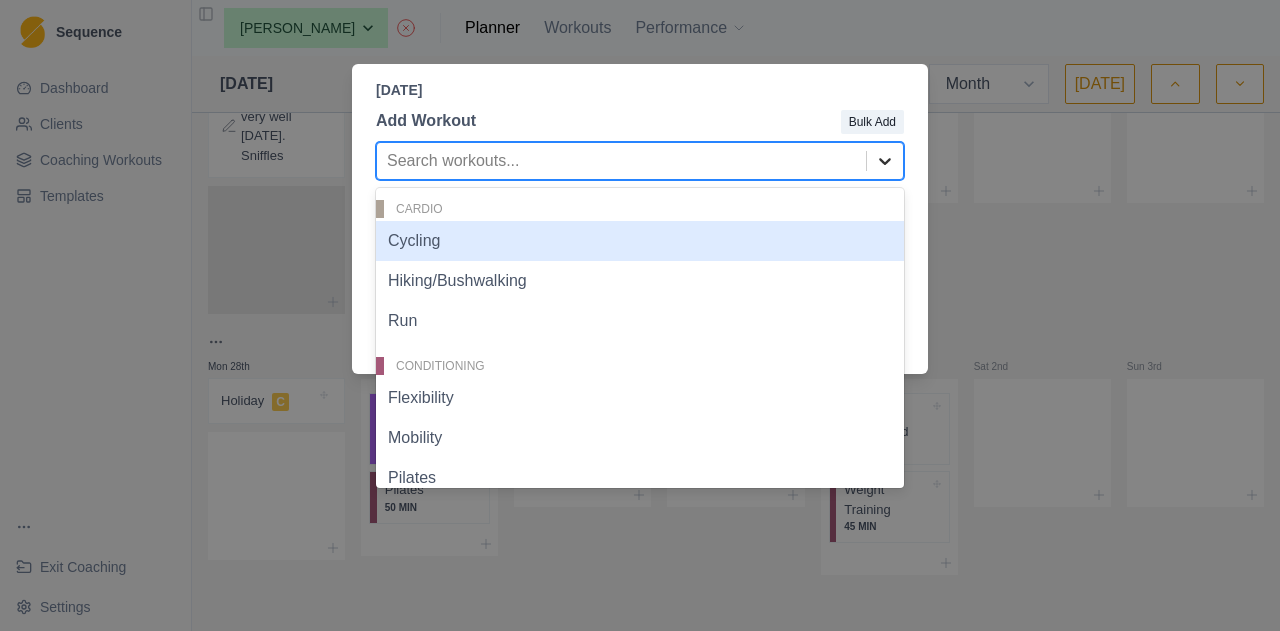click at bounding box center (885, 161) 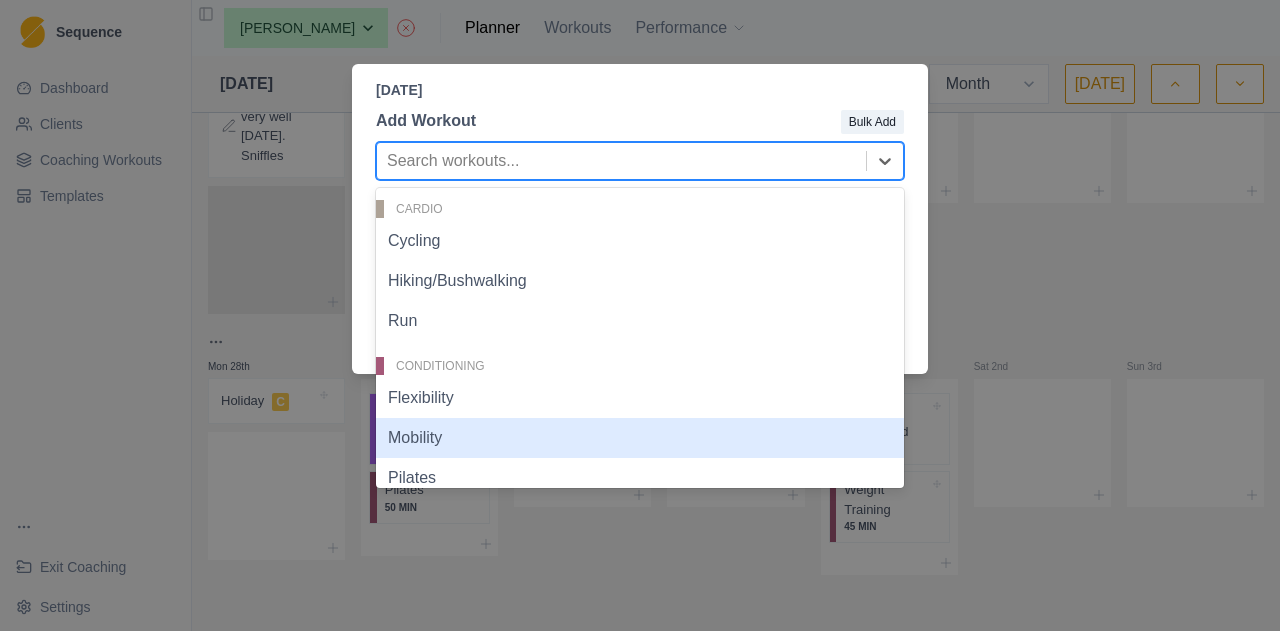 click on "Mobility" at bounding box center [640, 438] 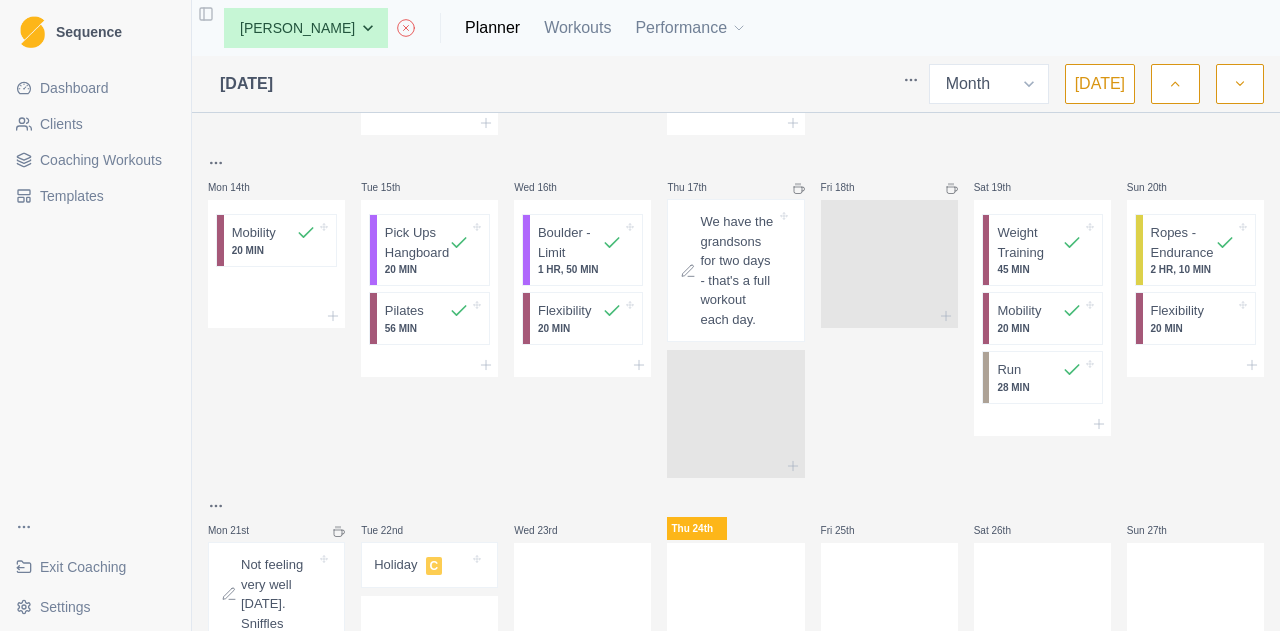scroll, scrollTop: 1130, scrollLeft: 0, axis: vertical 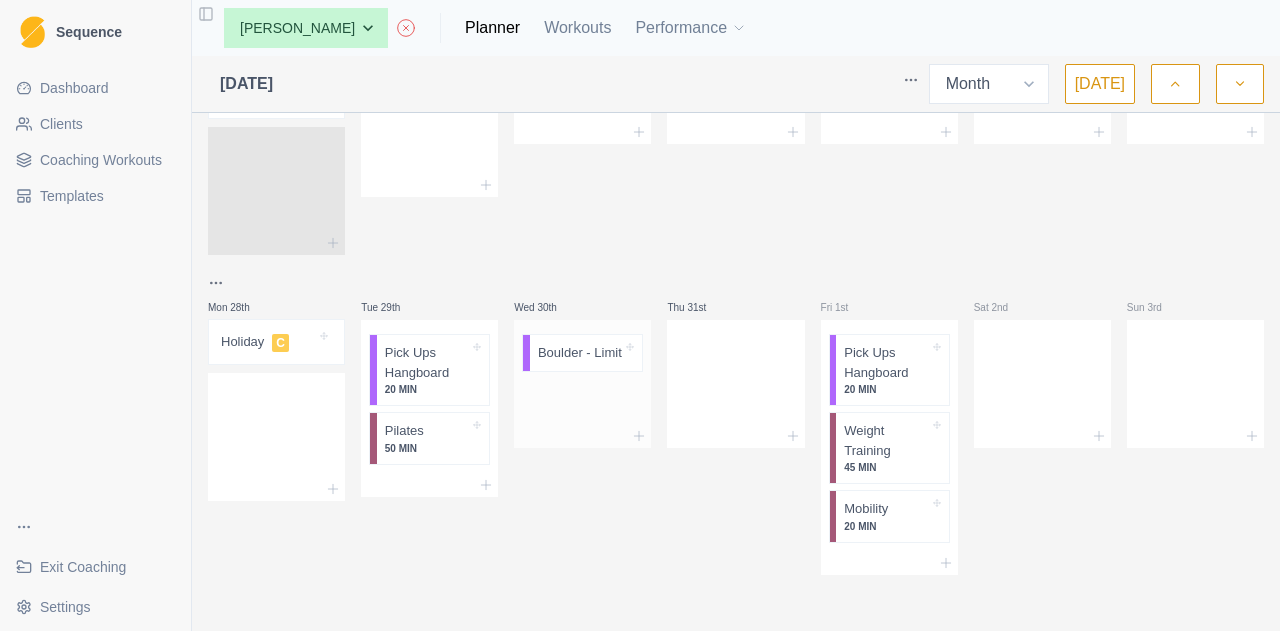 click at bounding box center (582, 436) 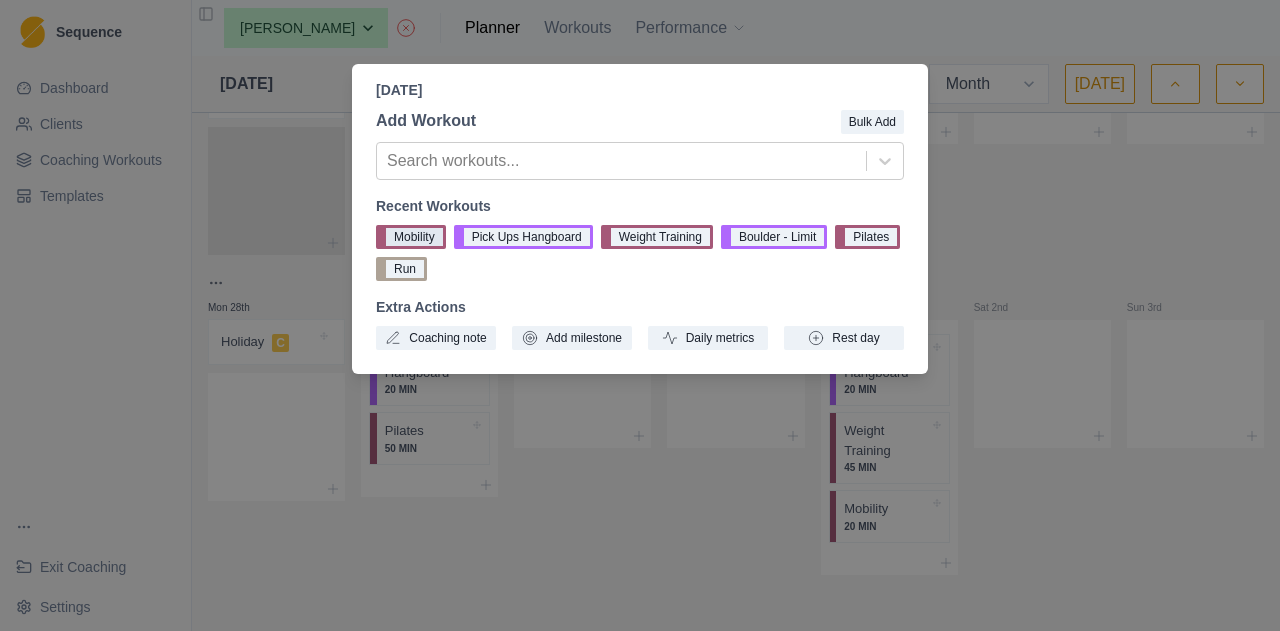 click on "Mobility" at bounding box center [411, 237] 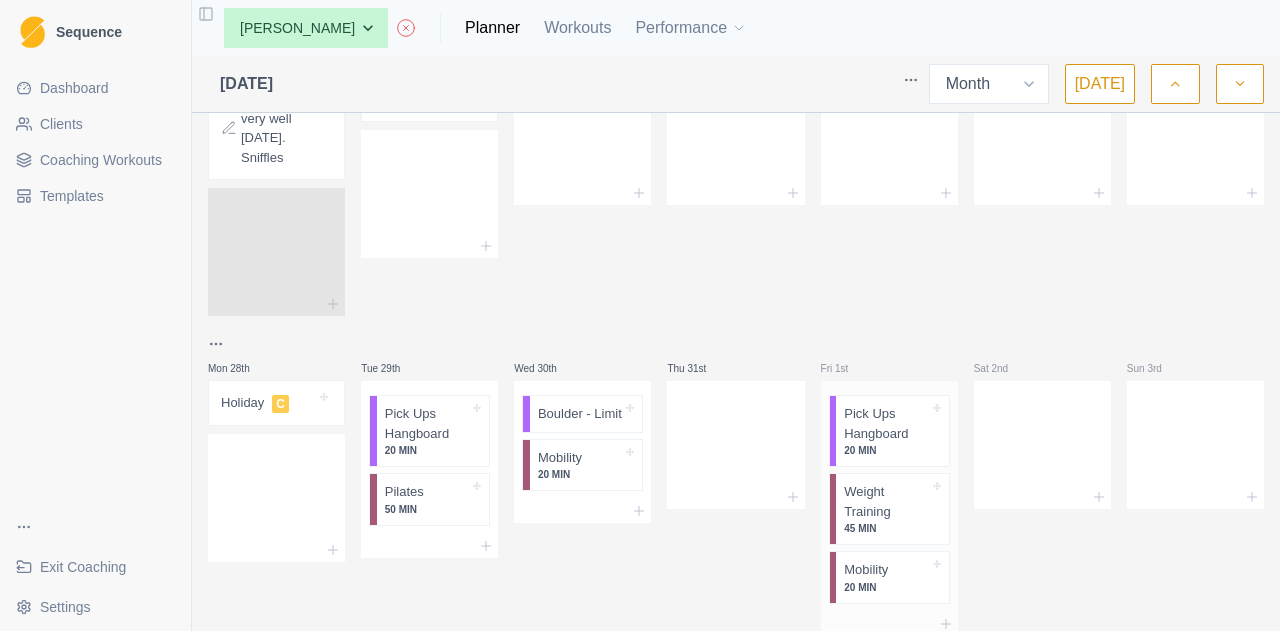 scroll, scrollTop: 1130, scrollLeft: 0, axis: vertical 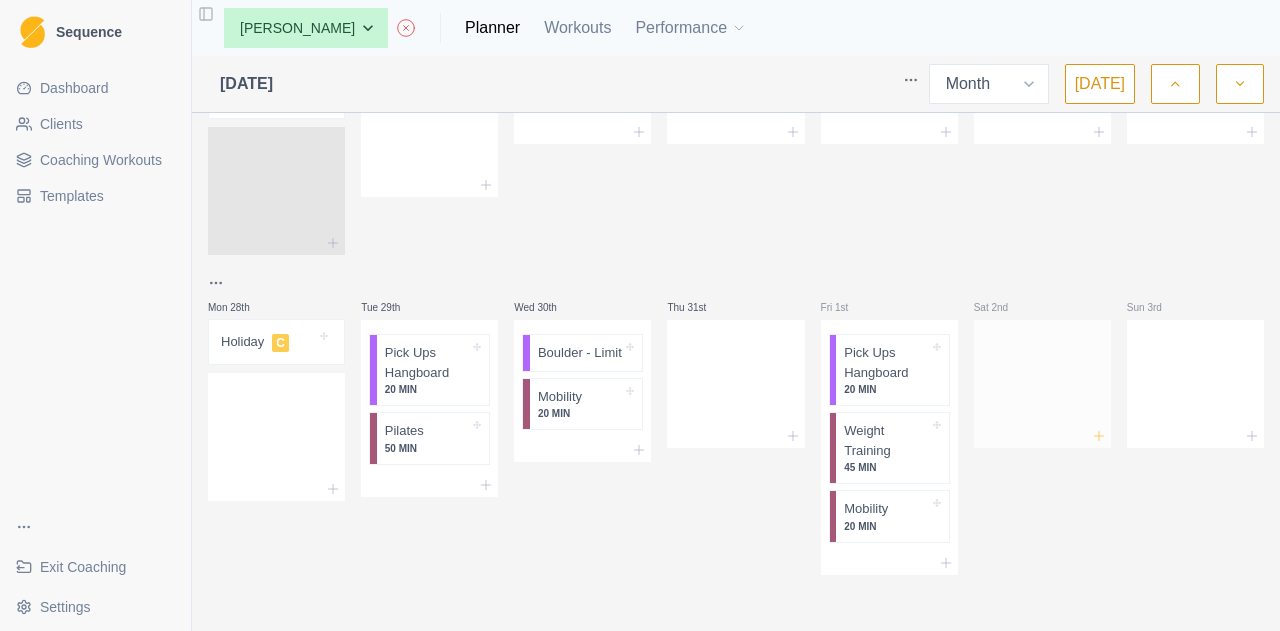 click 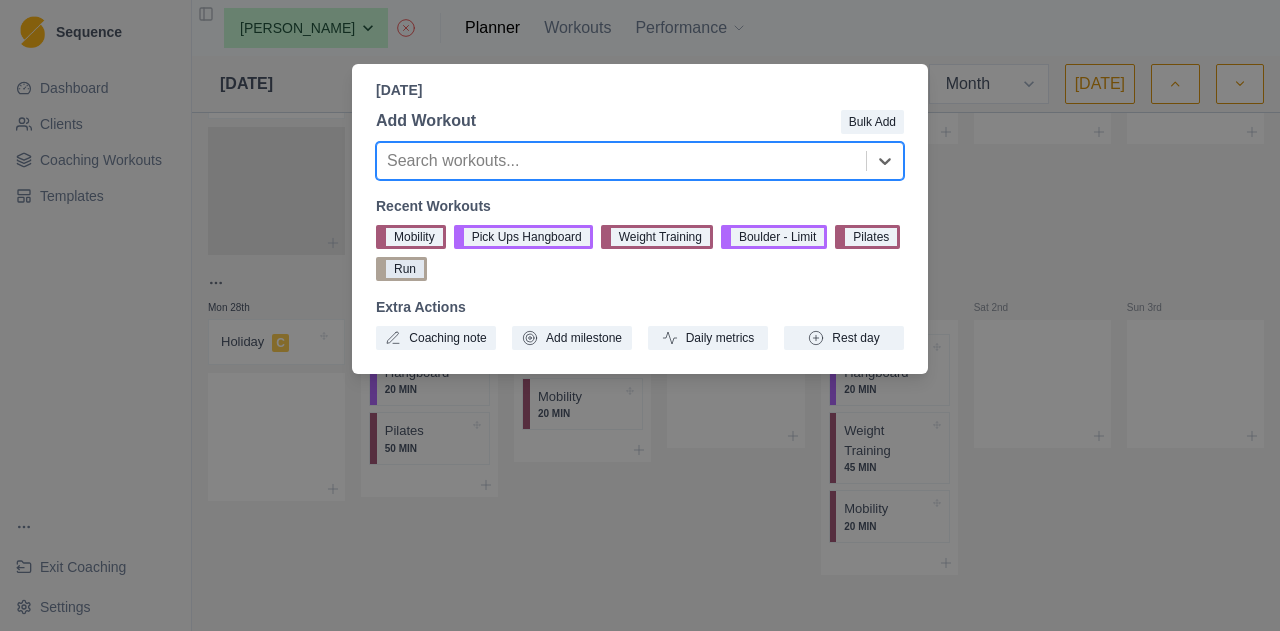 click on "Run" at bounding box center (401, 269) 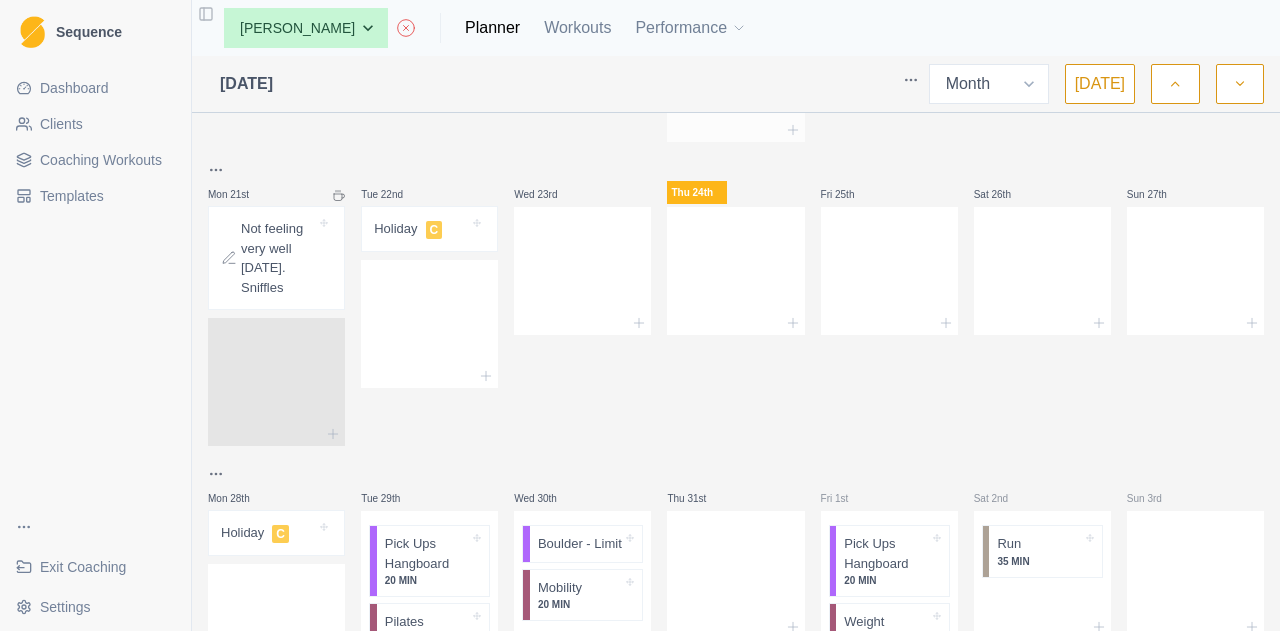 scroll, scrollTop: 1130, scrollLeft: 0, axis: vertical 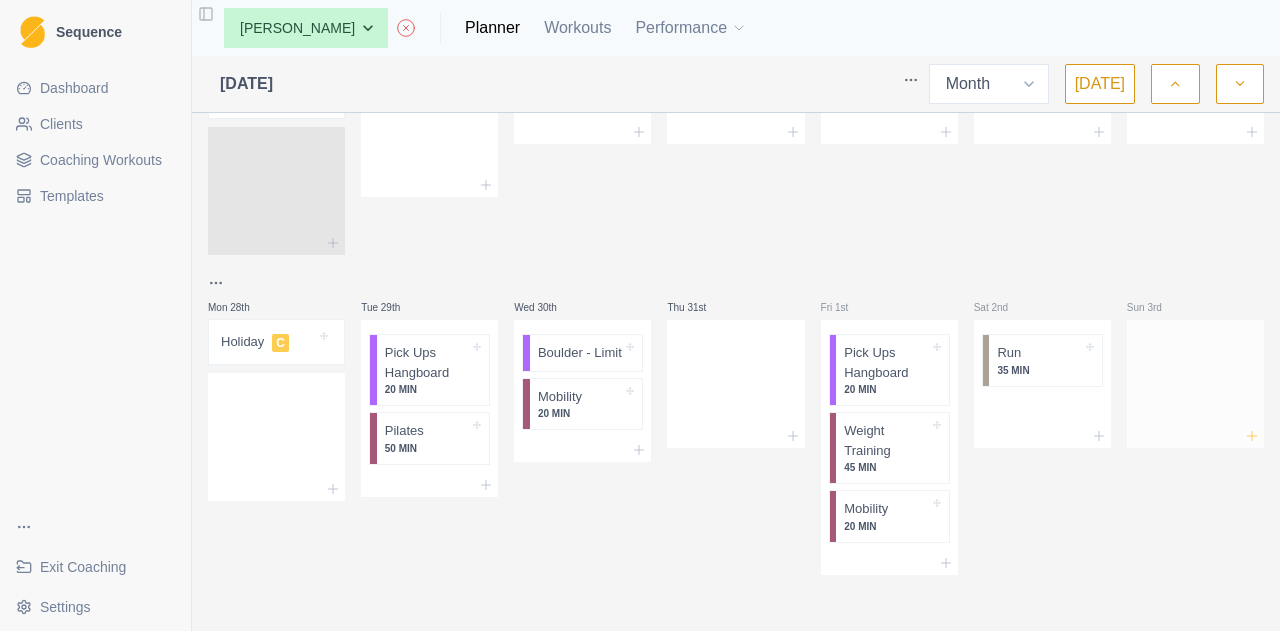 click 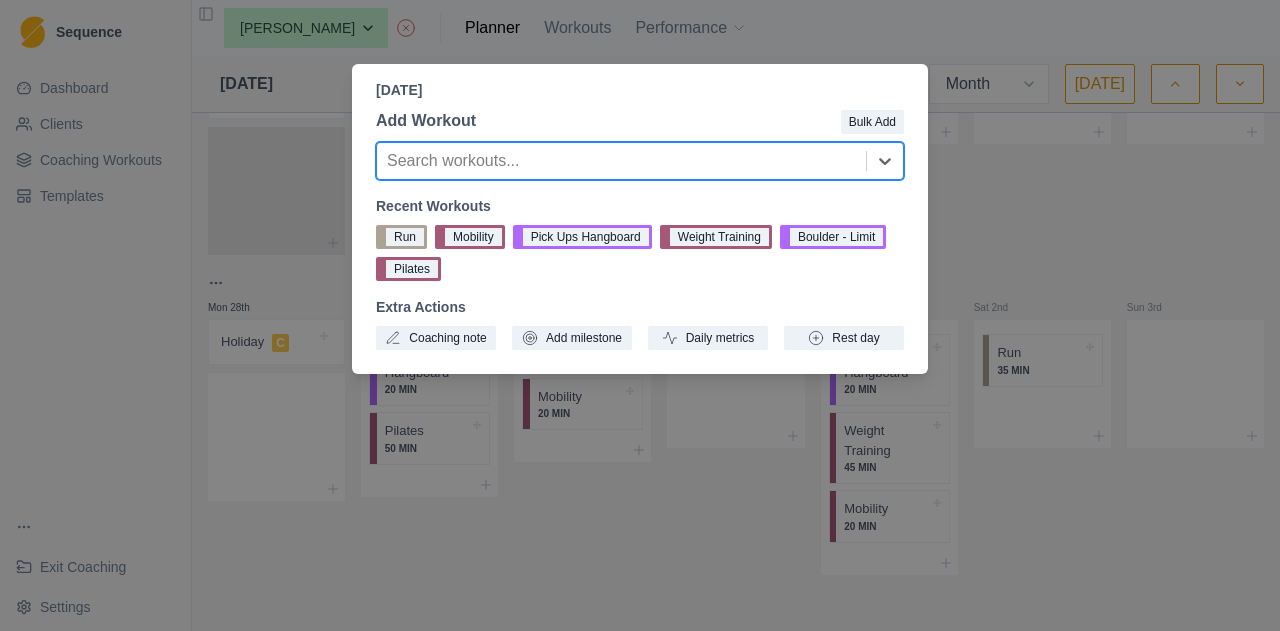 click on "Search workouts..." at bounding box center (621, 161) 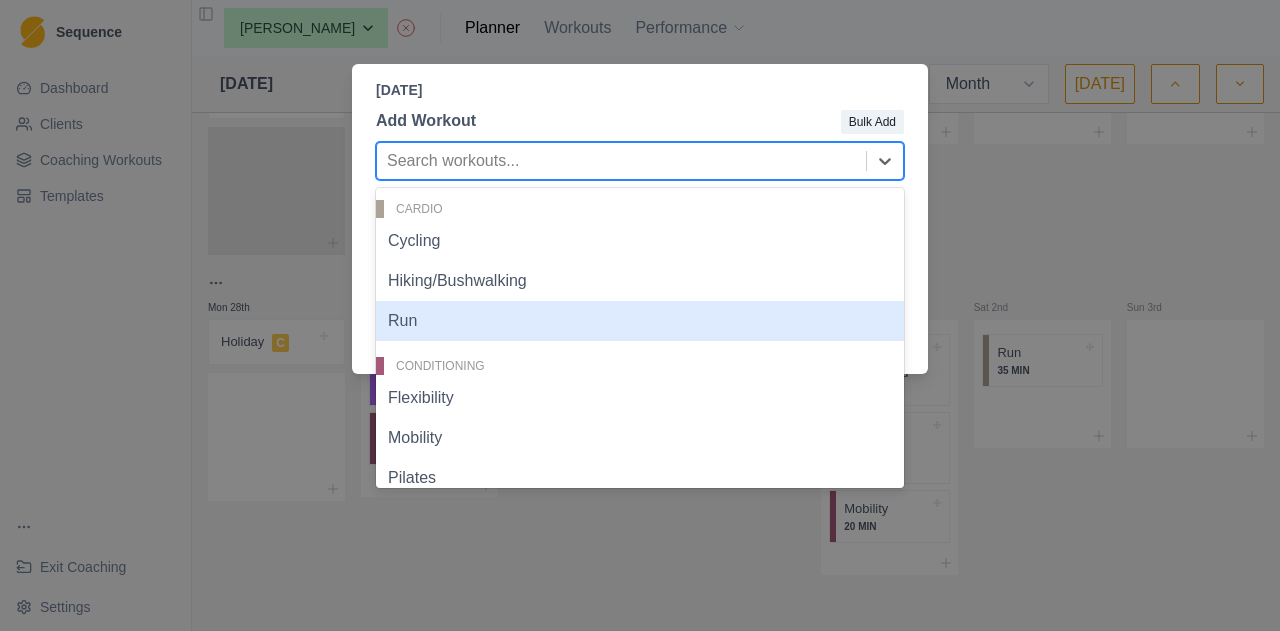 scroll, scrollTop: 400, scrollLeft: 0, axis: vertical 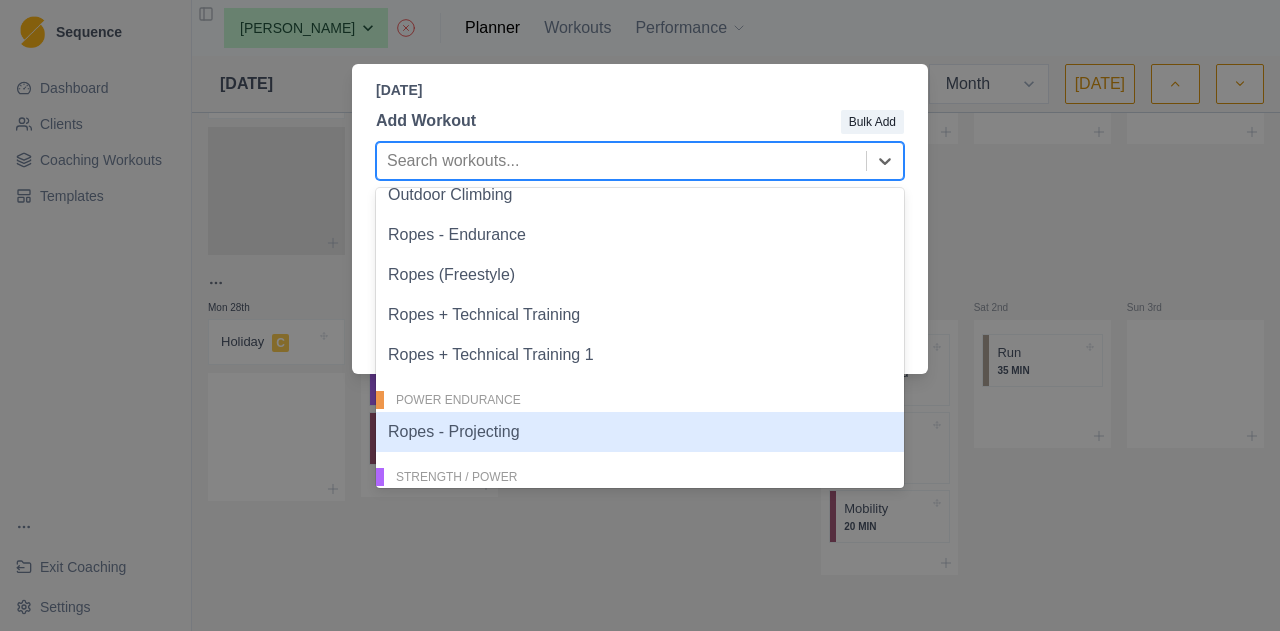 click on "Ropes - Projecting" at bounding box center (640, 432) 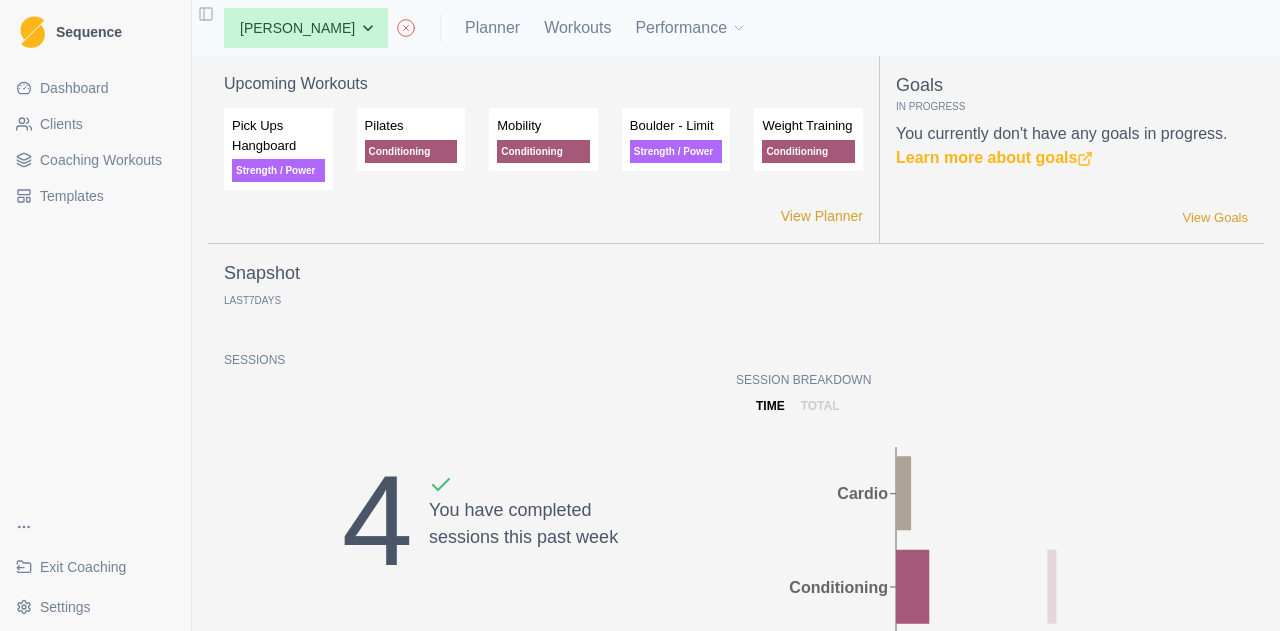 scroll, scrollTop: 0, scrollLeft: 0, axis: both 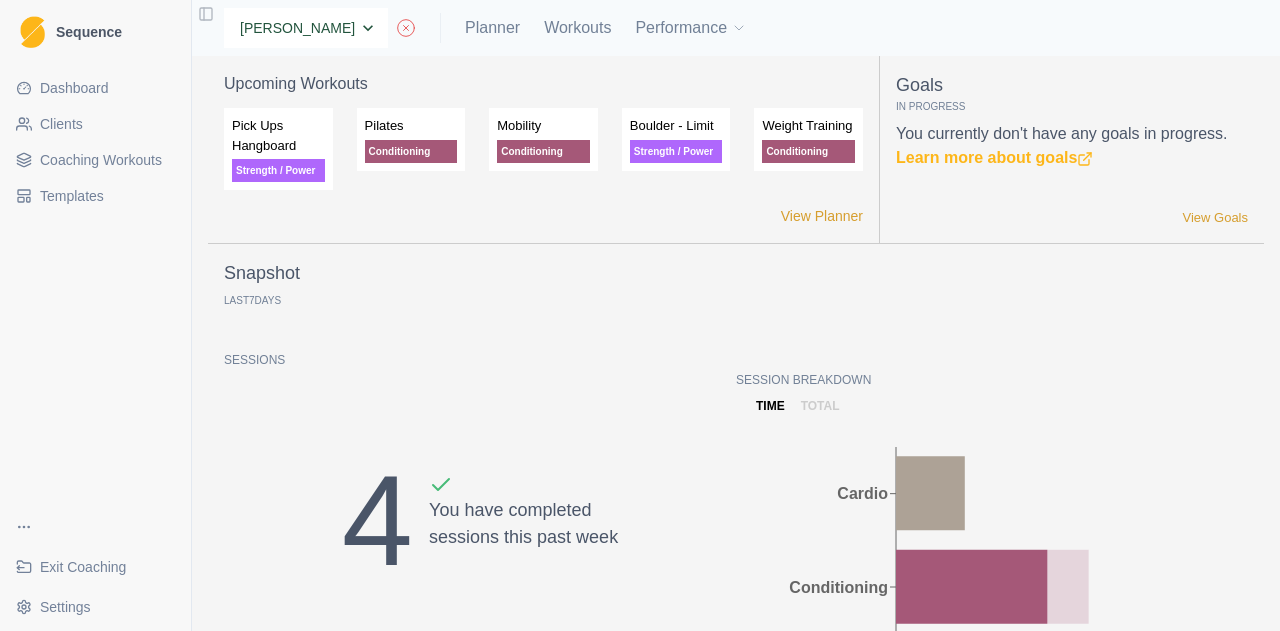 click on "None [PERSON_NAME] [PERSON_NAME] Param [PERSON_NAME] [PERSON_NAME] [PERSON_NAME] [PERSON_NAME] [PERSON_NAME] [PERSON_NAME] [PERSON_NAME] [PERSON_NAME] [PERSON_NAME] [PERSON_NAME] [PERSON_NAME] [PERSON_NAME] [PERSON_NAME]" at bounding box center (306, 28) 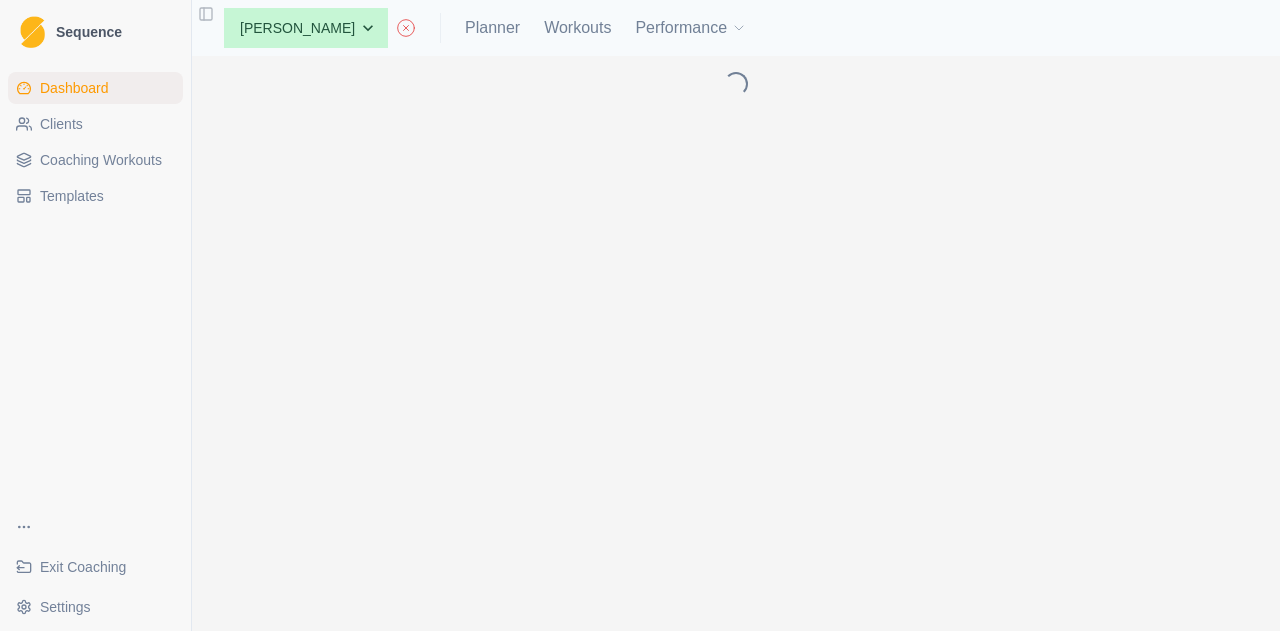 scroll, scrollTop: 0, scrollLeft: 0, axis: both 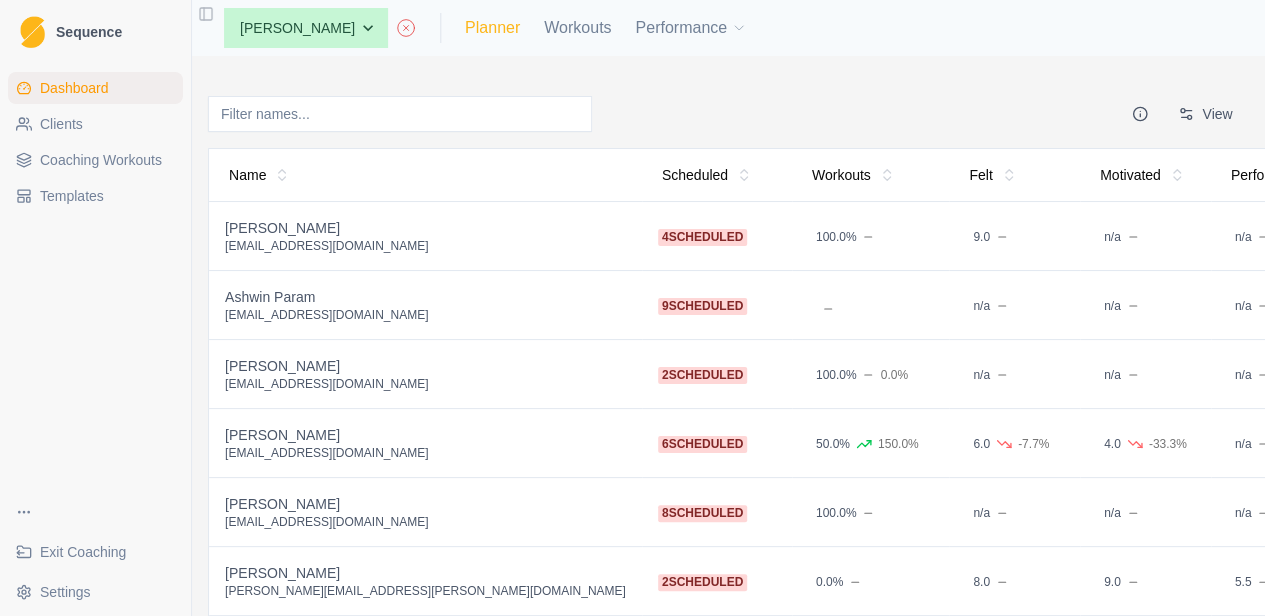 click on "Planner" at bounding box center (492, 28) 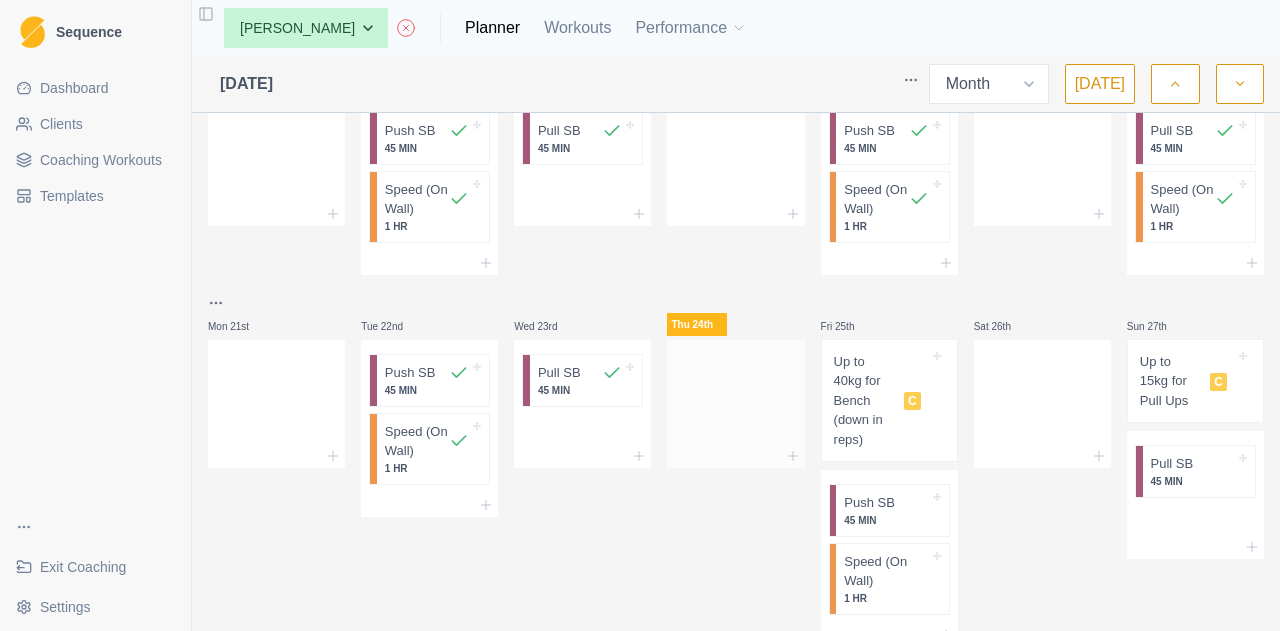 scroll, scrollTop: 800, scrollLeft: 0, axis: vertical 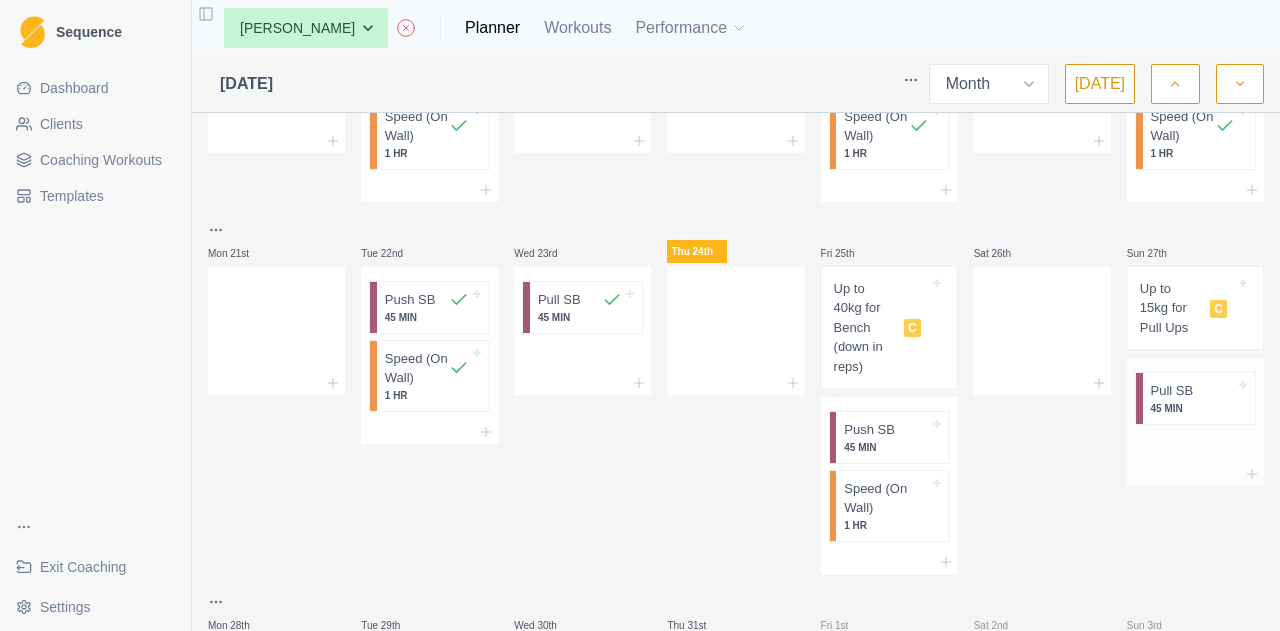 click on "45 MIN" at bounding box center [1193, 408] 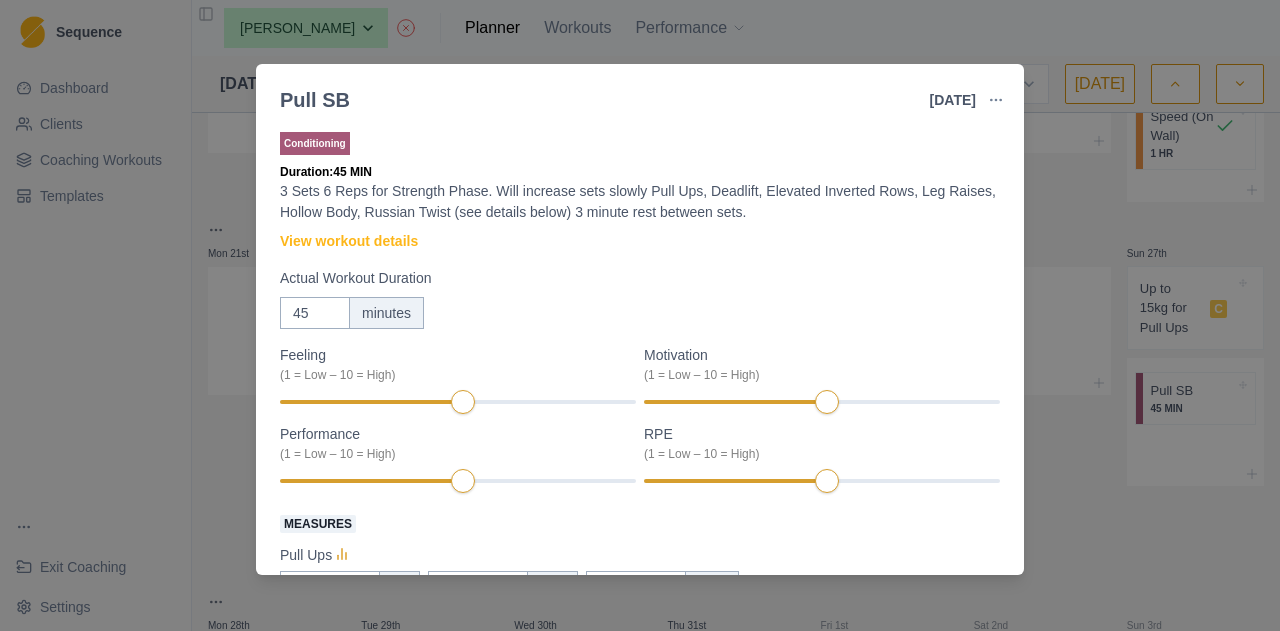 scroll, scrollTop: 200, scrollLeft: 0, axis: vertical 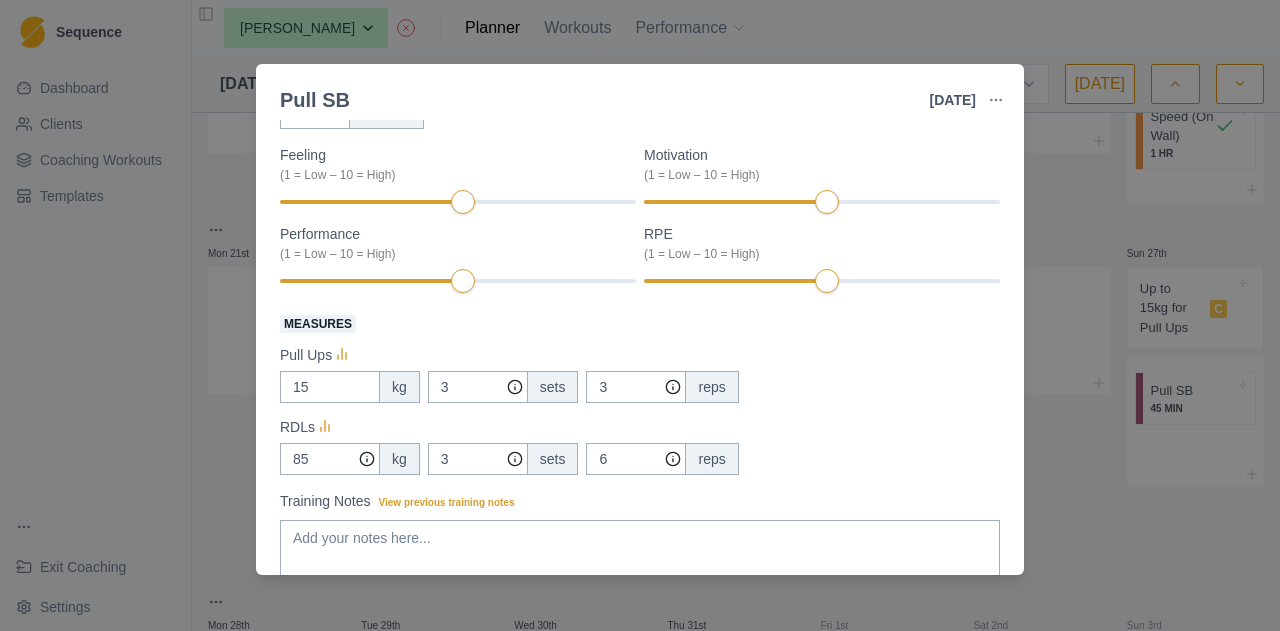 click on "Pull SB [DATE] Link To Goal View Workout Metrics Edit Original Workout Reschedule Workout Remove From Schedule Conditioning Duration:  45 MIN 3 Sets 6 Reps for Strength Phase. Will increase sets slowly
Pull Ups, Deadlift, Elevated Inverted Rows, Leg Raises, Hollow Body, Russian Twist (see details below)
3 minute rest between sets.  View workout details Actual Workout Duration 45 minutes Feeling (1 = Low – 10 = High) Motivation (1 = Low – 10 = High) Performance (1 = Low – 10 = High) RPE (1 = Low – 10 = High) Measures Pull Ups 15 kg 3 sets 3 reps RDLs 85 kg 3 sets 6 reps Training Notes View previous training notes Mark as Incomplete Complete Workout" at bounding box center (640, 315) 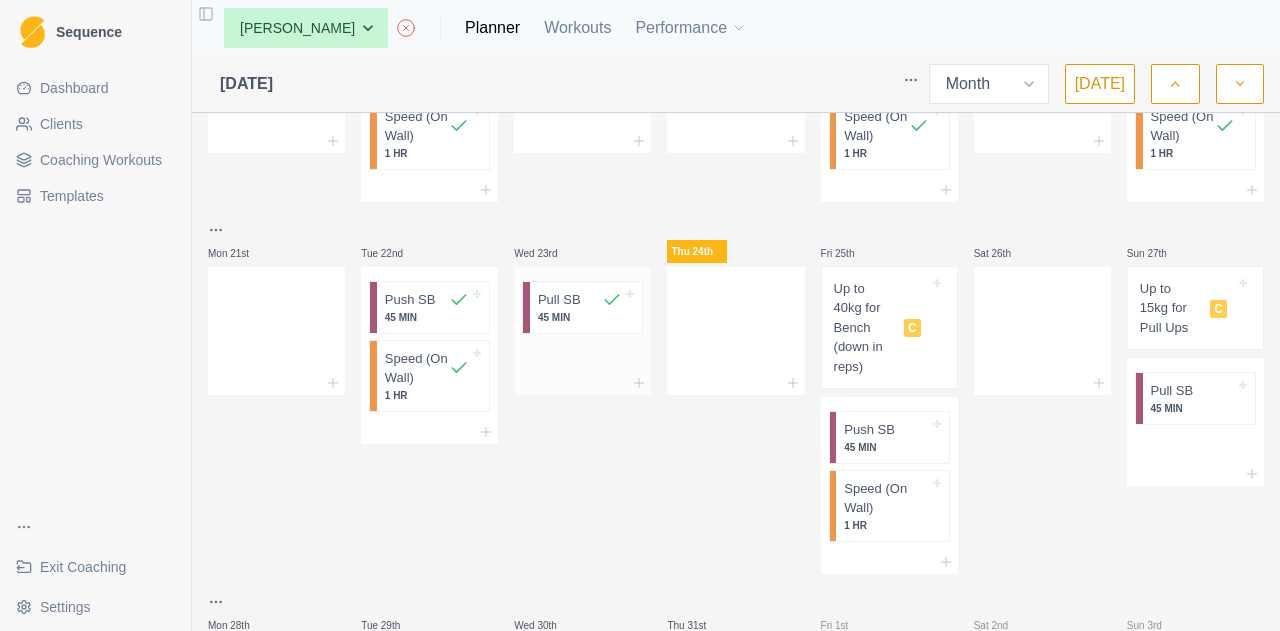 click on "Pull SB 45 MIN" at bounding box center (586, 307) 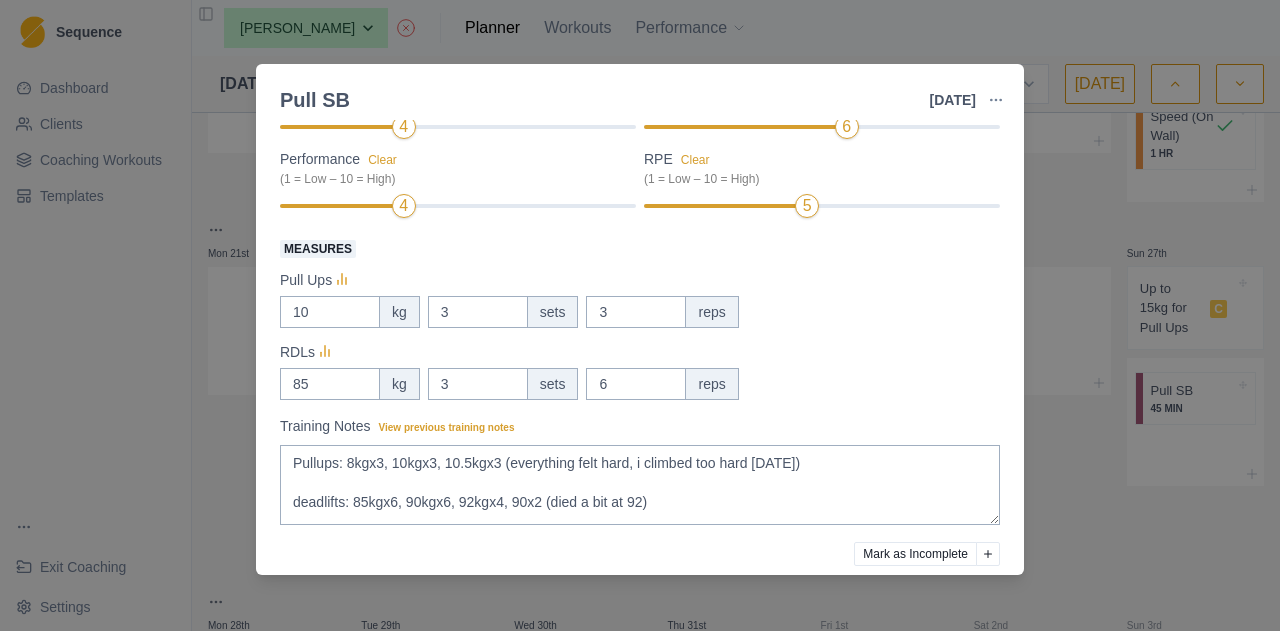 scroll, scrollTop: 300, scrollLeft: 0, axis: vertical 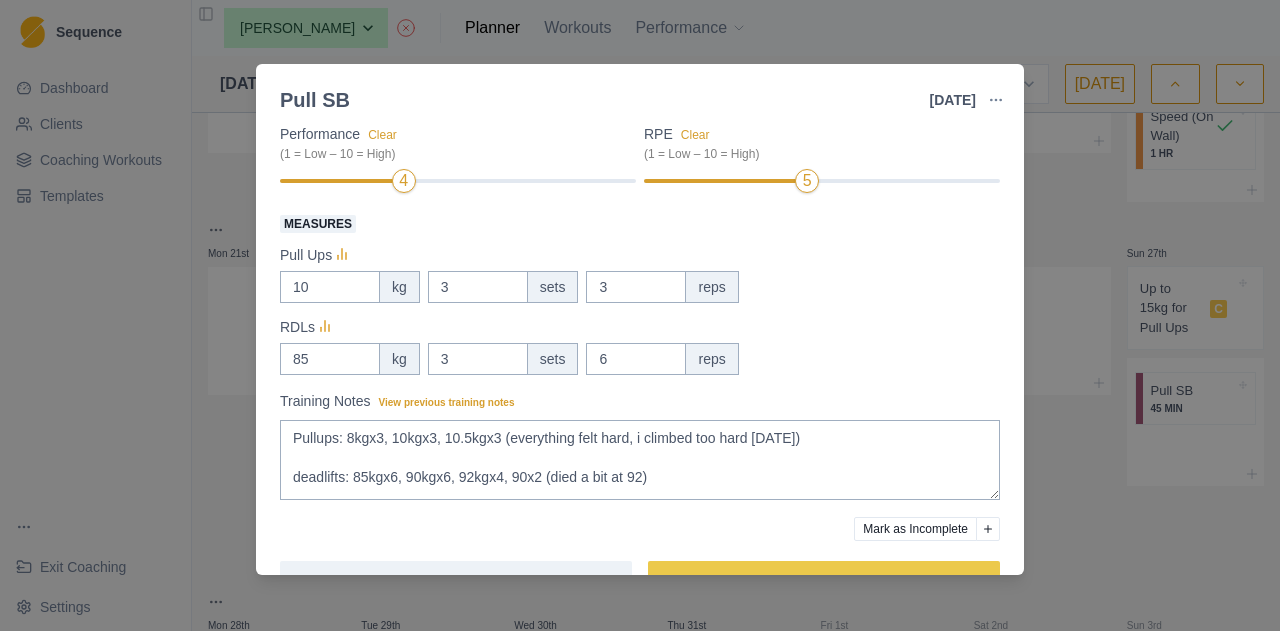 click on "Pull SB [DATE] Link To Goal View Workout Metrics Edit Original Workout Reschedule Workout Remove From Schedule Conditioning Duration:  45 MIN 3 Sets 6 Reps for Strength Phase. Will increase sets slowly
Pull Ups, Deadlift, Elevated Inverted Rows, Leg Raises, Hollow Body, Russian Twist (see details below)
3 minute rest between sets.  View workout details Actual Workout Duration 45 minutes Feeling Clear (1 = Low – 10 = High) 4 Motivation Clear (1 = Low – 10 = High) 6 Performance Clear (1 = Low – 10 = High) 4 RPE Clear (1 = Low – 10 = High) 5 Measures Pull Ups 10 kg 3 sets 3 reps RDLs 85 kg 3 sets 6 reps Training Notes View previous training notes Pullups: 8kgx3, 10kgx3, 10.5kgx3 (everything felt hard, i climbed too hard [DATE])
deadlifts: 85kgx6, 90kgx6, 92kgx4, 90x2 (died a bit at 92)
Inverted rows: second highest stool thing x6, 3 sets (like normal)
core: 12.5kg for Russian twist, eveurhting else like normal  Mark as Incomplete Reschedule Update" at bounding box center (640, 315) 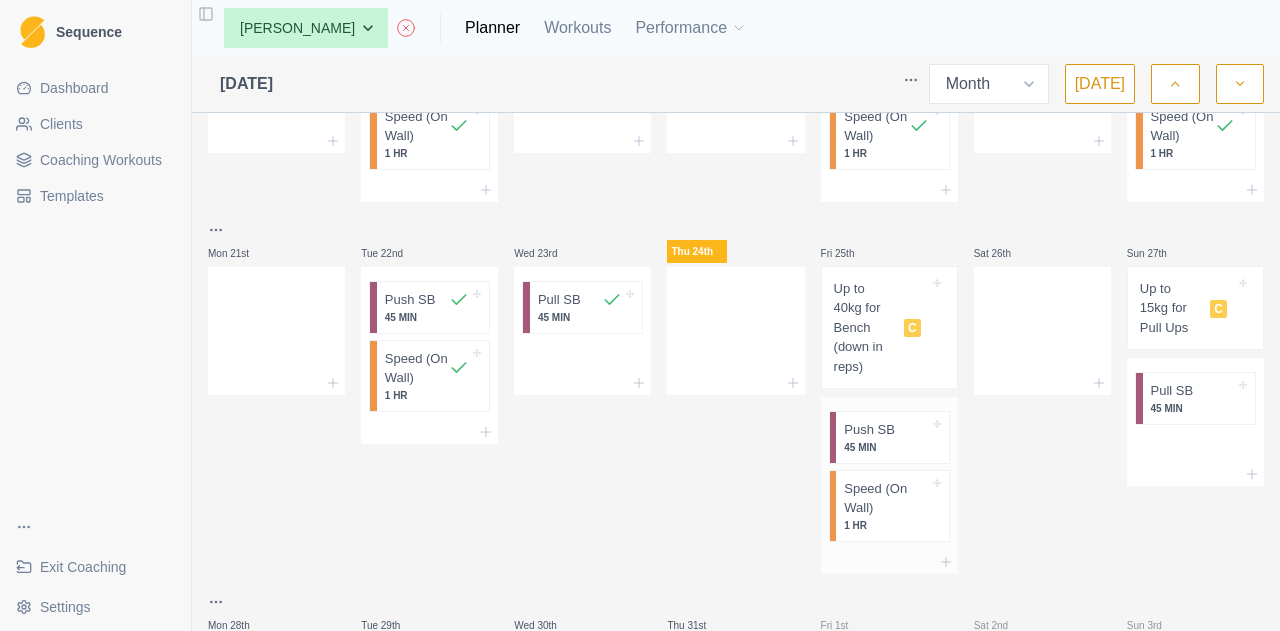 click on "Push SB" at bounding box center (869, 430) 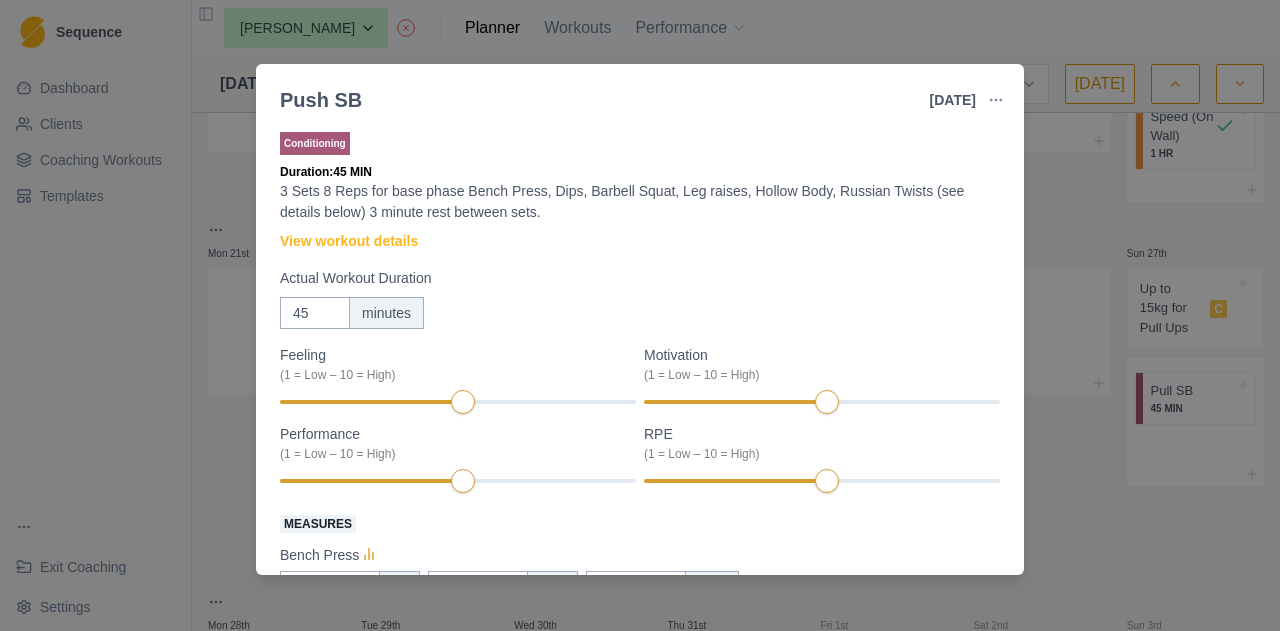 click on "Push SB [DATE] Link To Goal View Workout Metrics Edit Original Workout Reschedule Workout Remove From Schedule Conditioning Duration:  45 MIN 3 Sets 8 Reps for base phase
Bench Press, Dips, Barbell Squat, Leg raises, Hollow Body, Russian Twists (see details below)
3 minute rest between sets.  View workout details Actual Workout Duration 45 minutes Feeling (1 = Low – 10 = High) Motivation (1 = Low – 10 = High) Performance (1 = Low – 10 = High) RPE (1 = Low – 10 = High) Measures Bench Press 40 kg 3 sets 4 reps Dips 5 kg 3 sets 4 reps Barbell Squat 85 kg 3 sets 6 reps Training Notes View previous training notes Mark as Incomplete Complete Workout" at bounding box center [640, 315] 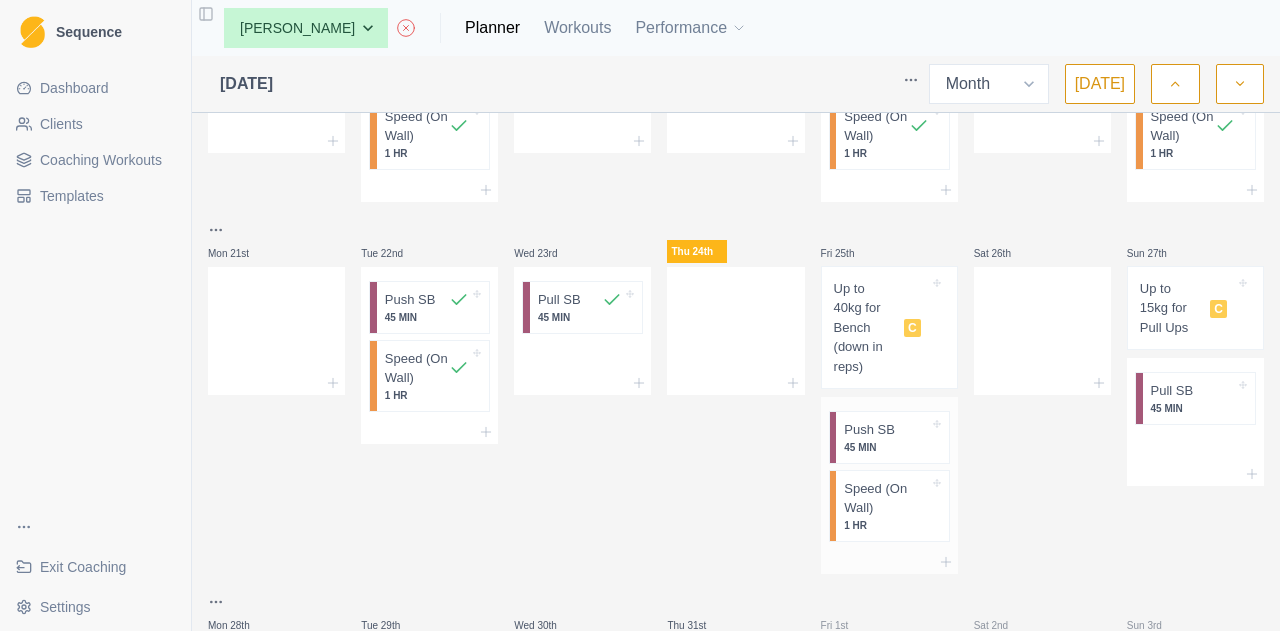 click on "45 MIN" at bounding box center [886, 447] 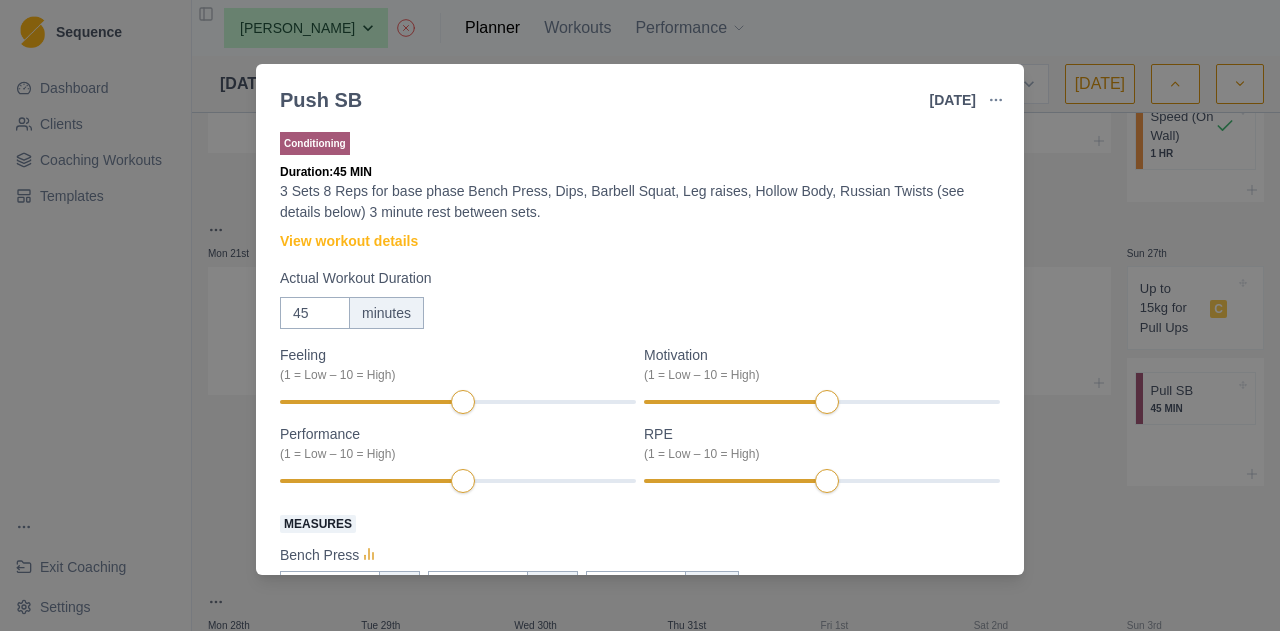 click at bounding box center (996, 100) 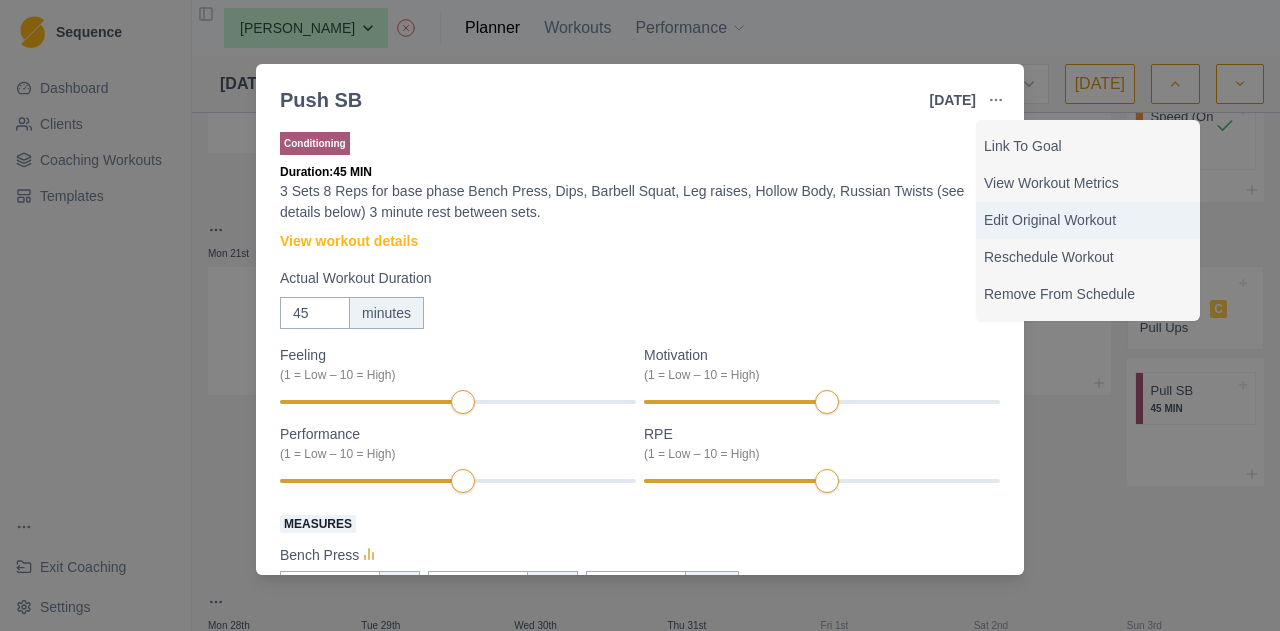 click on "Edit Original Workout" at bounding box center [1088, 220] 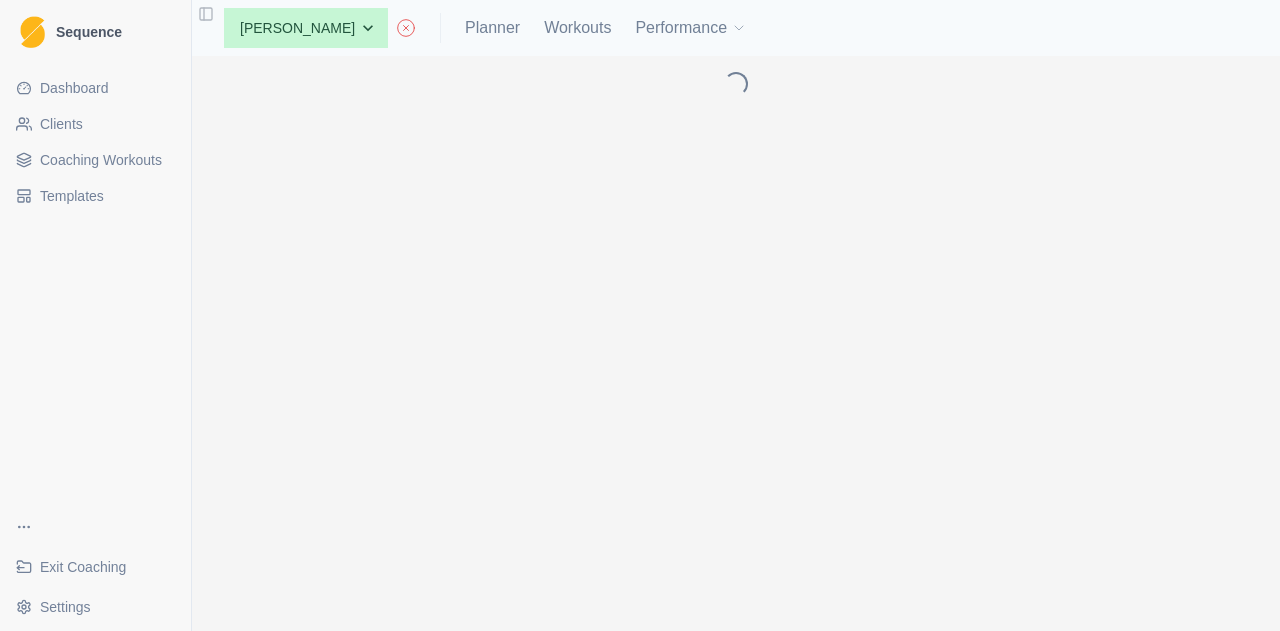 scroll, scrollTop: 0, scrollLeft: 0, axis: both 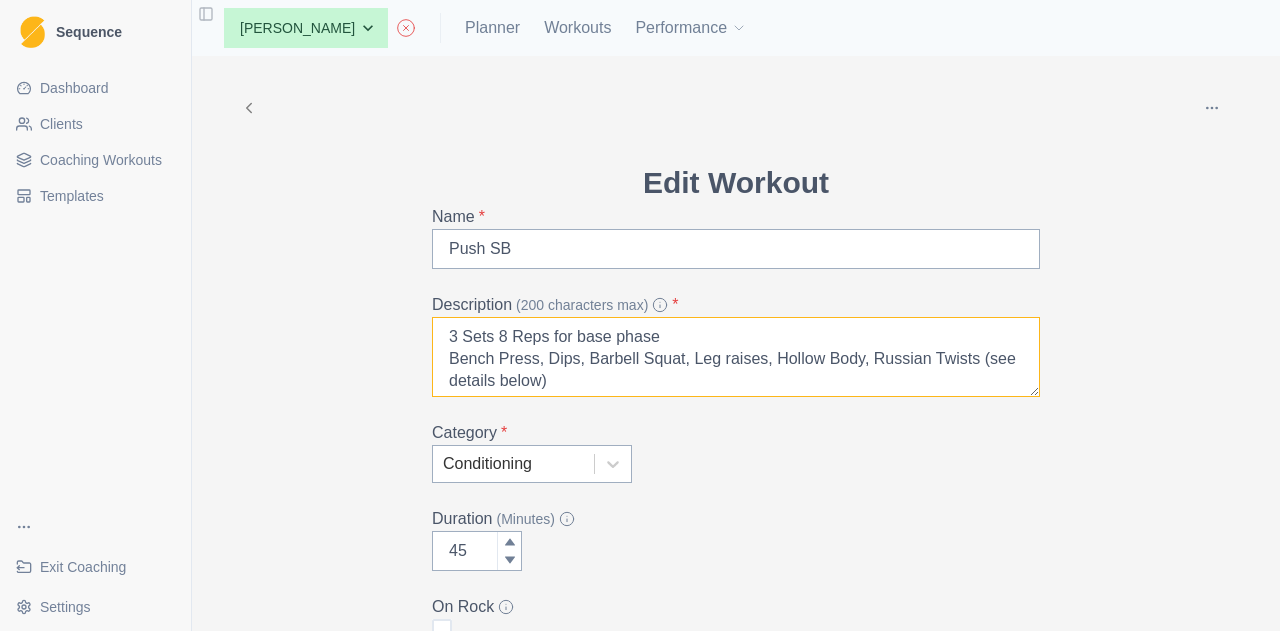 click on "3 Sets 8 Reps for base phase
Bench Press, Dips, Barbell Squat, Leg raises, Hollow Body, Russian Twists (see details below)
3 minute rest between sets." at bounding box center [736, 357] 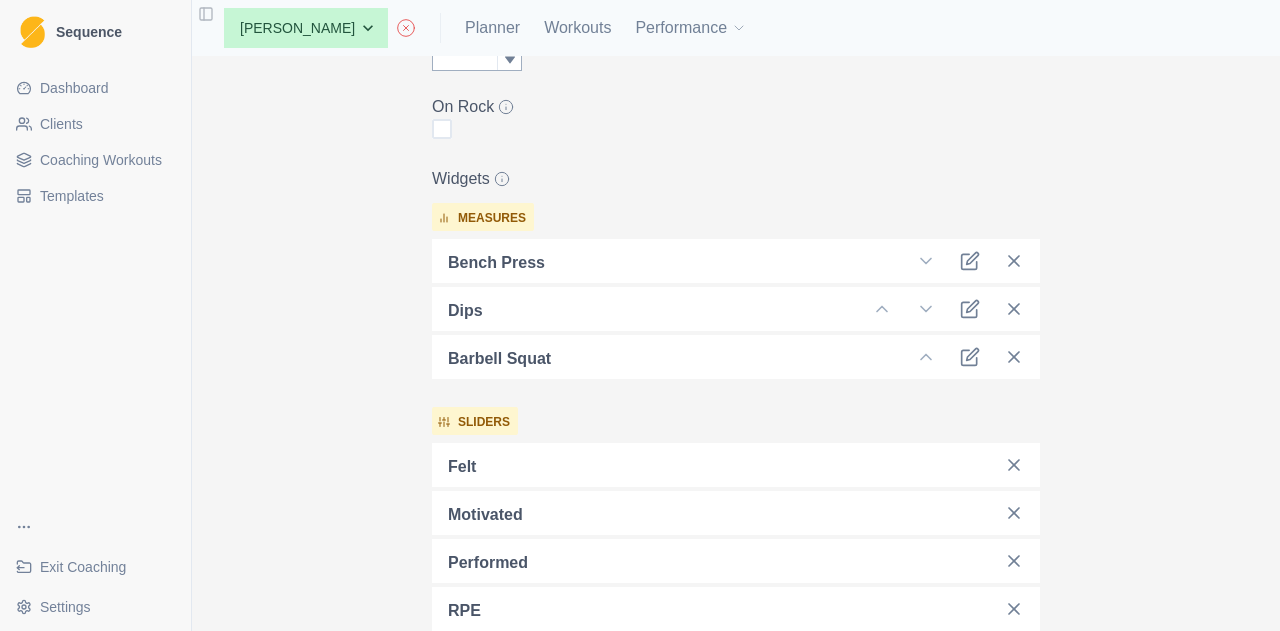 scroll, scrollTop: 1092, scrollLeft: 0, axis: vertical 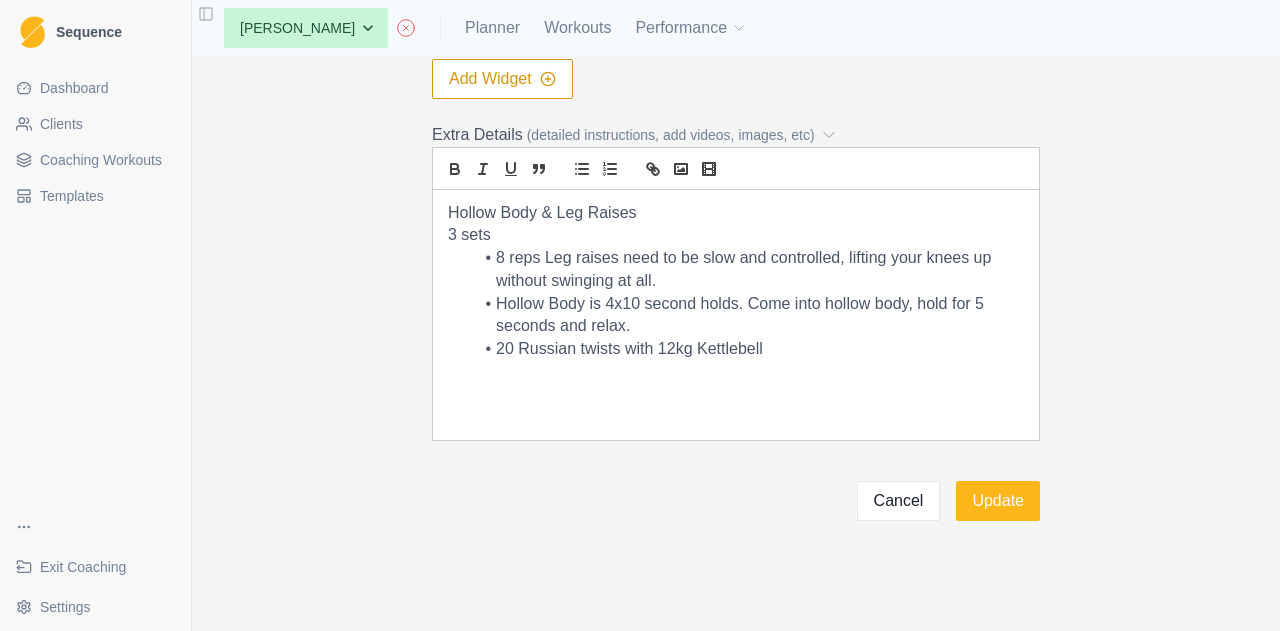 type on "3 Sets 8 Reps for base phase
Bench Press, Dips, Barbell Squat, Leg raises, Hollow Body, Russian Twists & Leg Raises (see details below)
3 minute rest between sets." 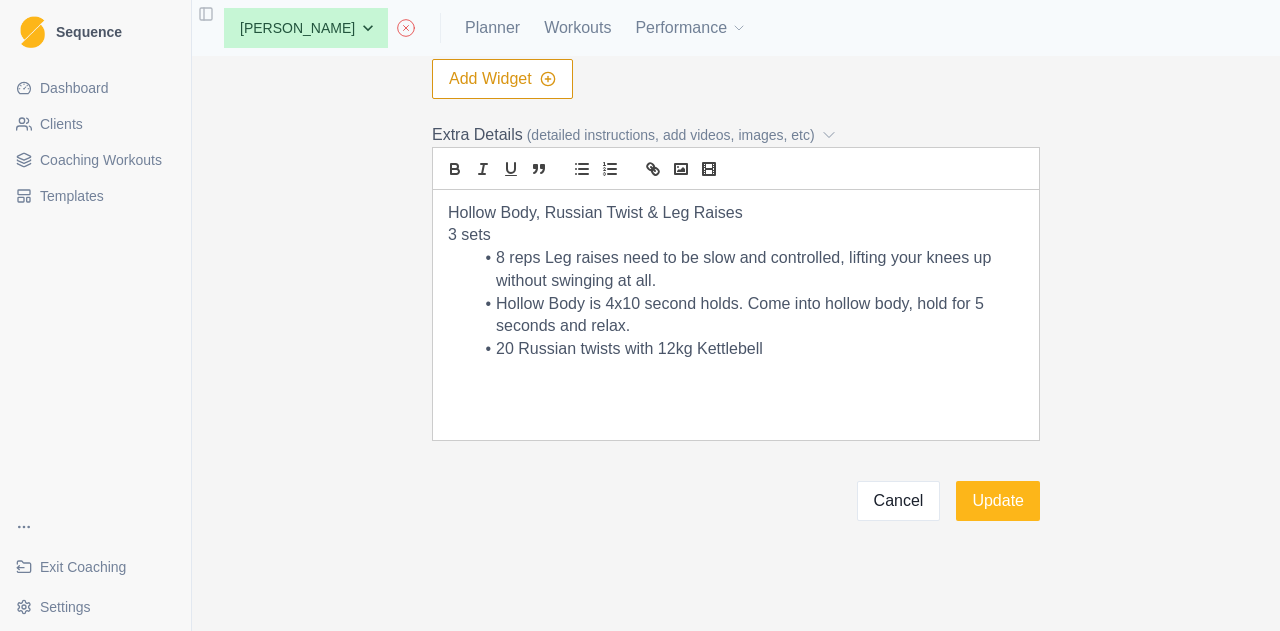 click on "8 reps Leg raises need to be slow and controlled, lifting your knees up without swinging at all." at bounding box center [748, 269] 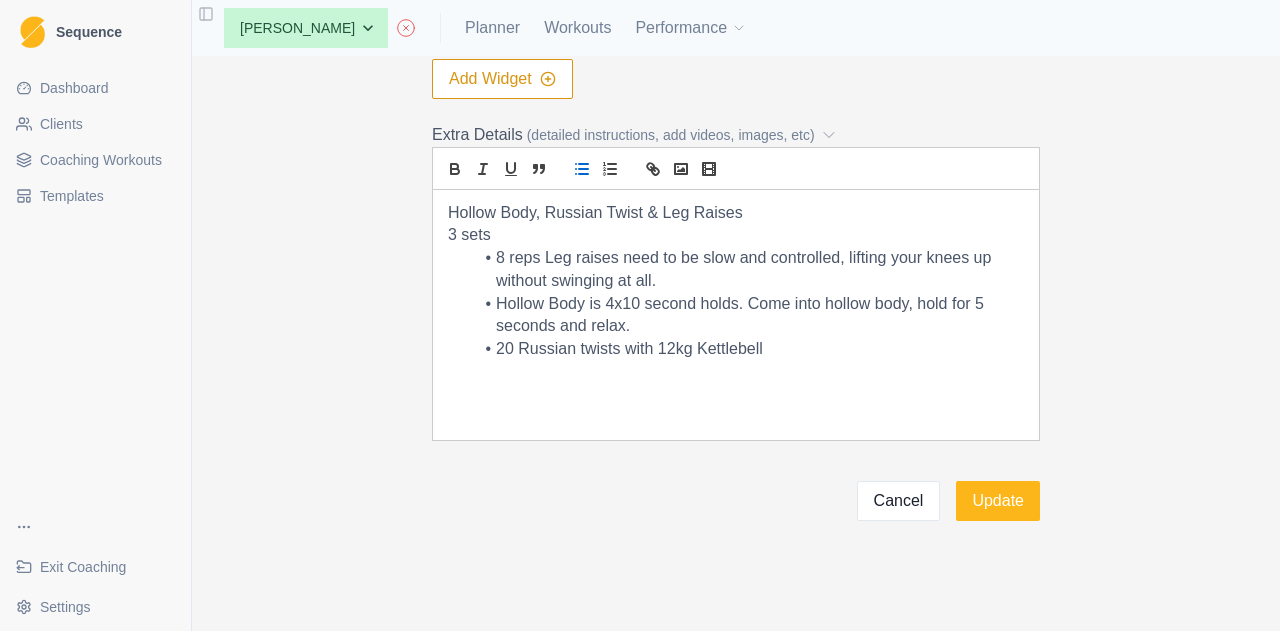 click on "8 reps Leg raises need to be slow and controlled, lifting your knees up without swinging at all." at bounding box center [748, 269] 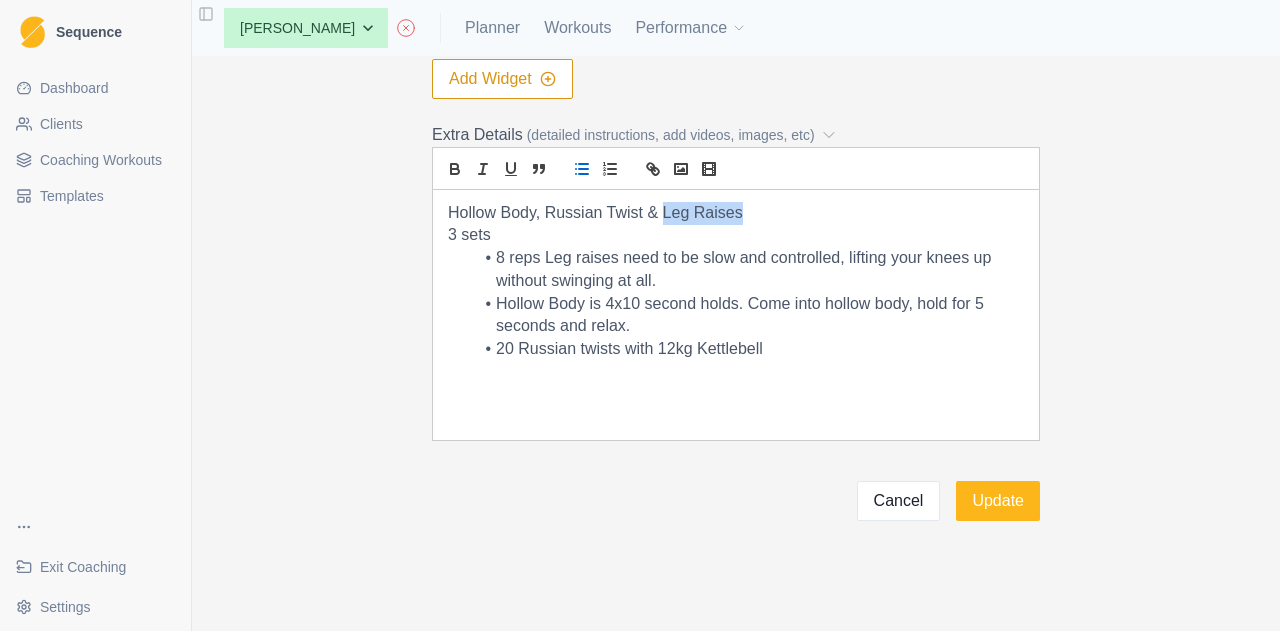 drag, startPoint x: 698, startPoint y: 208, endPoint x: 655, endPoint y: 208, distance: 43 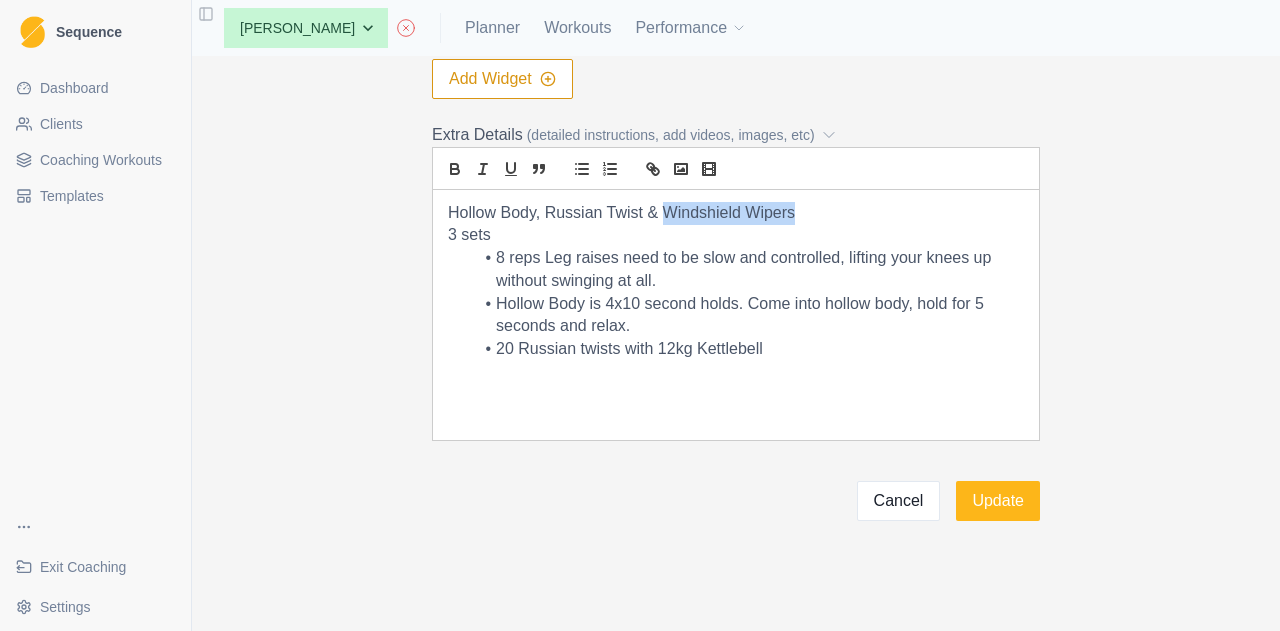 drag, startPoint x: 790, startPoint y: 210, endPoint x: 659, endPoint y: 208, distance: 131.01526 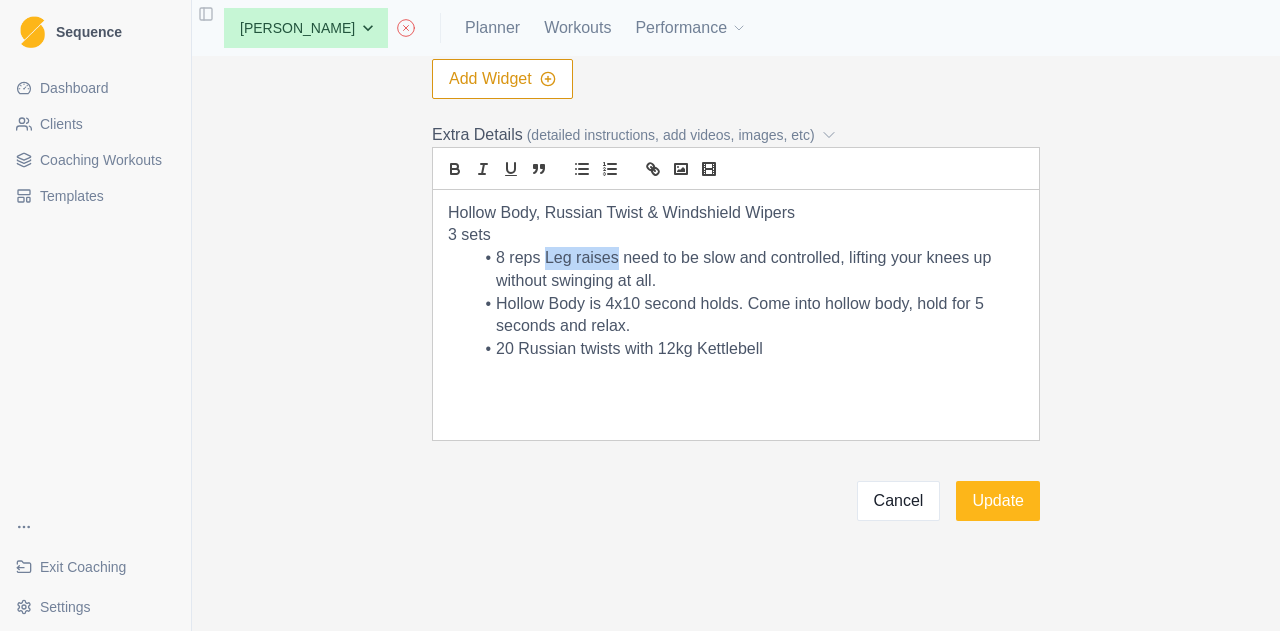 drag, startPoint x: 606, startPoint y: 257, endPoint x: 539, endPoint y: 256, distance: 67.00746 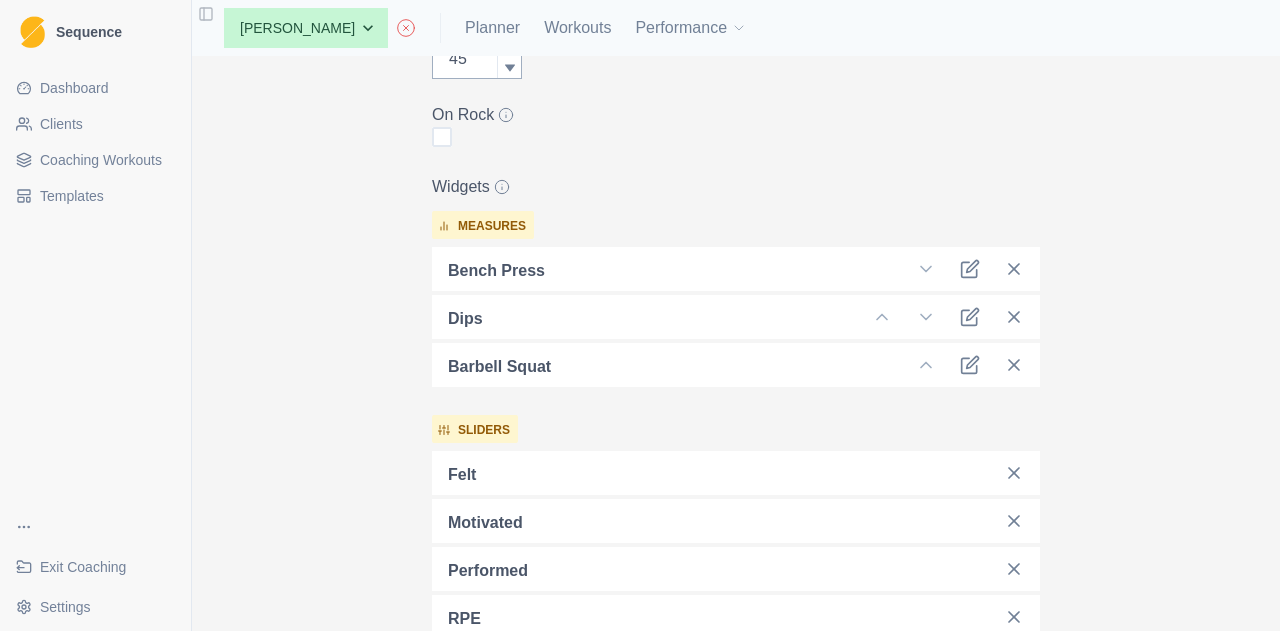 scroll, scrollTop: 0, scrollLeft: 0, axis: both 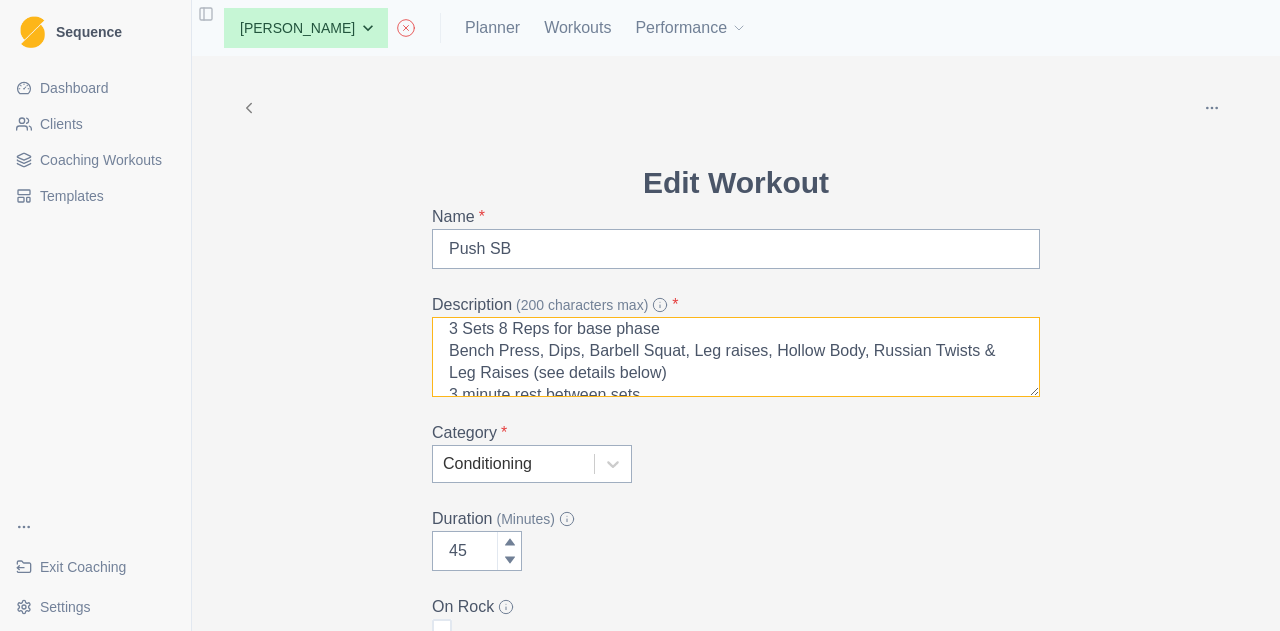 drag, startPoint x: 970, startPoint y: 357, endPoint x: 482, endPoint y: 376, distance: 488.36975 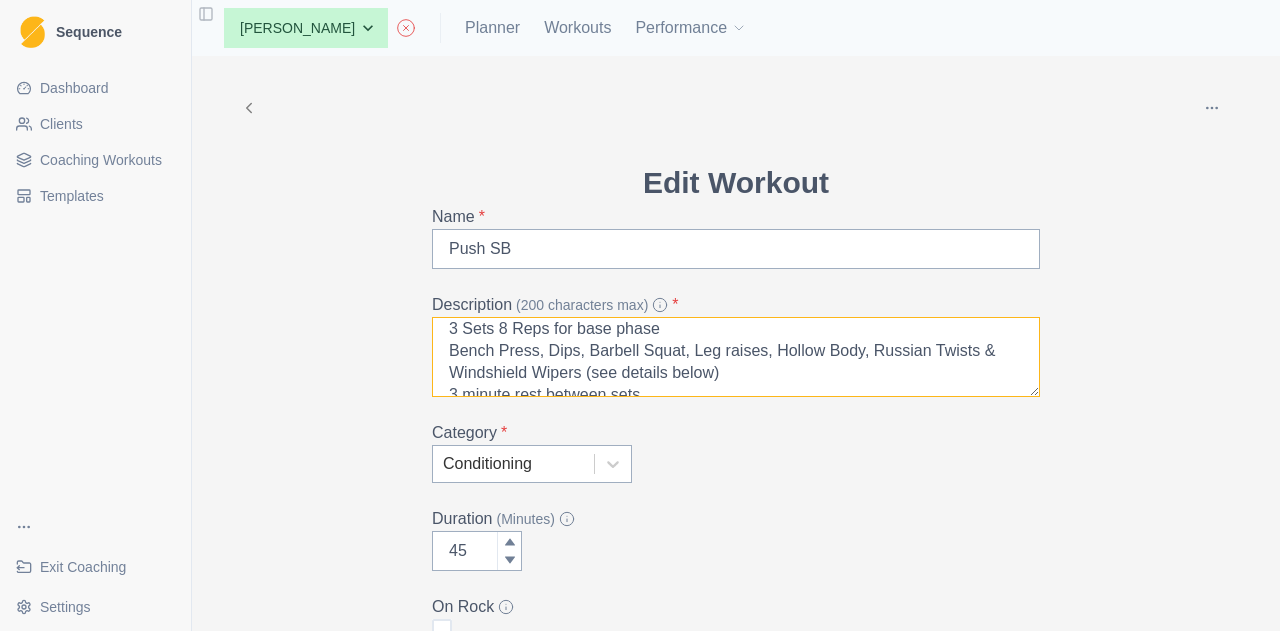 click on "3 Sets 8 Reps for base phase
Bench Press, Dips, Barbell Squat, Leg raises, Hollow Body, Russian Twists & Windshield Wipers (see details below)
3 minute rest between sets." at bounding box center (736, 357) 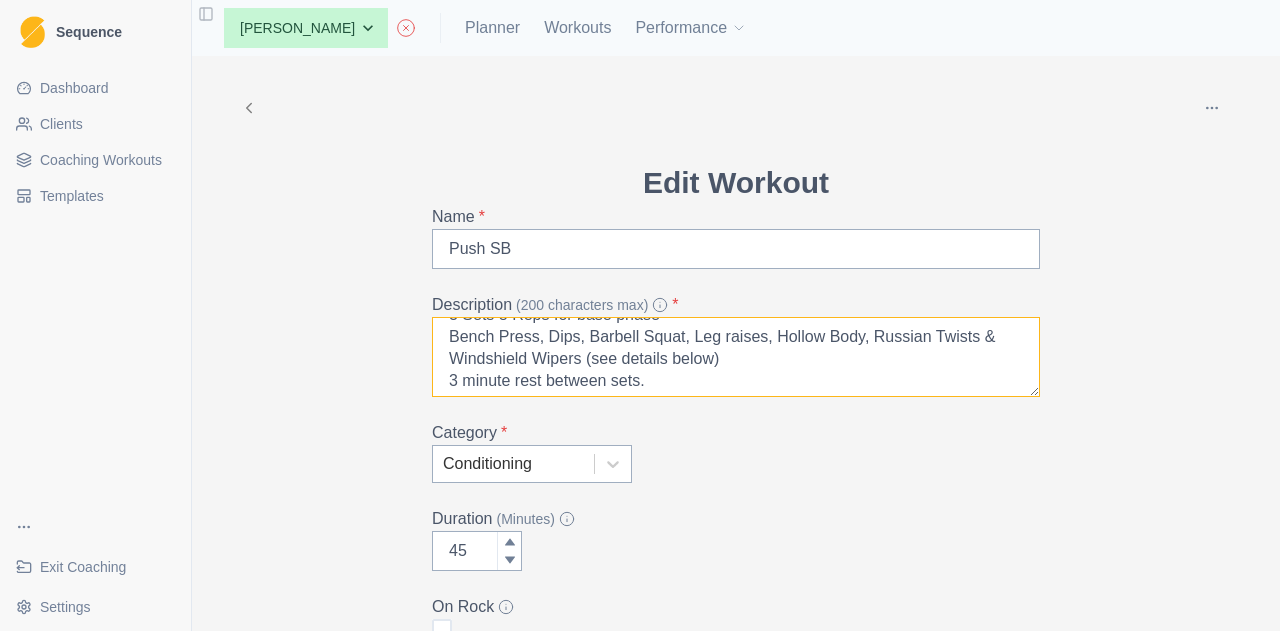 scroll, scrollTop: 25, scrollLeft: 0, axis: vertical 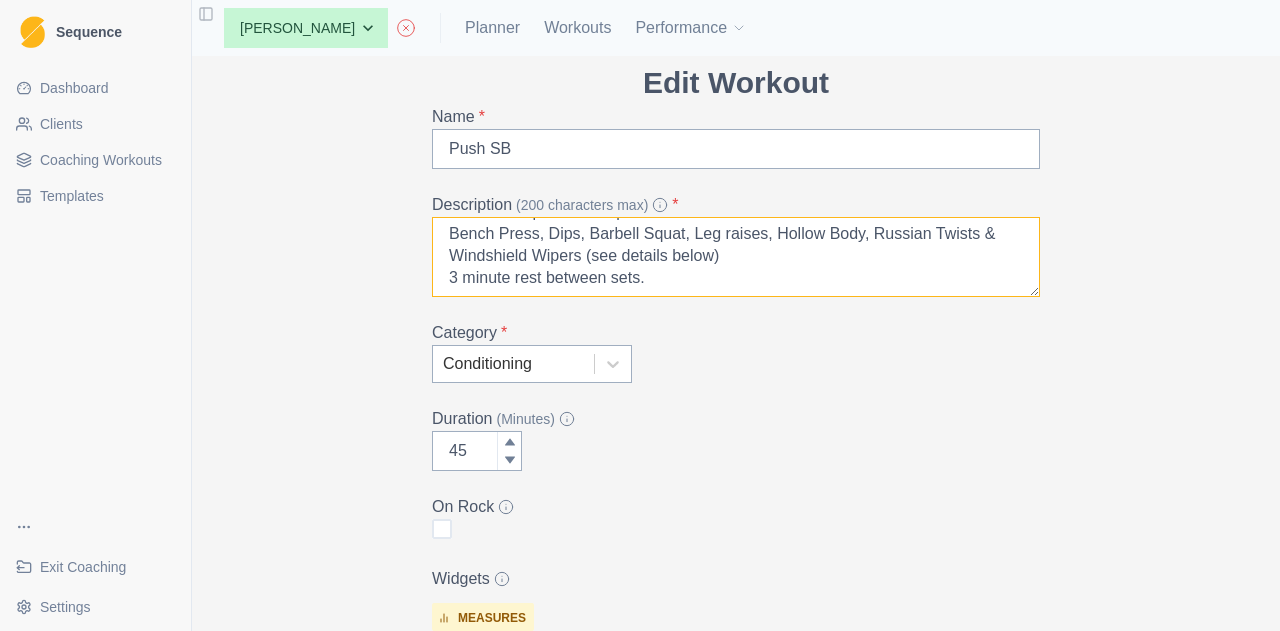 drag, startPoint x: 750, startPoint y: 230, endPoint x: 709, endPoint y: 262, distance: 52.009613 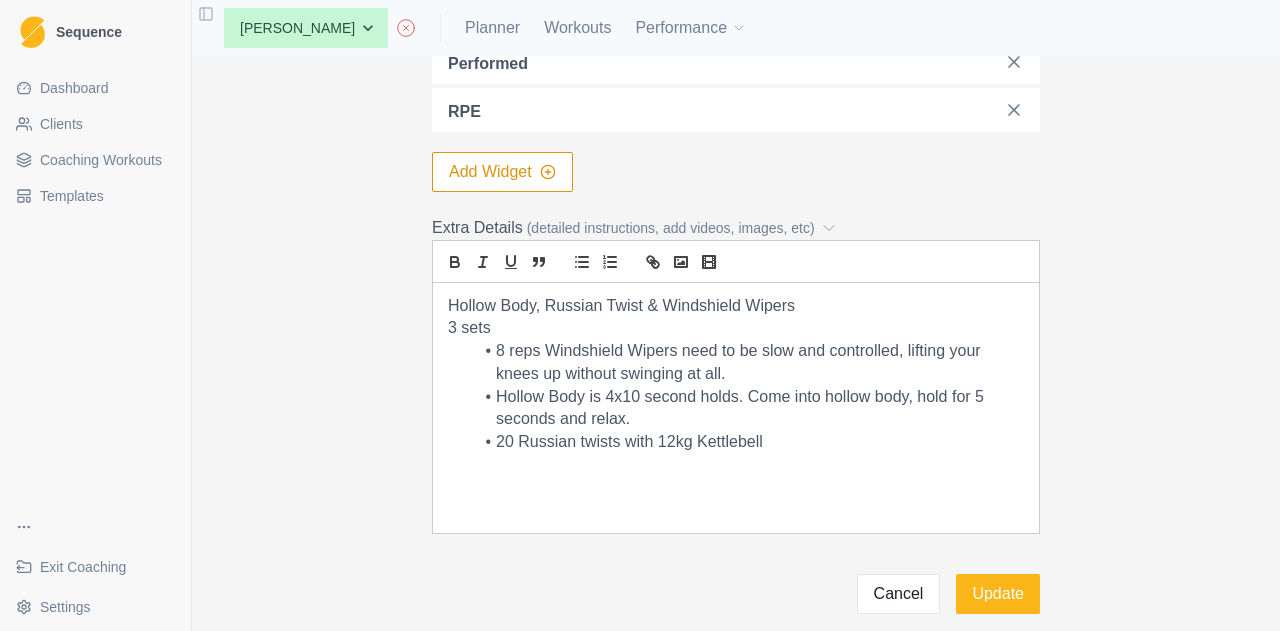scroll, scrollTop: 1092, scrollLeft: 0, axis: vertical 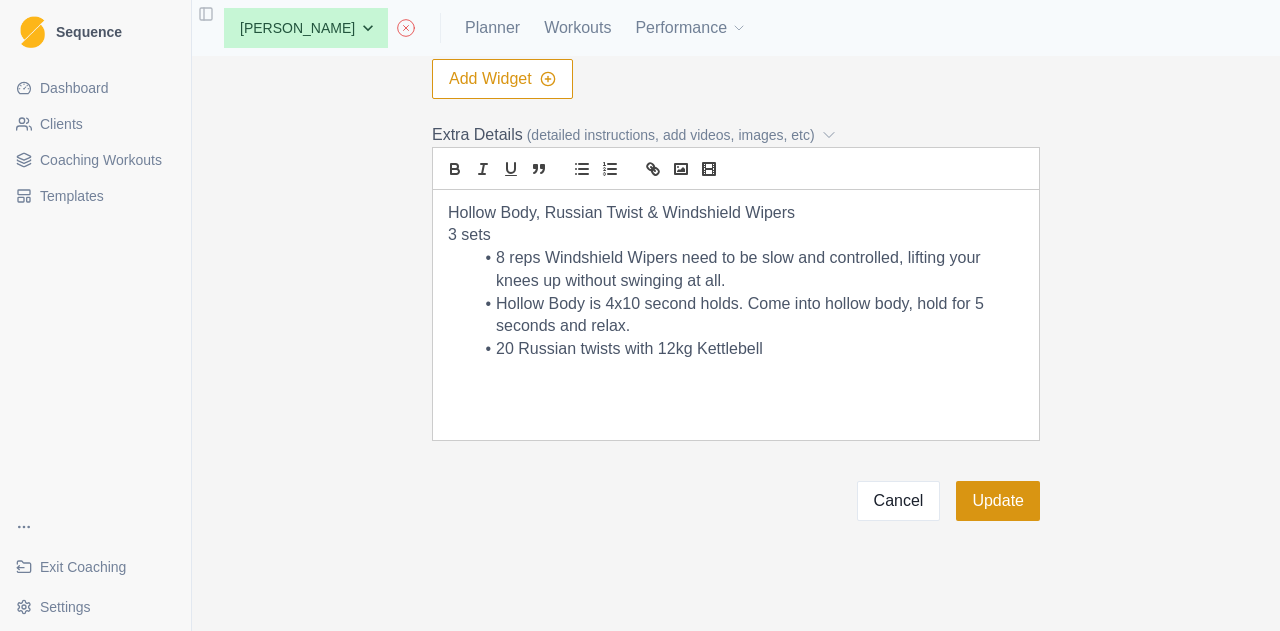 click on "Update" at bounding box center (998, 501) 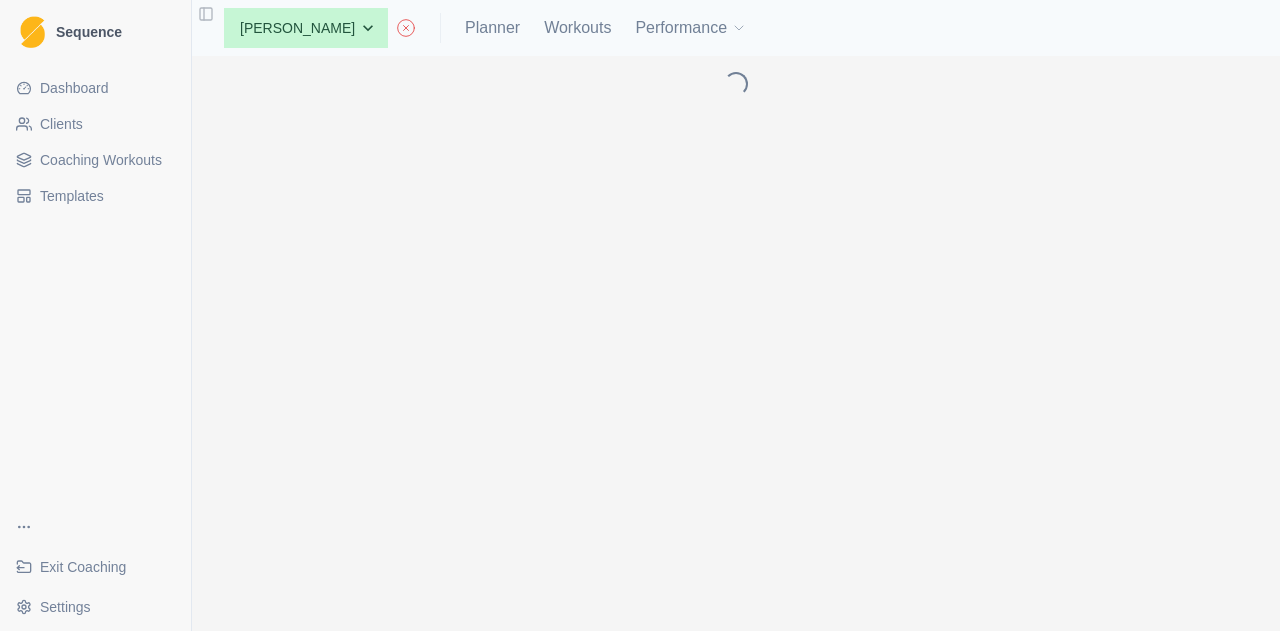 scroll, scrollTop: 0, scrollLeft: 0, axis: both 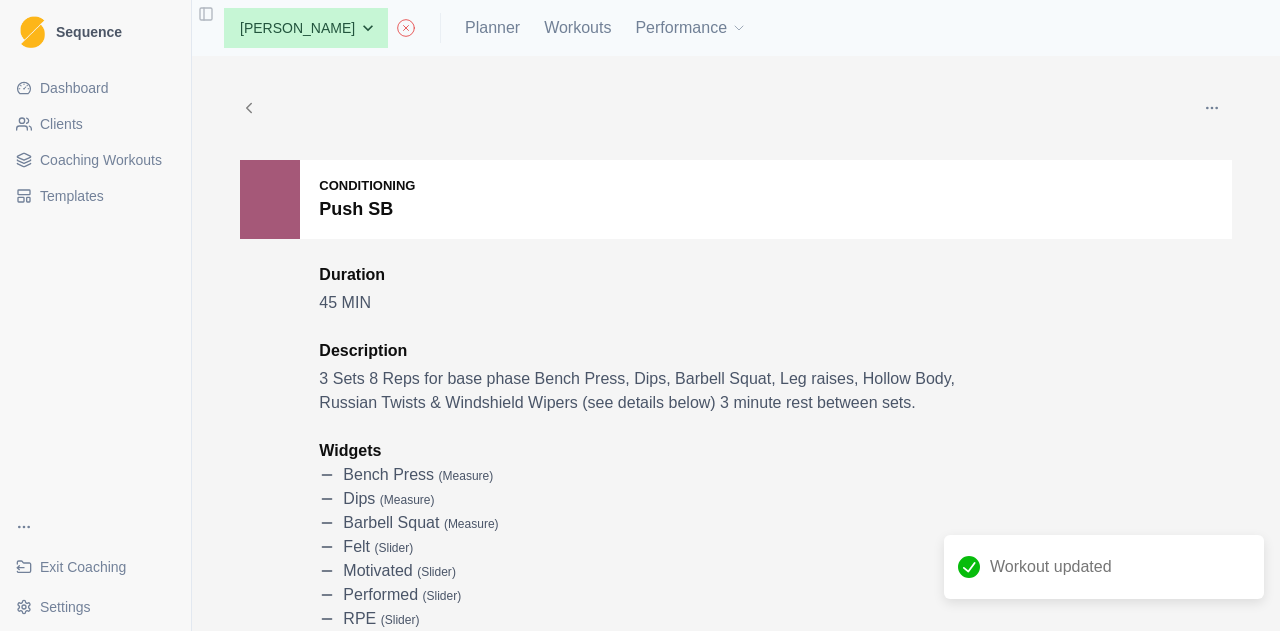 click 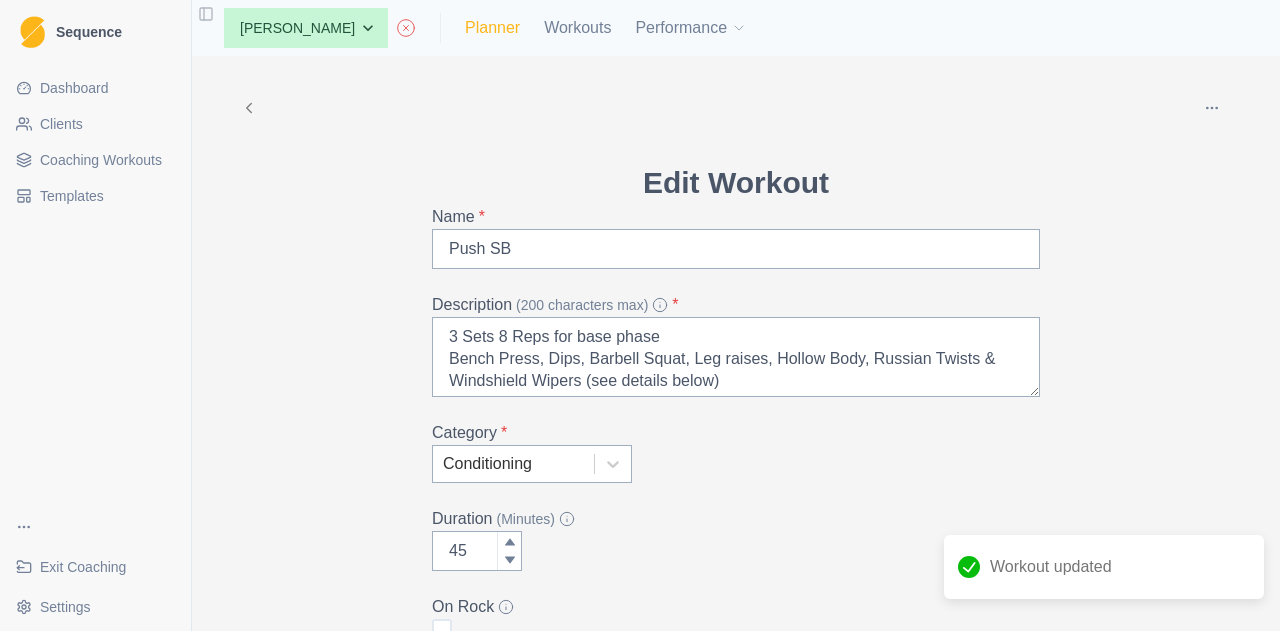 click on "Planner" at bounding box center [492, 28] 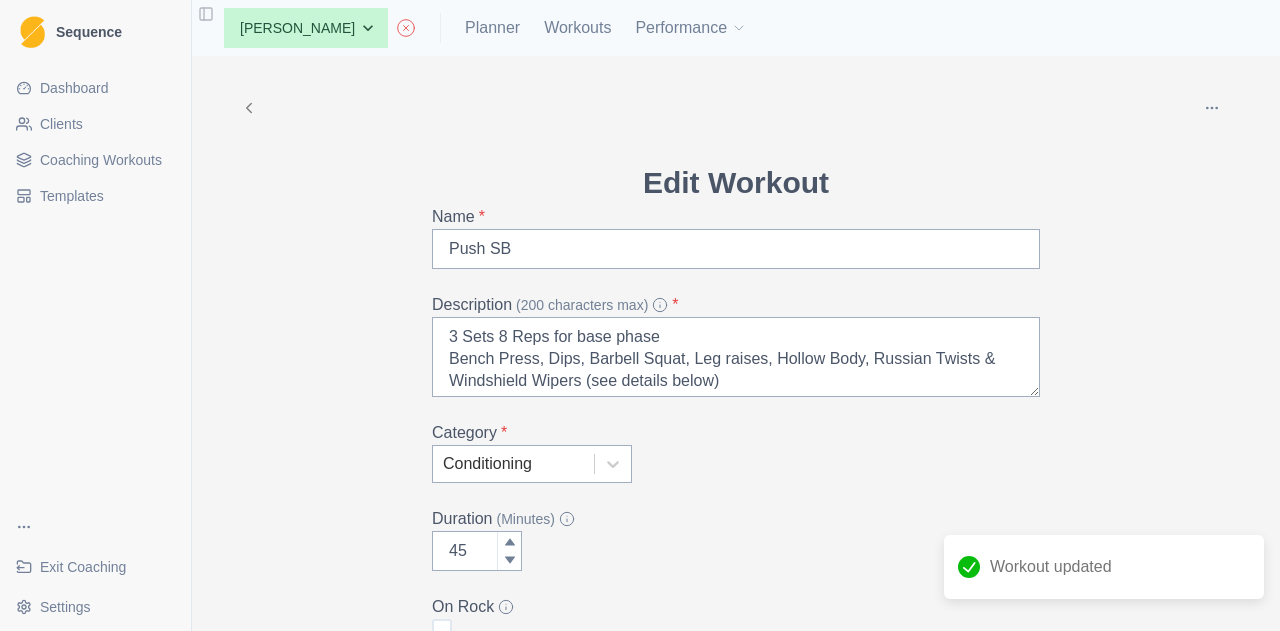 select on "month" 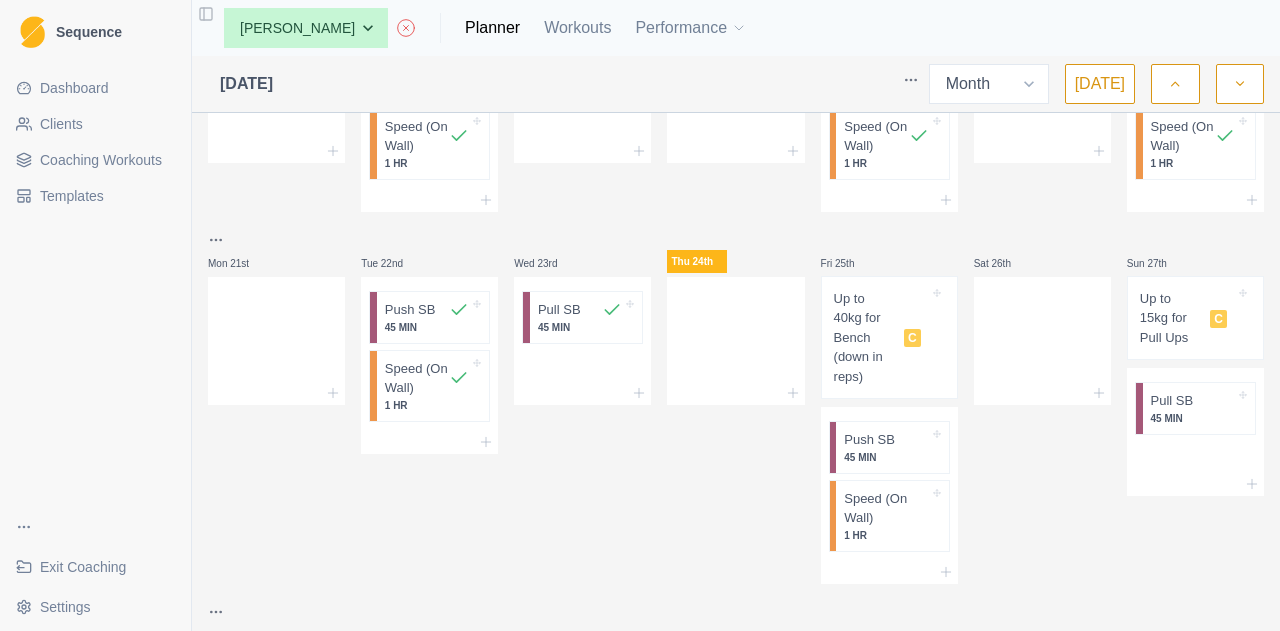 scroll, scrollTop: 900, scrollLeft: 0, axis: vertical 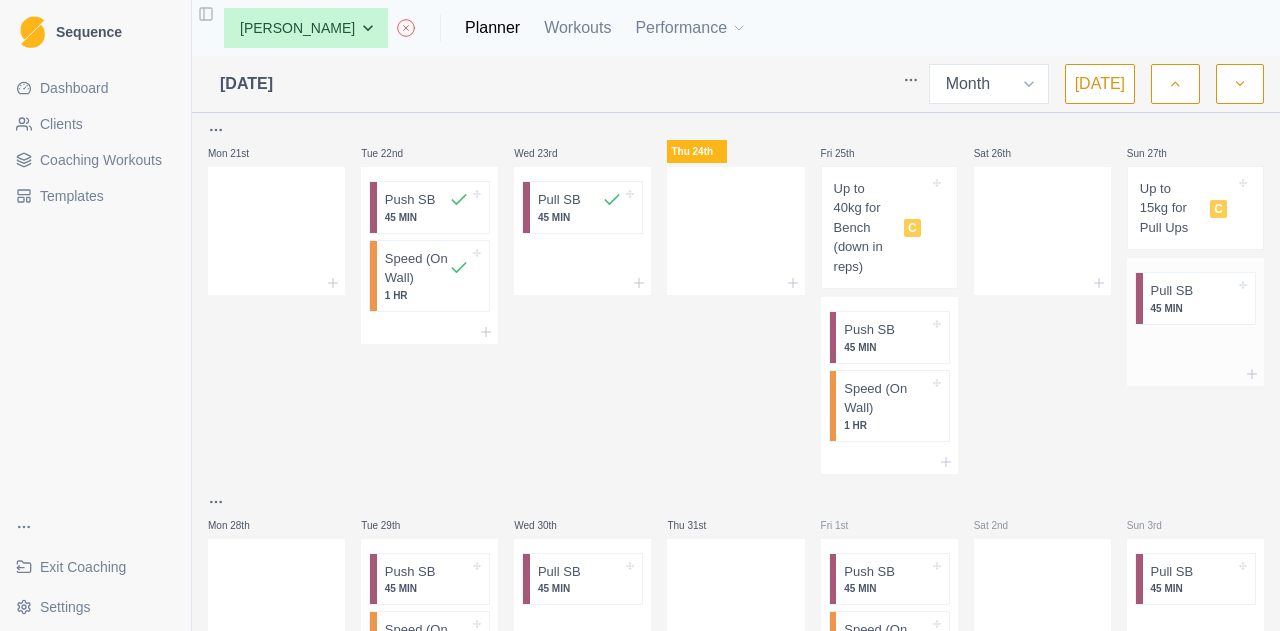 click on "45 MIN" at bounding box center [1193, 308] 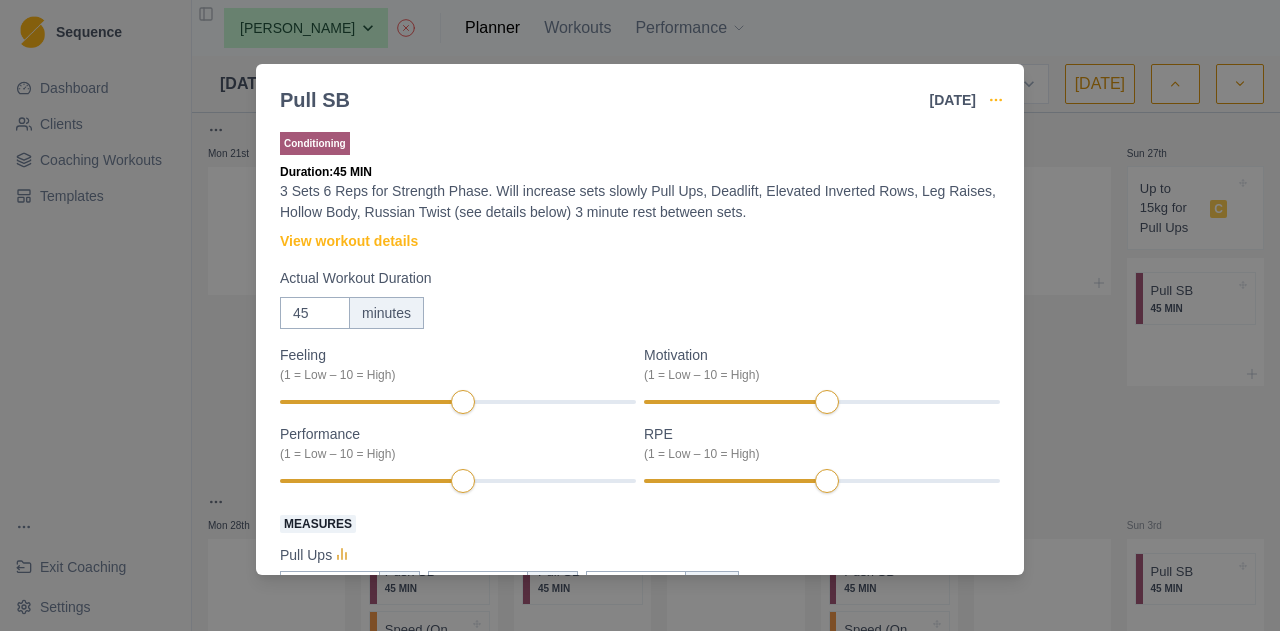 click 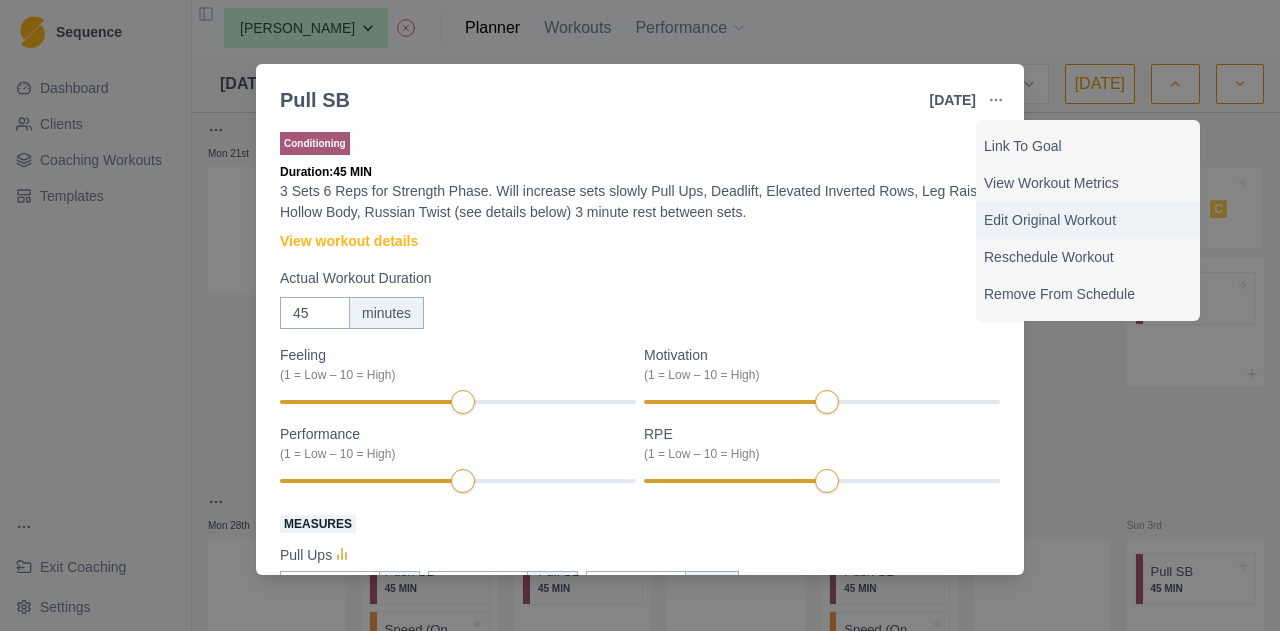 click on "Edit Original Workout" at bounding box center (1088, 220) 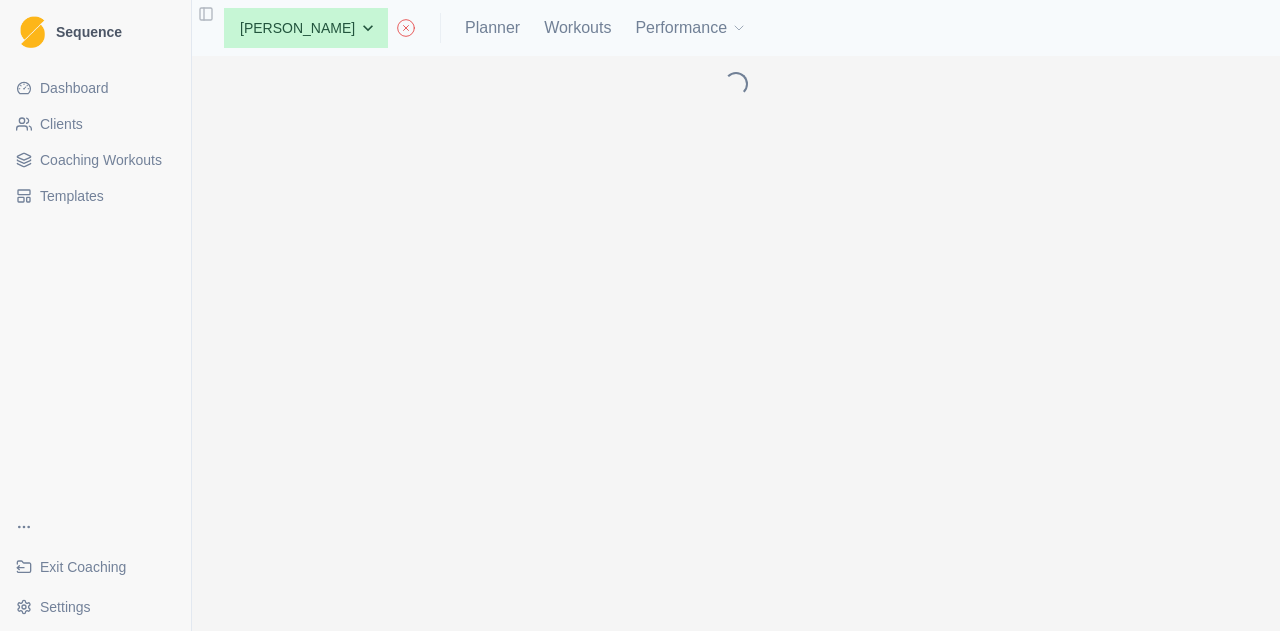 scroll, scrollTop: 0, scrollLeft: 0, axis: both 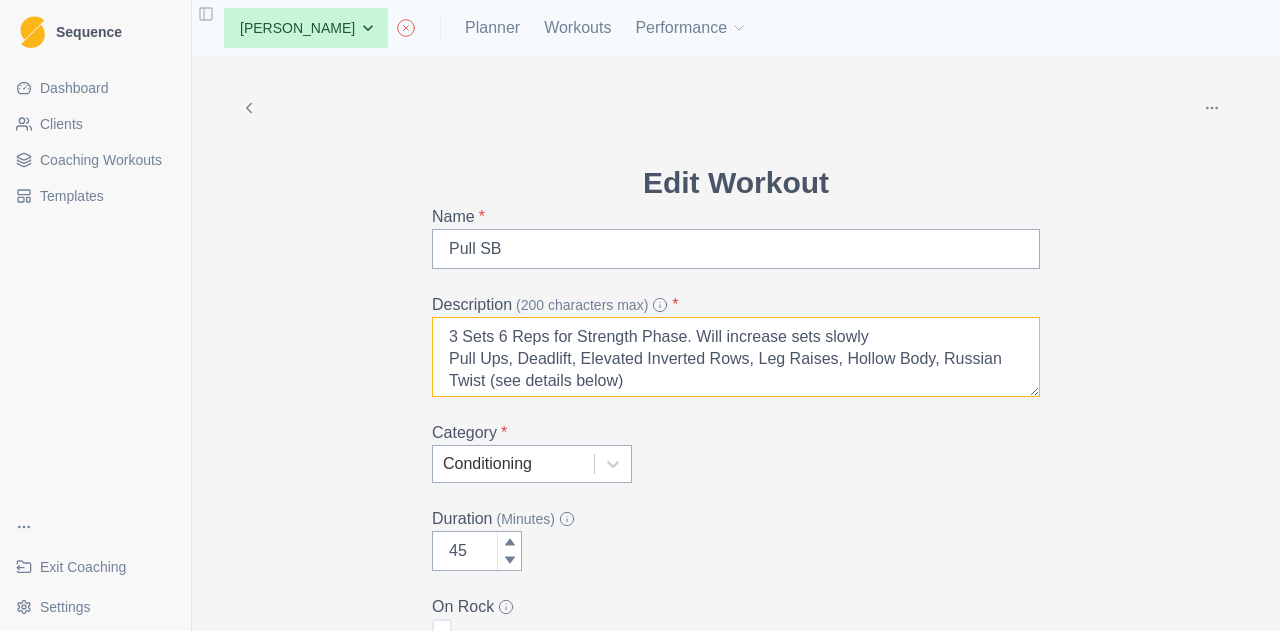 drag, startPoint x: 821, startPoint y: 357, endPoint x: 988, endPoint y: 361, distance: 167.0479 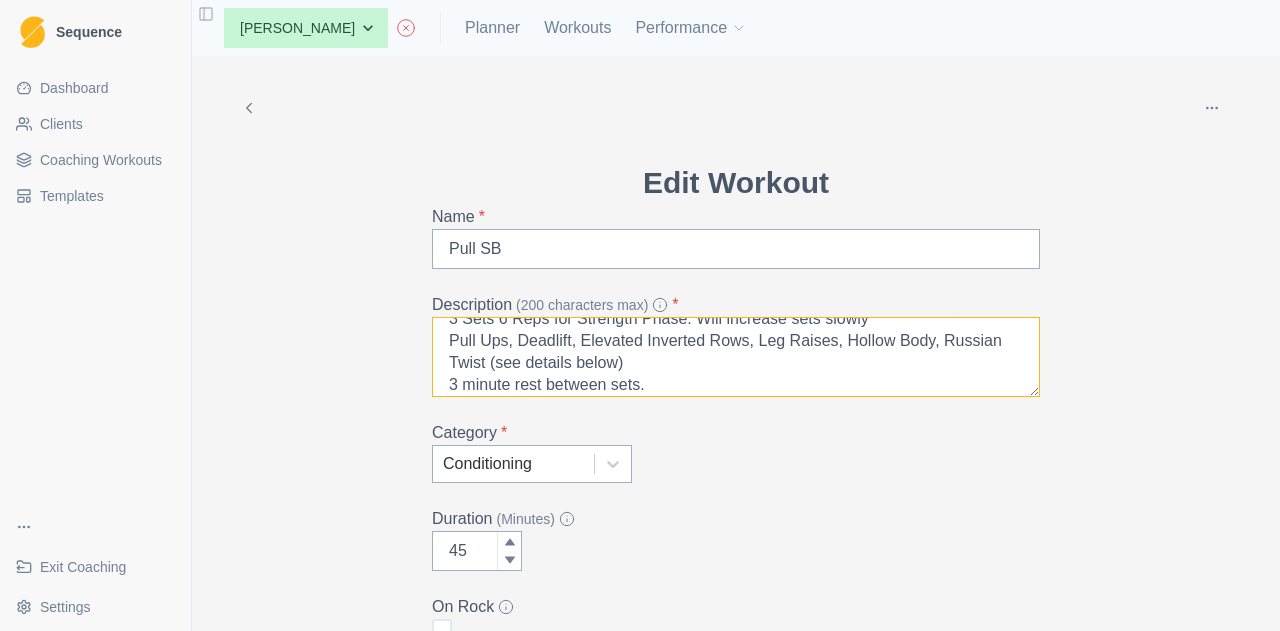 drag, startPoint x: 740, startPoint y: 357, endPoint x: 477, endPoint y: 362, distance: 263.04752 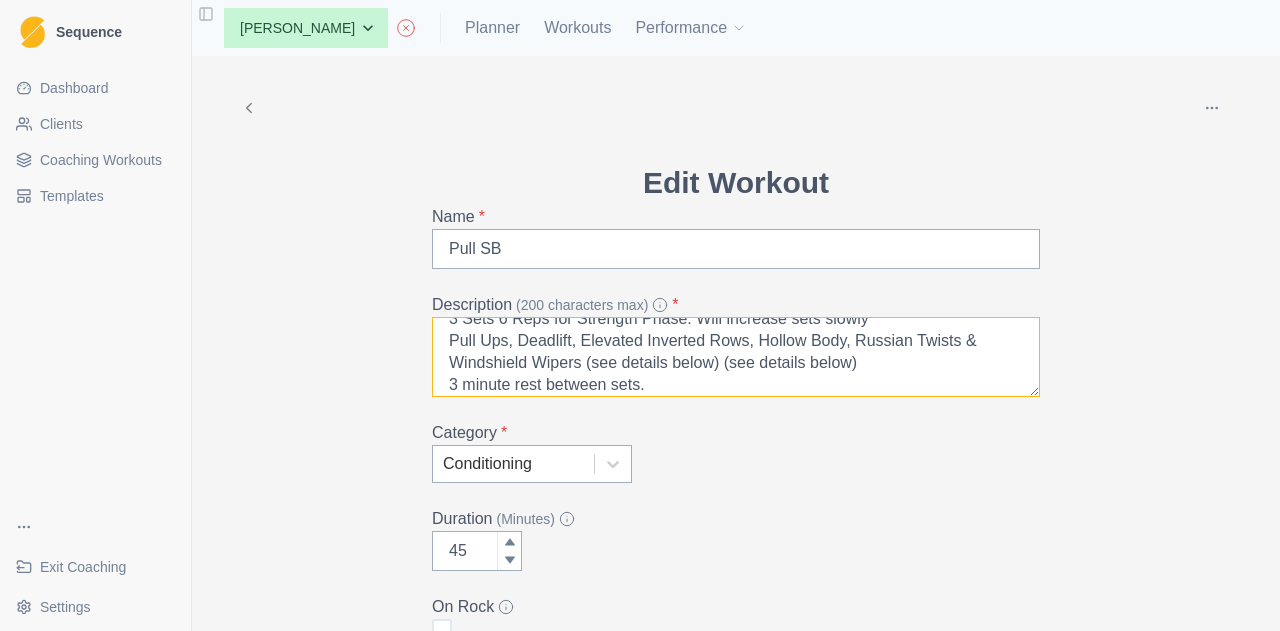 click on "3 Sets 6 Reps for Strength Phase. Will increase sets slowly
Pull Ups, Deadlift, Elevated Inverted Rows, Hollow Body, Russian Twists & Windshield Wipers (see details below) (see details below)
3 minute rest between sets." at bounding box center [736, 357] 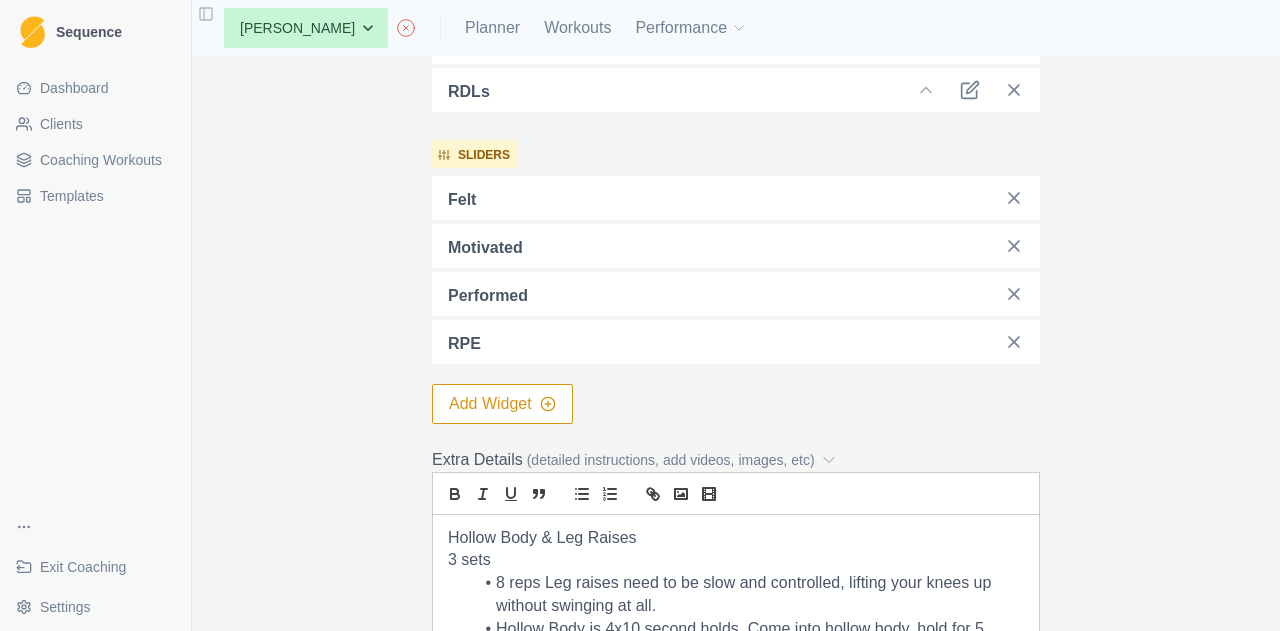 scroll, scrollTop: 900, scrollLeft: 0, axis: vertical 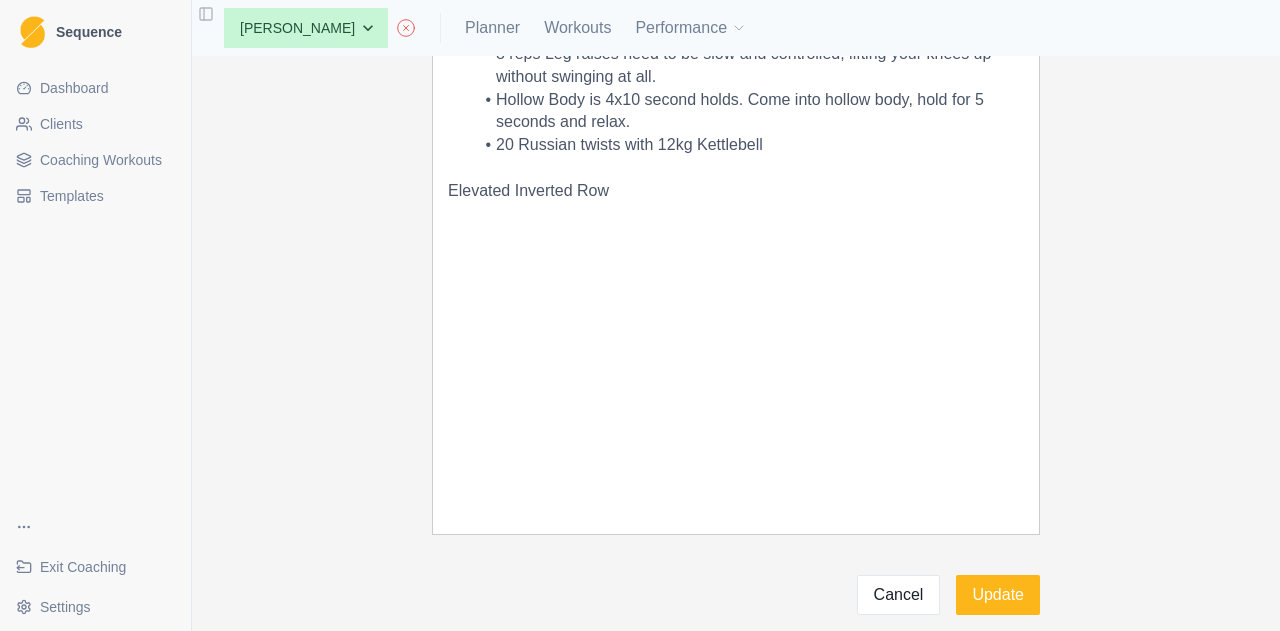 type on "3 Sets 6 Reps for Strength Phase. Will increase sets slowly
Pull Ups, Deadlift, Elevated Inverted Rows, Hollow Body, Russian Twists & Windshield Wipers (see details below)
3 minute rest between sets." 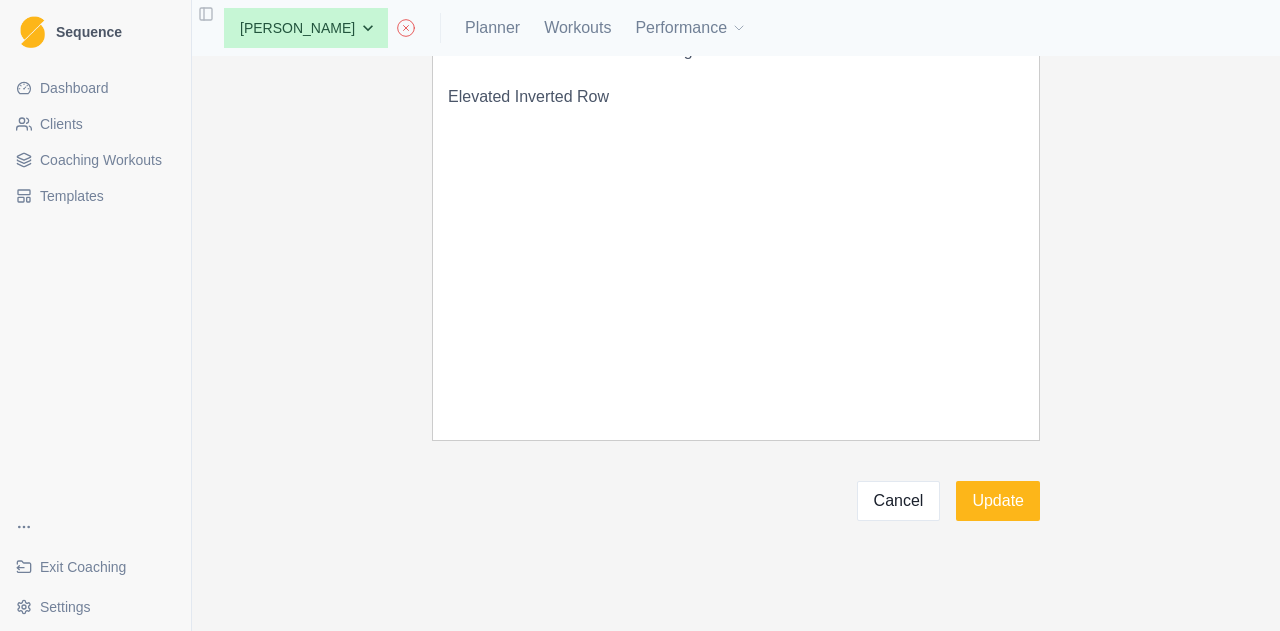 click on "Hollow Body & Leg Raises 3 sets 8 reps Leg raises need to be slow and controlled, lifting your knees up without swinging at all. Hollow Body is 4x10 second holds. Come into hollow body, hold for 5 seconds and relax. 20 Russian twists with 12kg Kettlebell Elevated Inverted Row" at bounding box center [736, 190] 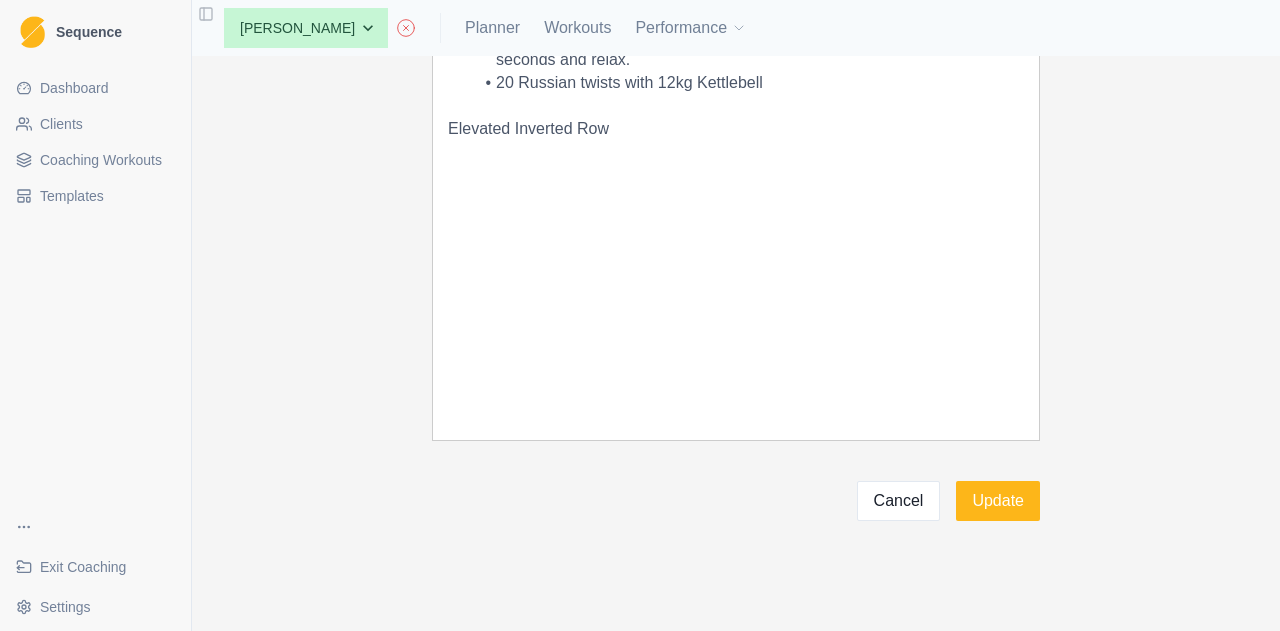 scroll, scrollTop: 0, scrollLeft: 0, axis: both 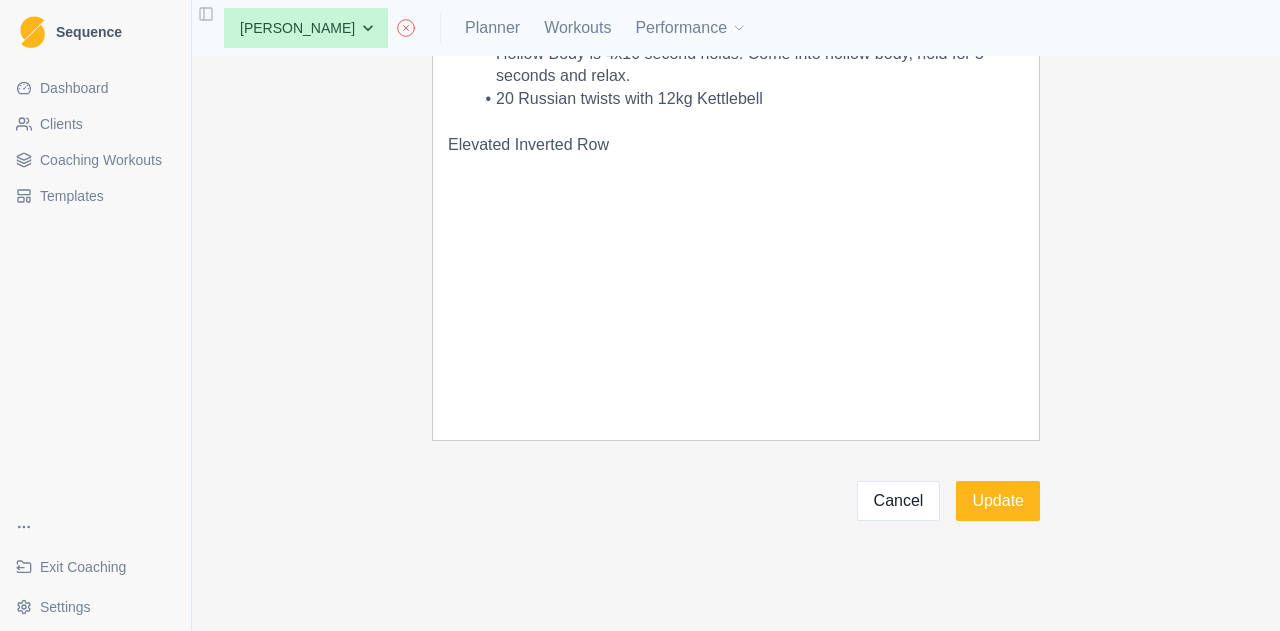 drag, startPoint x: 436, startPoint y: 140, endPoint x: 462, endPoint y: 158, distance: 31.622776 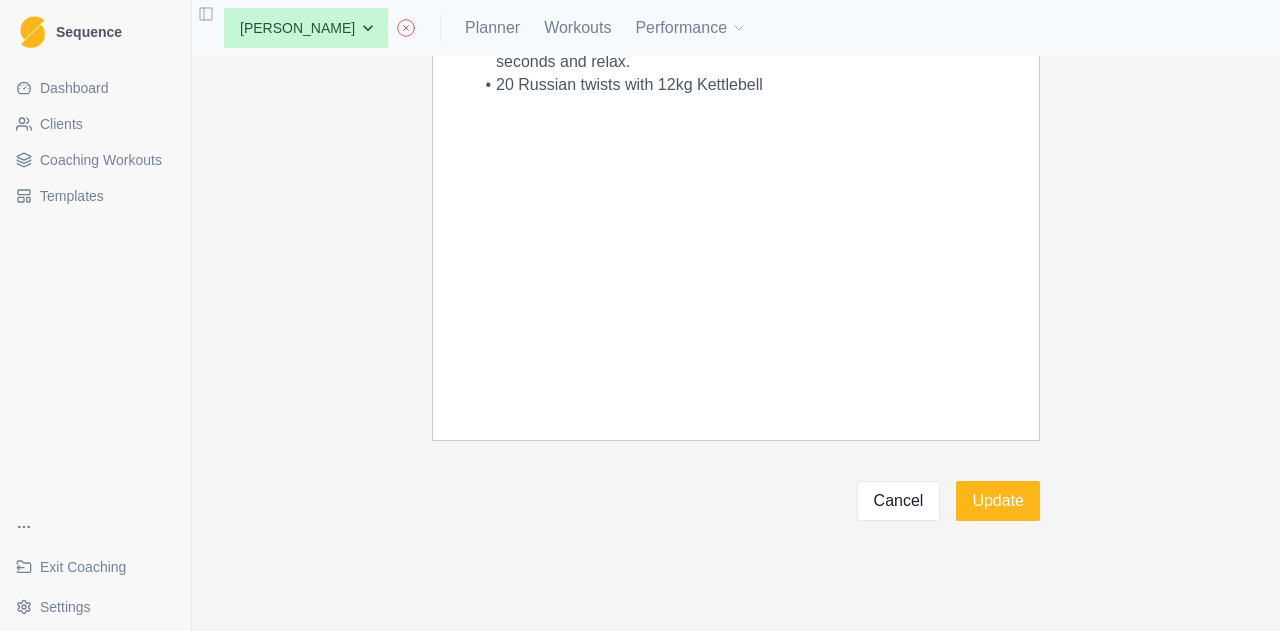 scroll, scrollTop: 26, scrollLeft: 0, axis: vertical 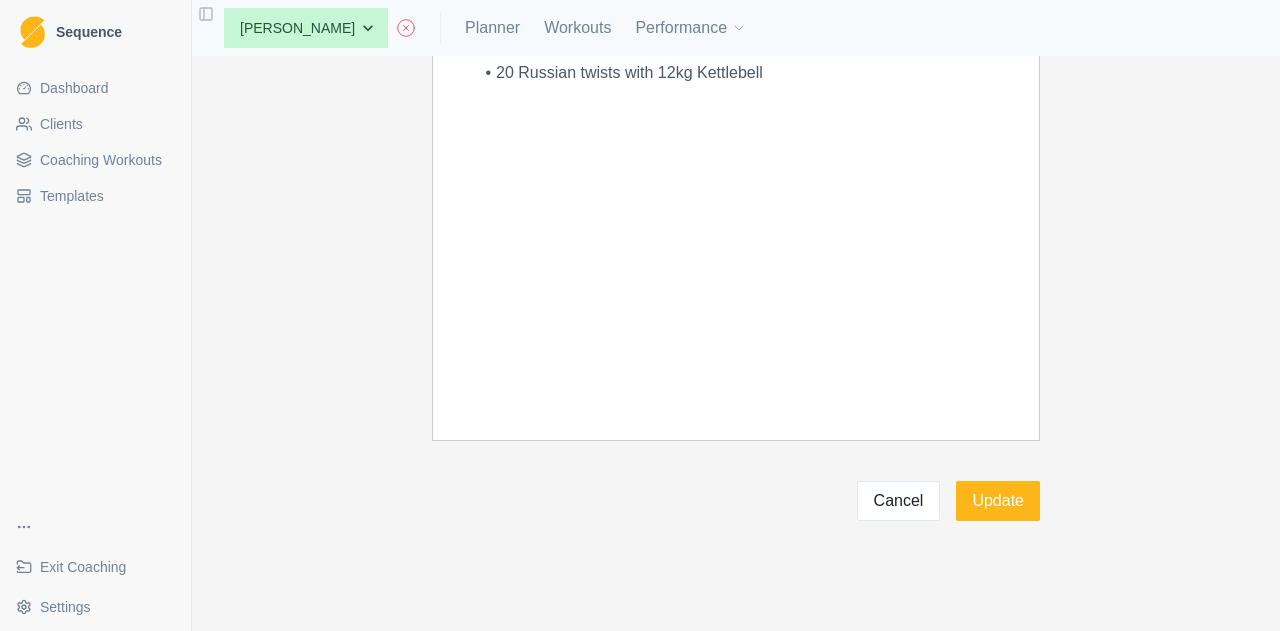 click on "Hollow Body & Leg Raises 3 sets 8 reps Leg raises need to be slow and controlled, lifting your knees up without swinging at all. Hollow Body is 4x10 second holds. Come into hollow body, hold for 5 seconds and relax. 20 Russian twists with 12kg Kettlebell" at bounding box center (736, 190) 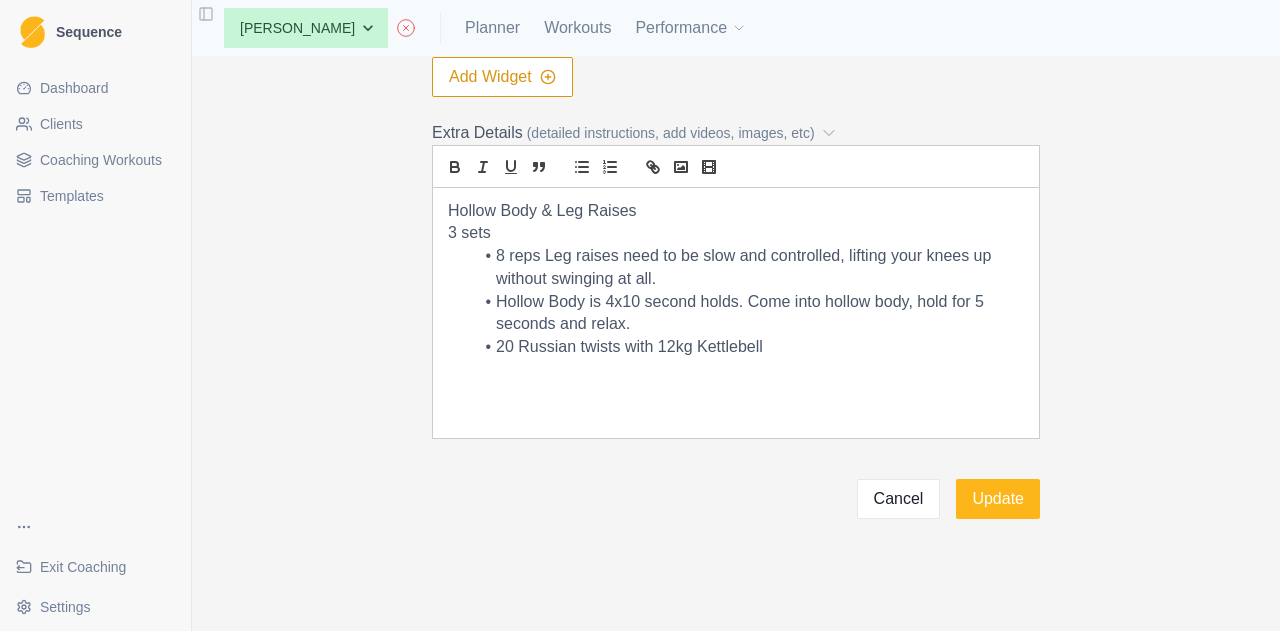 scroll, scrollTop: 0, scrollLeft: 0, axis: both 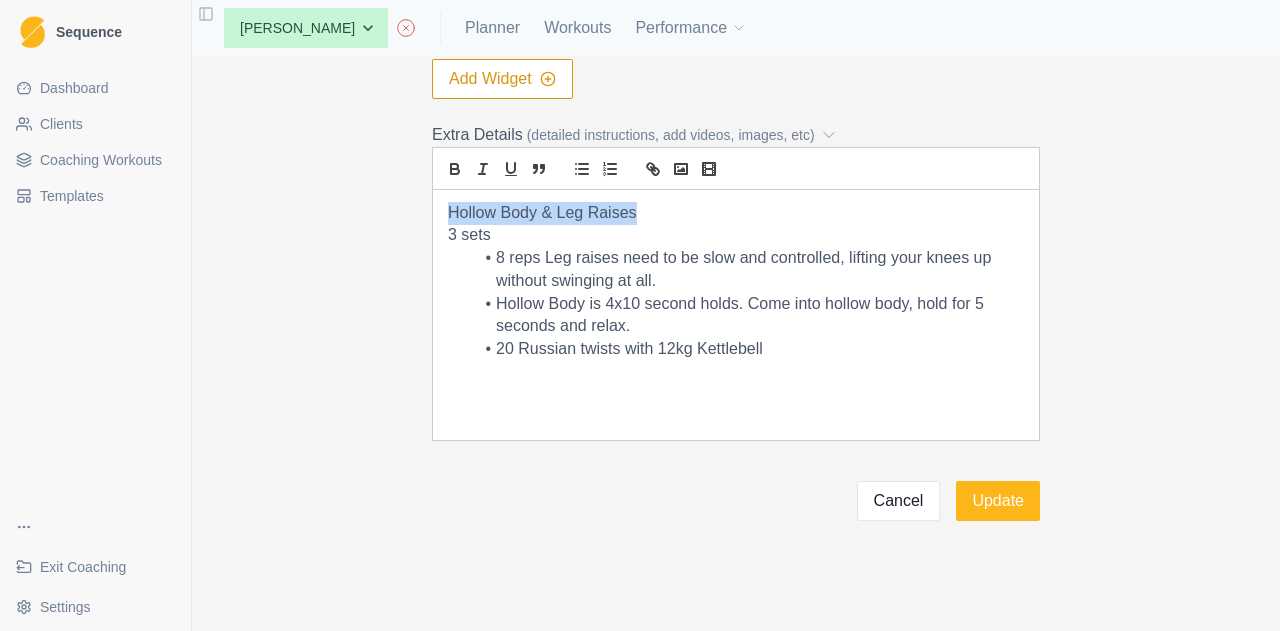 drag, startPoint x: 665, startPoint y: 214, endPoint x: 416, endPoint y: 221, distance: 249.09837 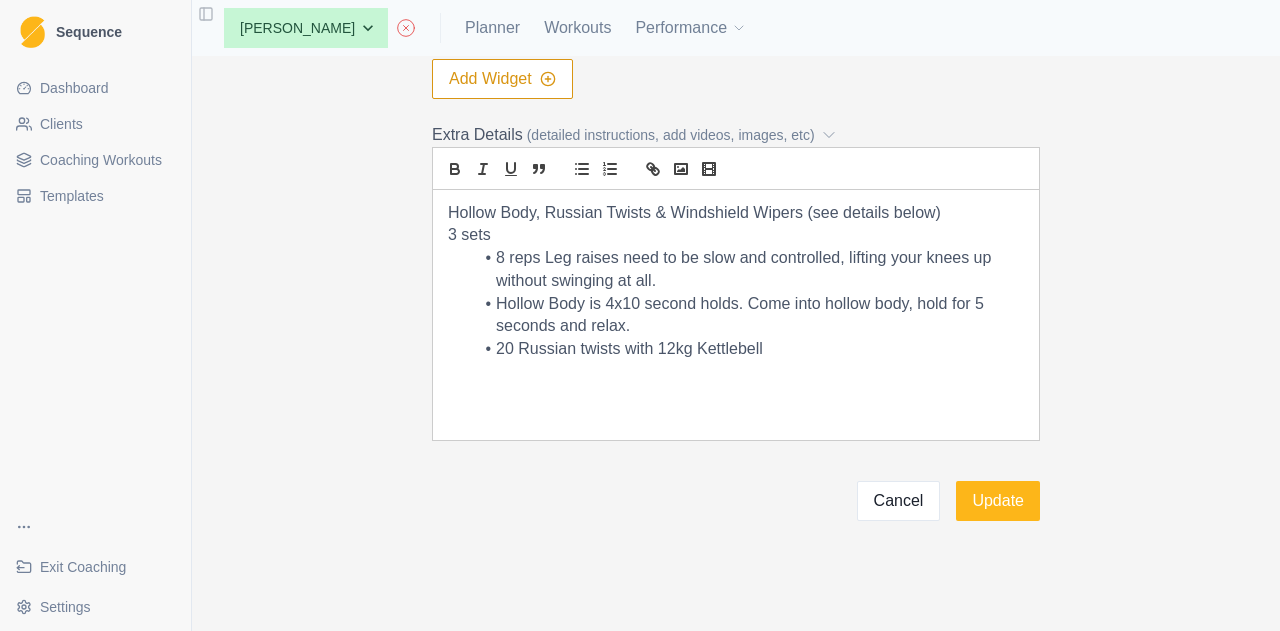 click on "3 sets" at bounding box center (736, 235) 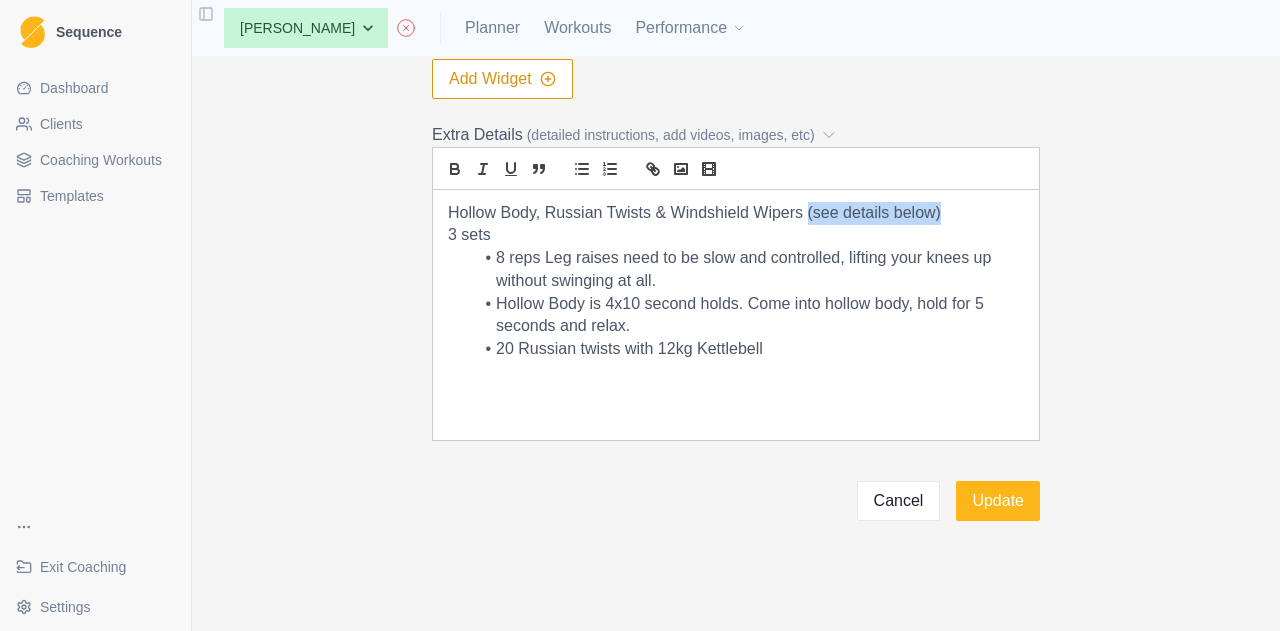 drag, startPoint x: 948, startPoint y: 215, endPoint x: 798, endPoint y: 220, distance: 150.08331 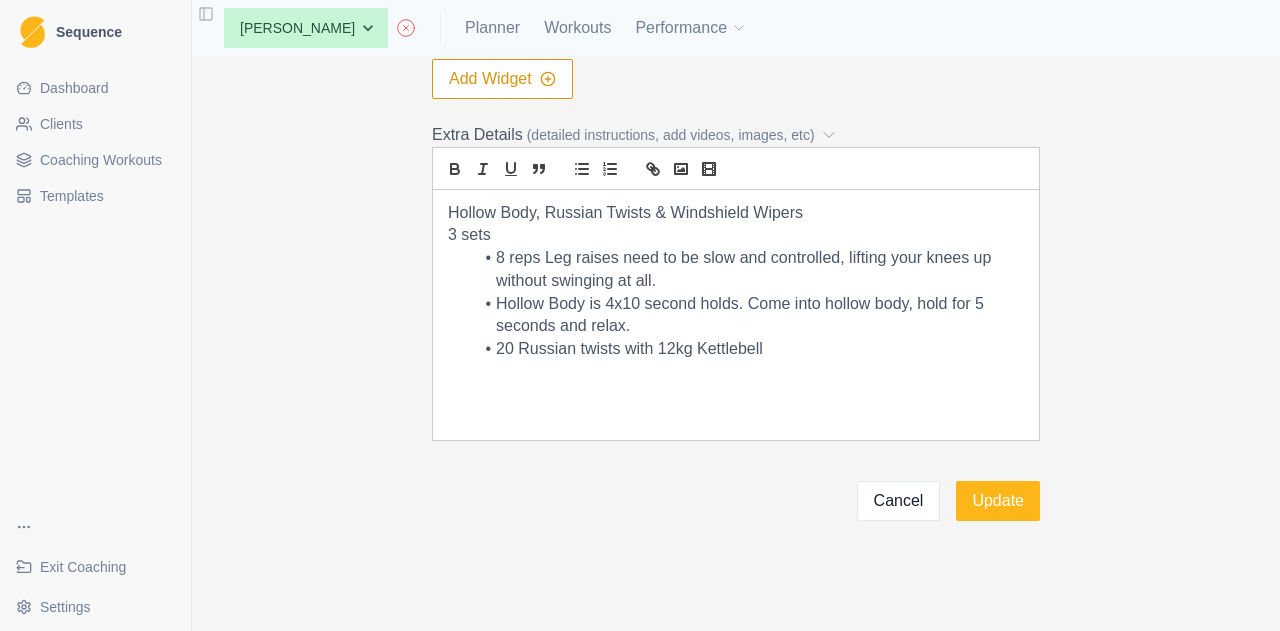 drag, startPoint x: 798, startPoint y: 209, endPoint x: 668, endPoint y: 217, distance: 130.24593 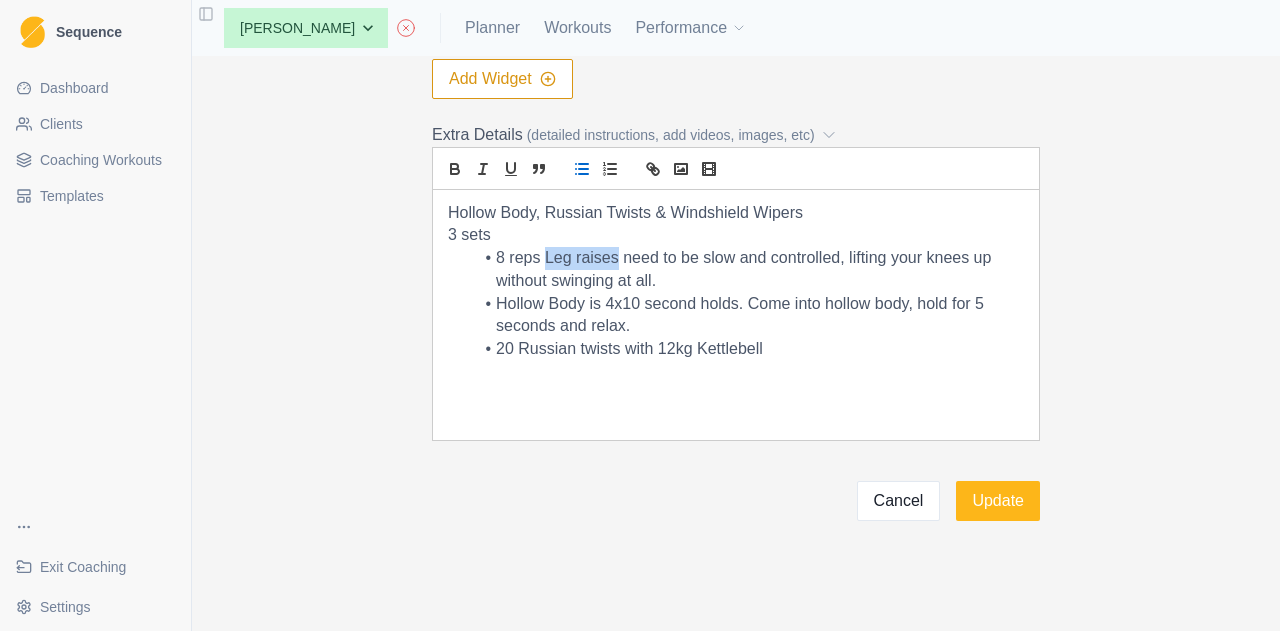drag, startPoint x: 610, startPoint y: 257, endPoint x: 535, endPoint y: 253, distance: 75.10659 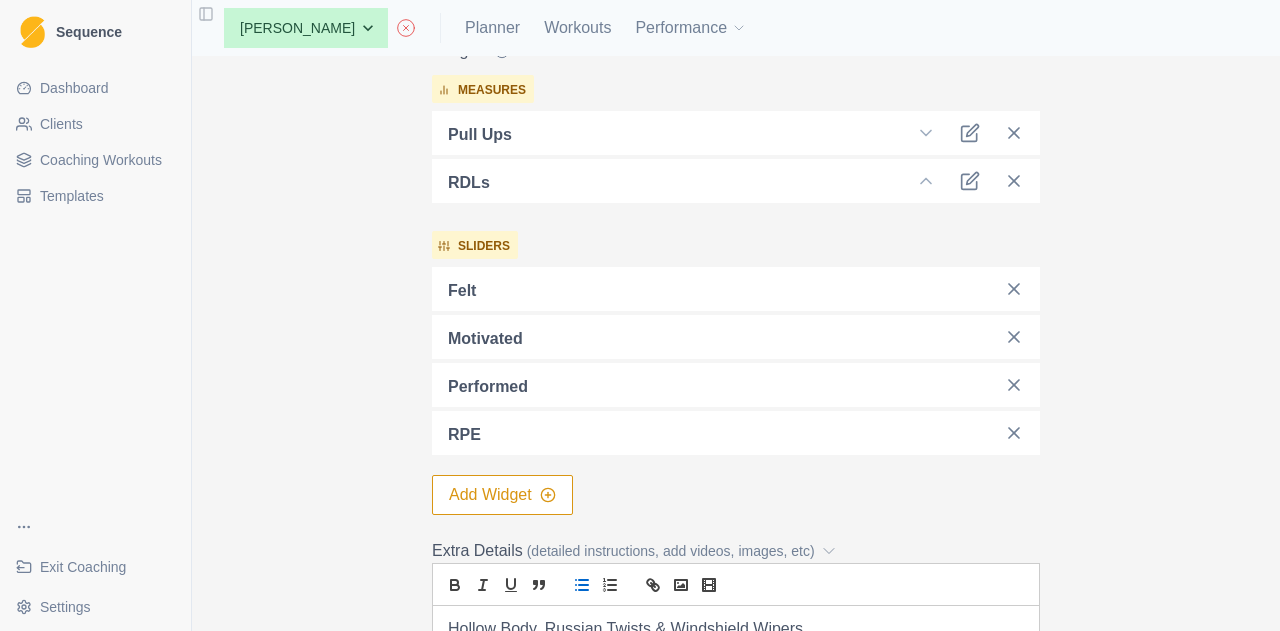 scroll, scrollTop: 744, scrollLeft: 0, axis: vertical 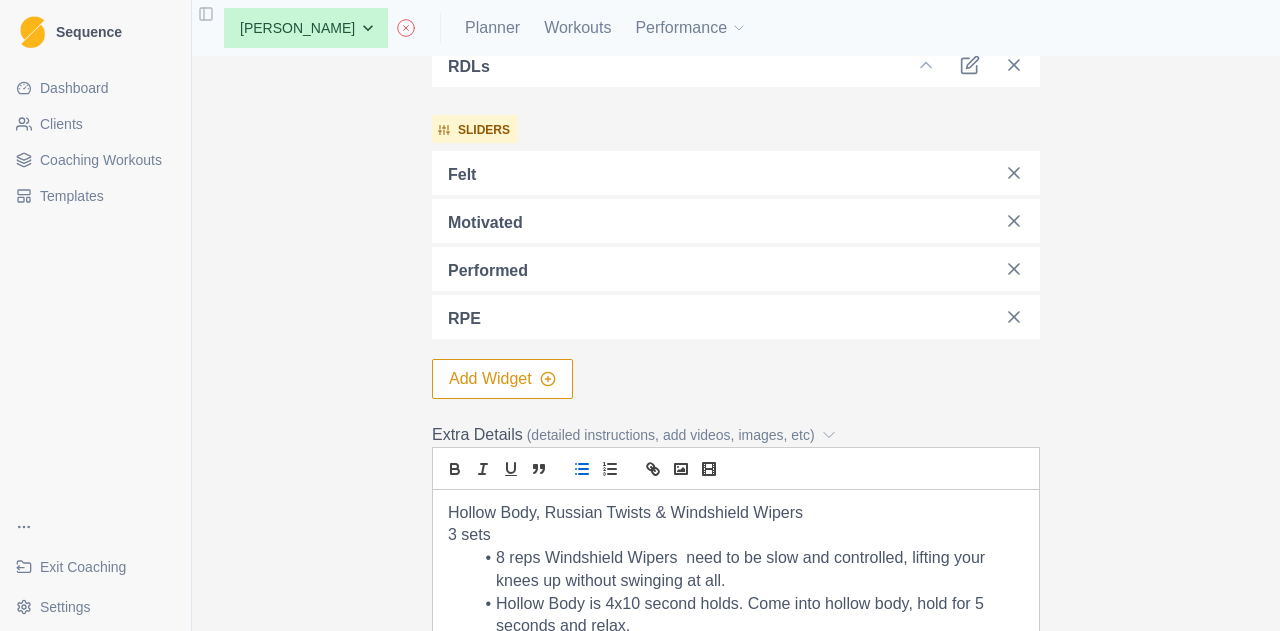 click on "Add Widget" at bounding box center [502, 379] 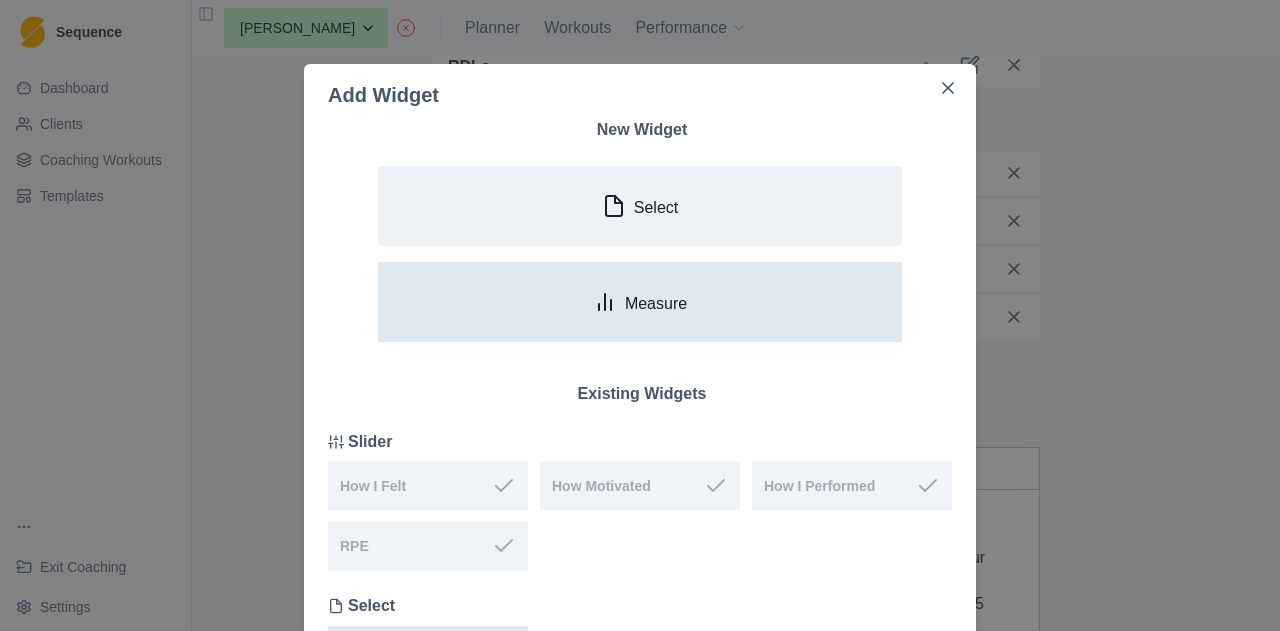 click on "Measure" at bounding box center (656, 303) 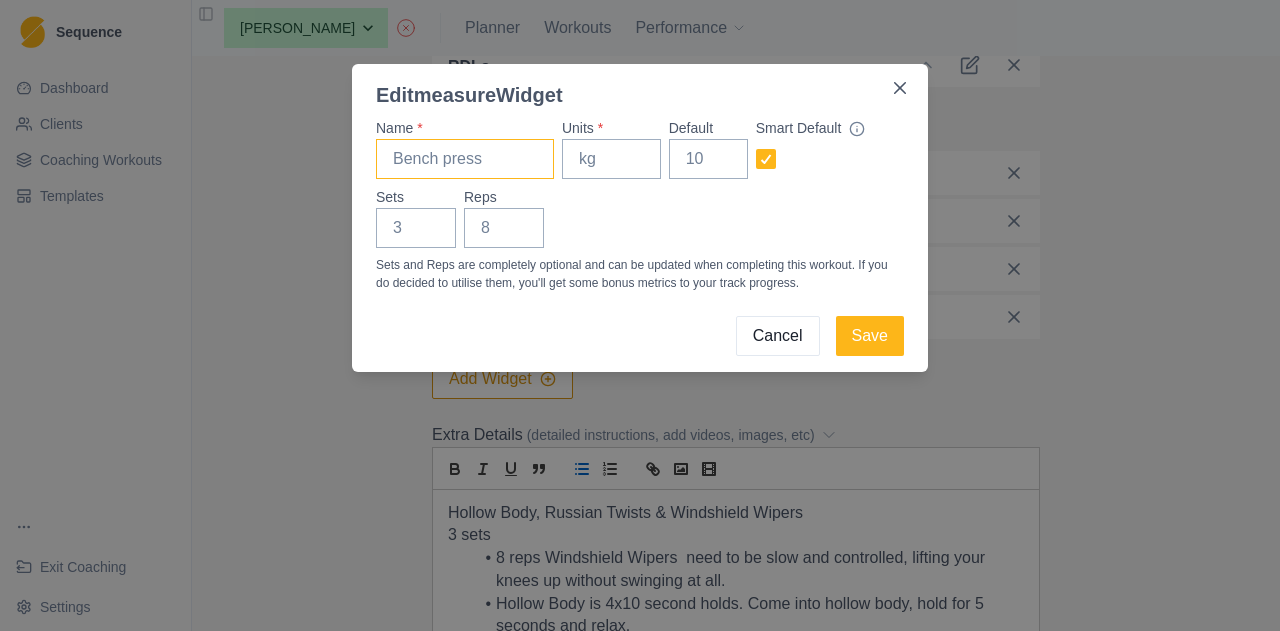 click on "Name *" at bounding box center [465, 159] 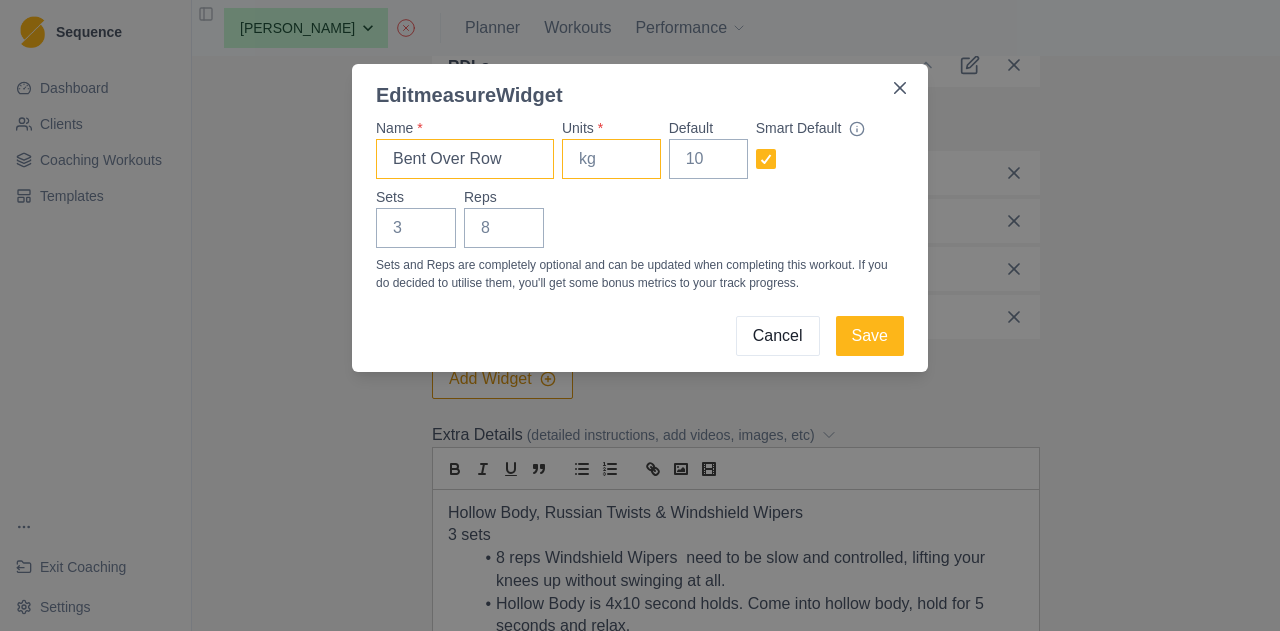 type on "Bent Over Row" 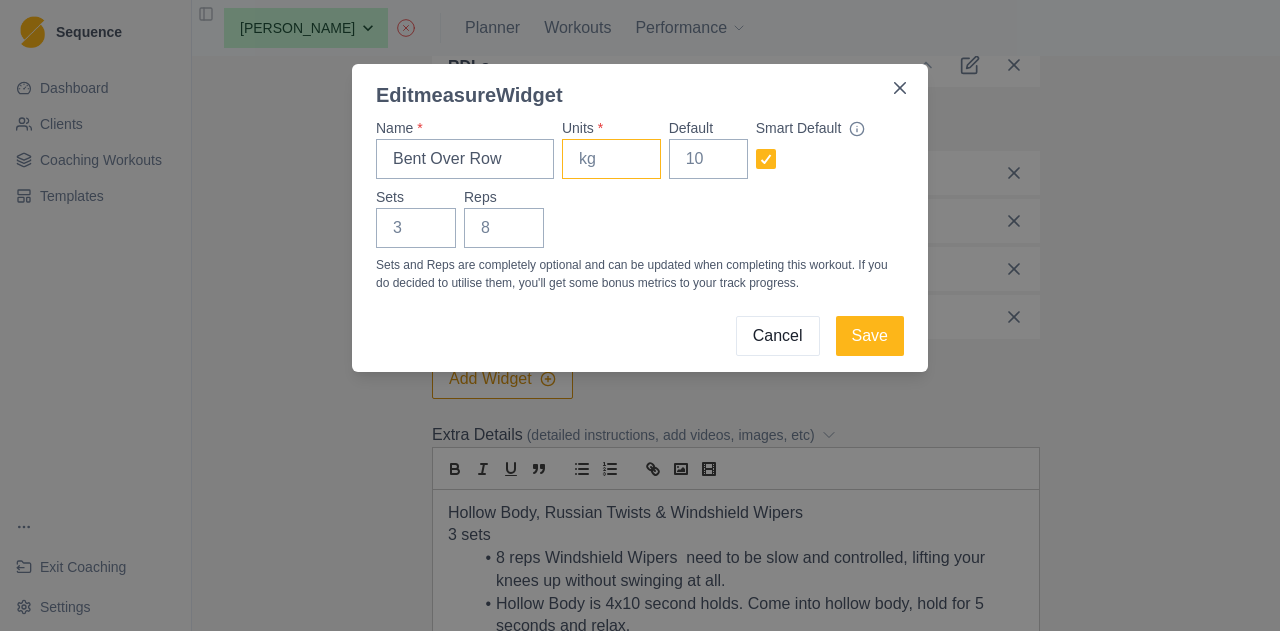 click on "Units *" at bounding box center [611, 159] 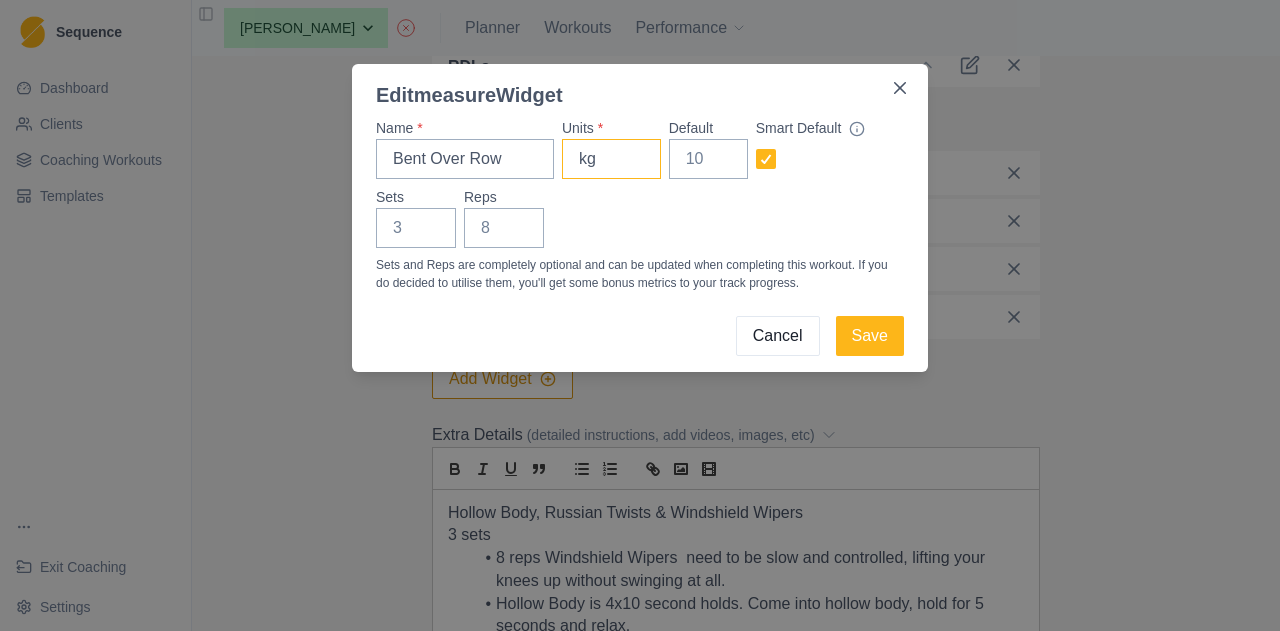 type on "kg" 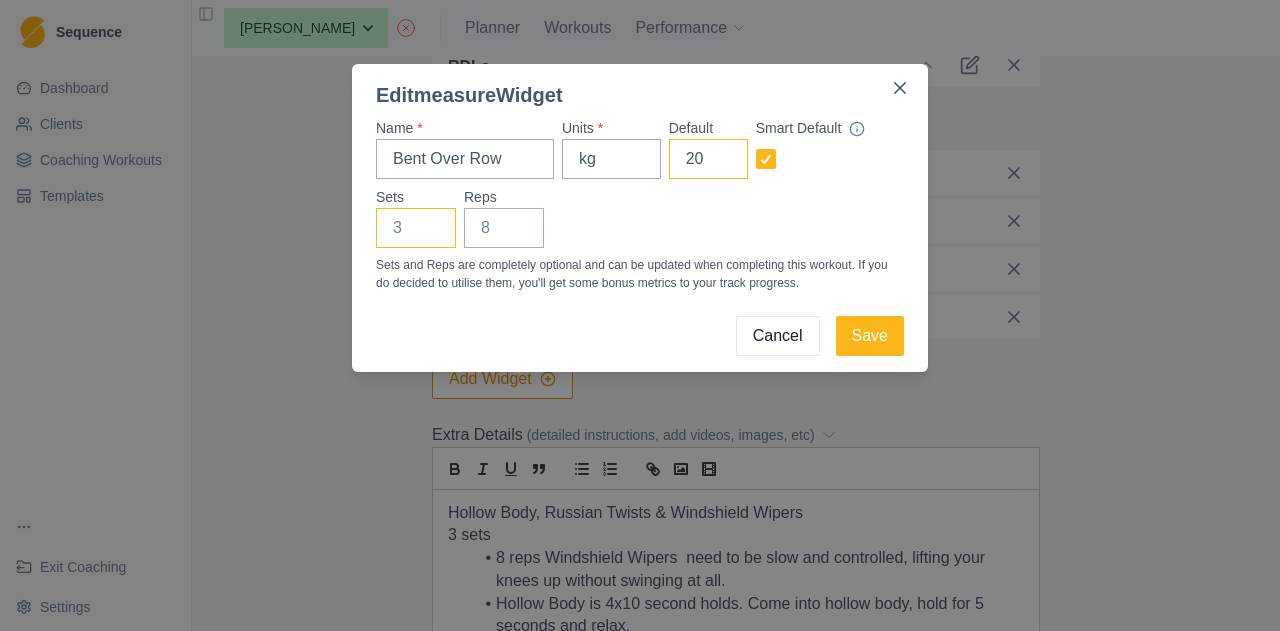 type on "20" 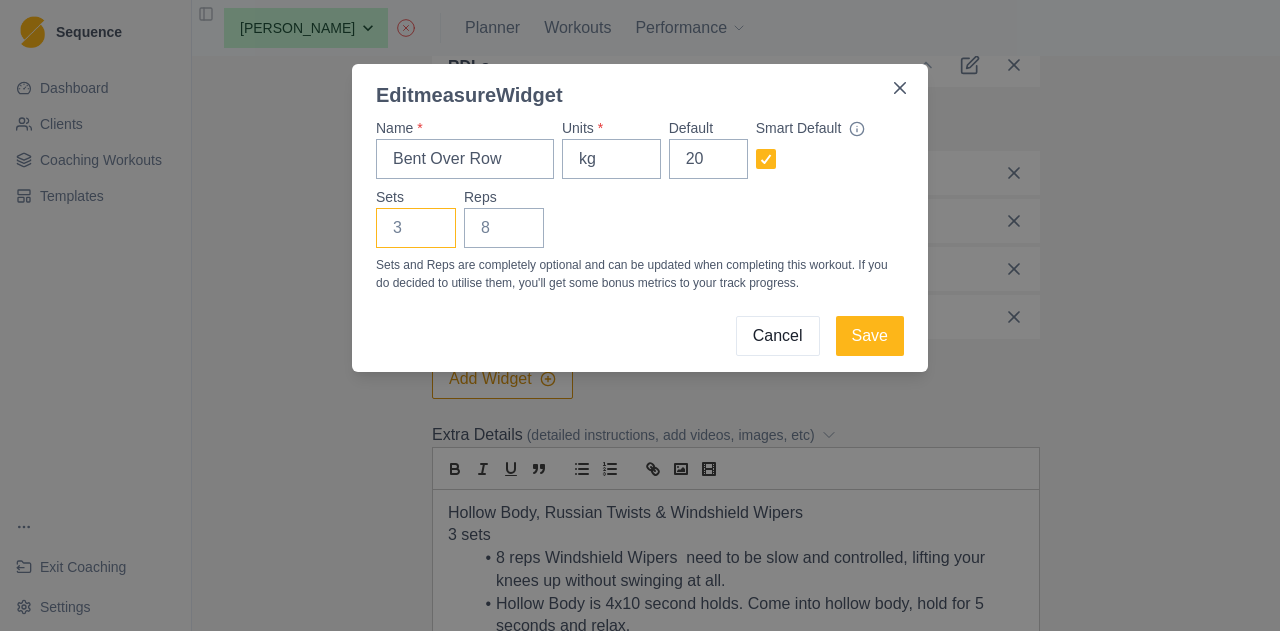 click on "Sets" at bounding box center [416, 228] 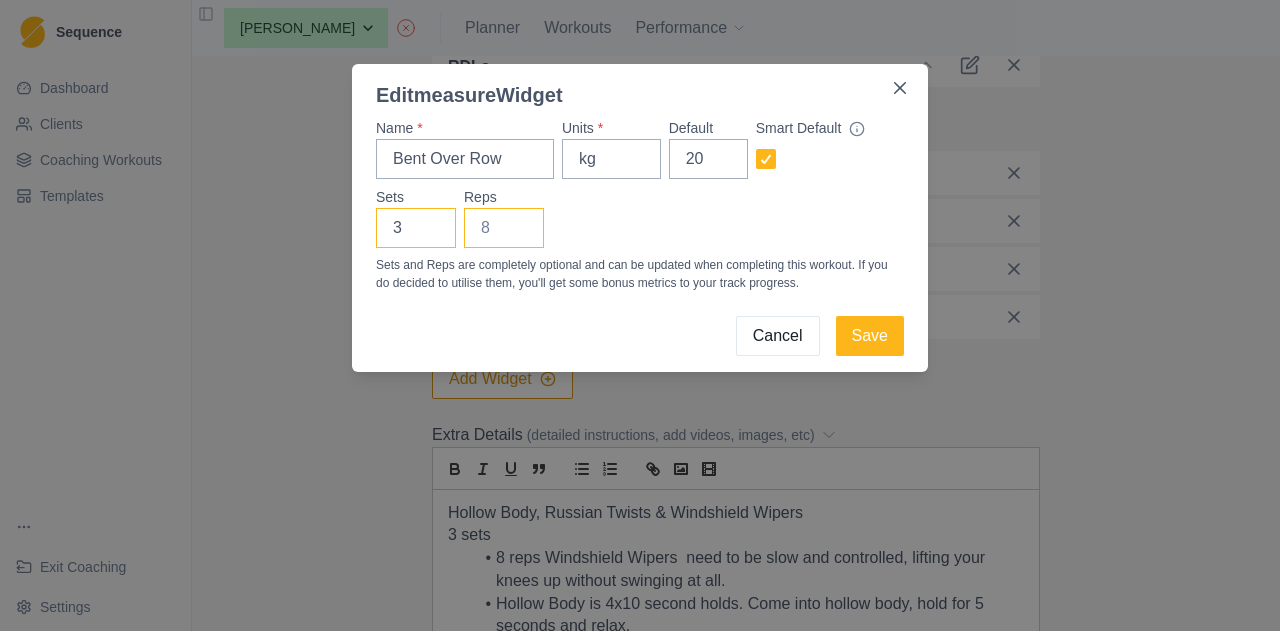 type on "3" 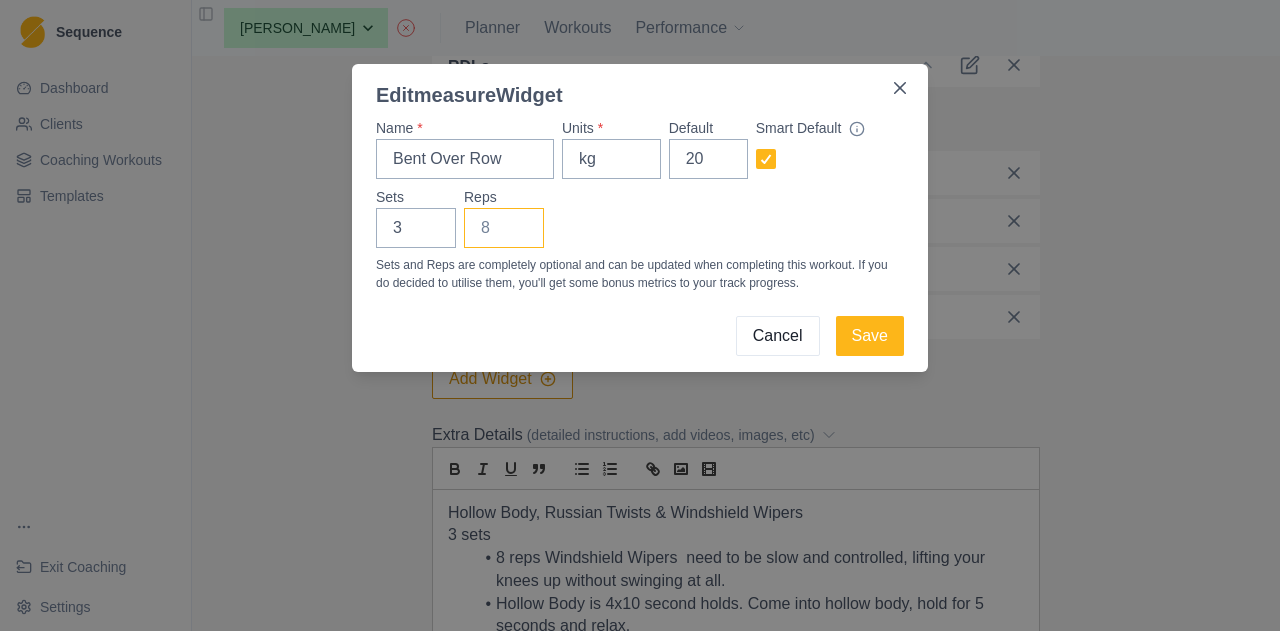 click on "Reps" at bounding box center (504, 228) 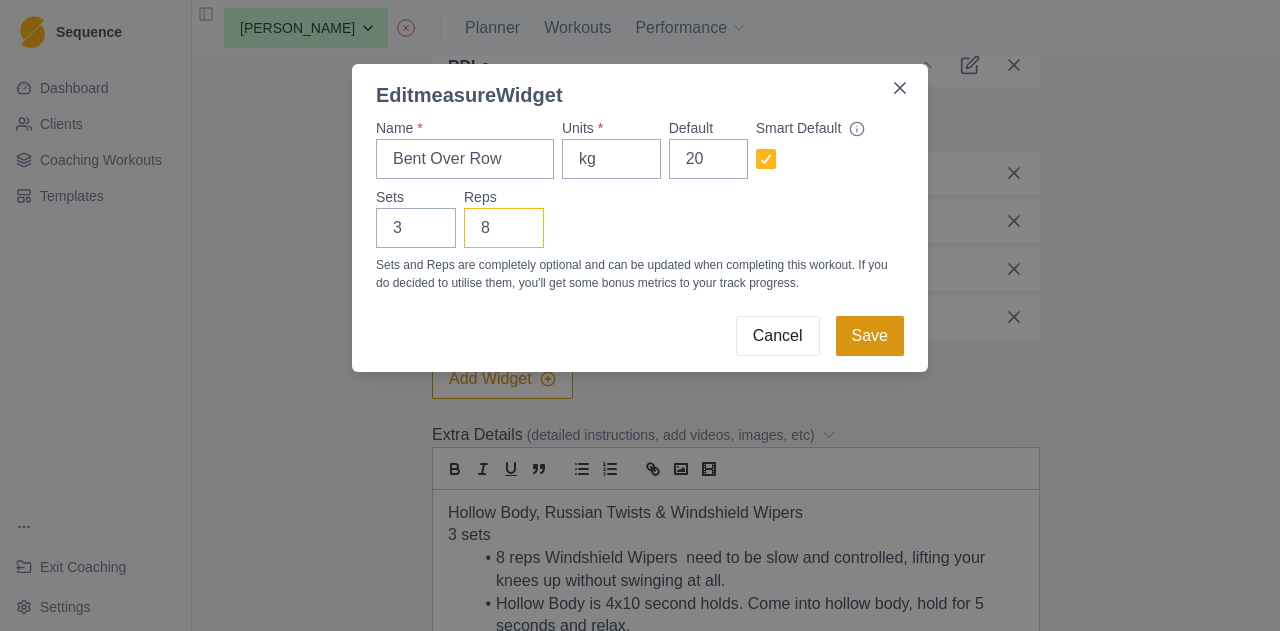 type on "8" 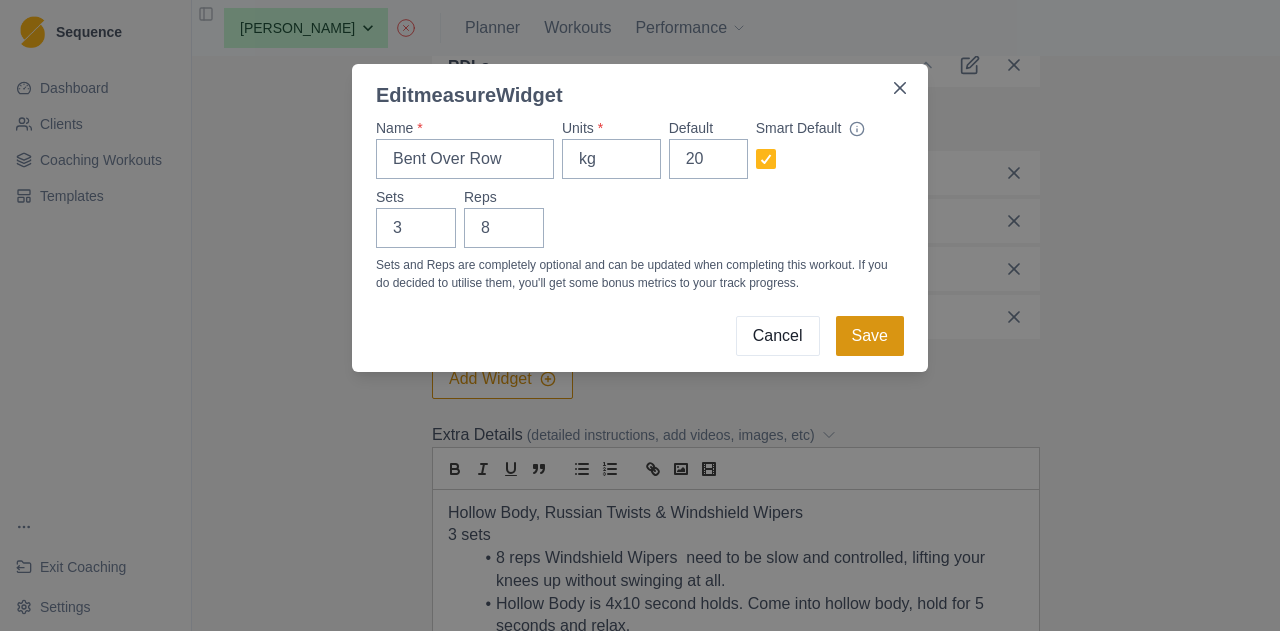 click on "Save" at bounding box center [870, 336] 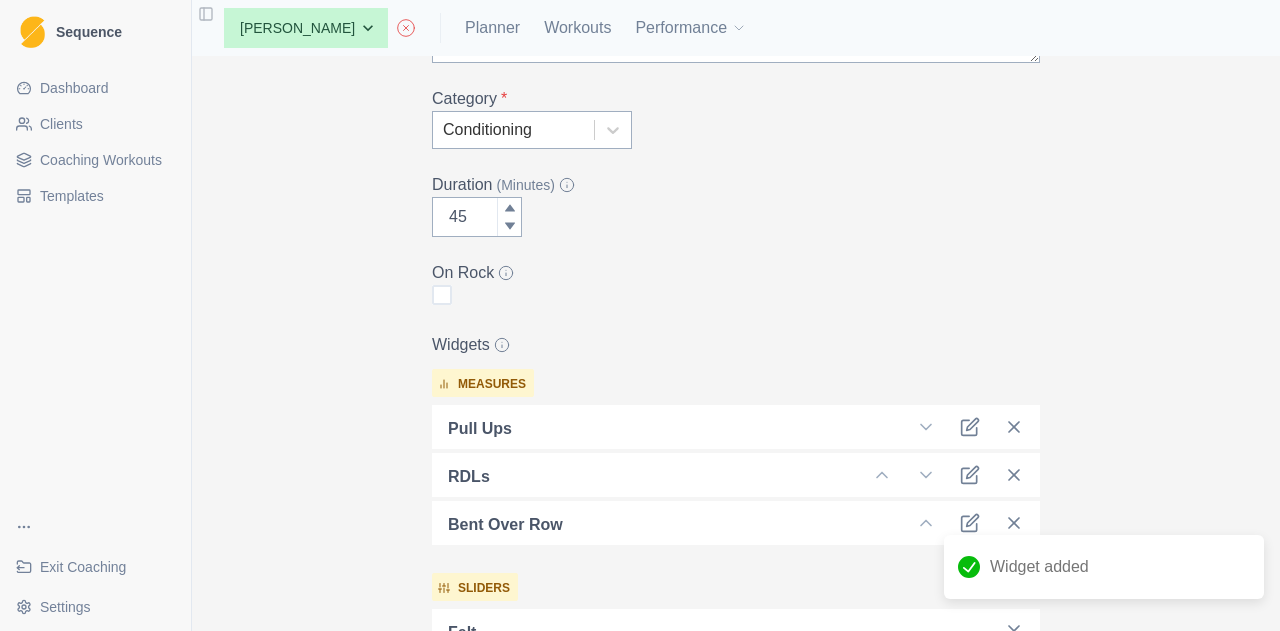 scroll, scrollTop: 44, scrollLeft: 0, axis: vertical 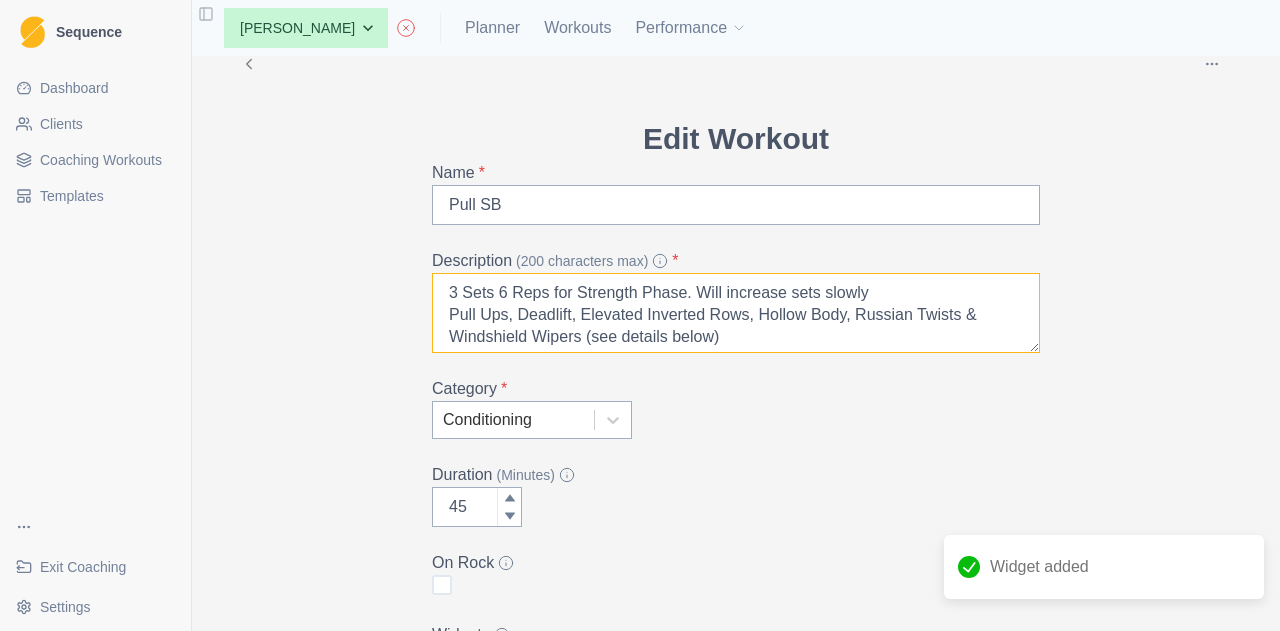 drag, startPoint x: 692, startPoint y: 313, endPoint x: 569, endPoint y: 313, distance: 123 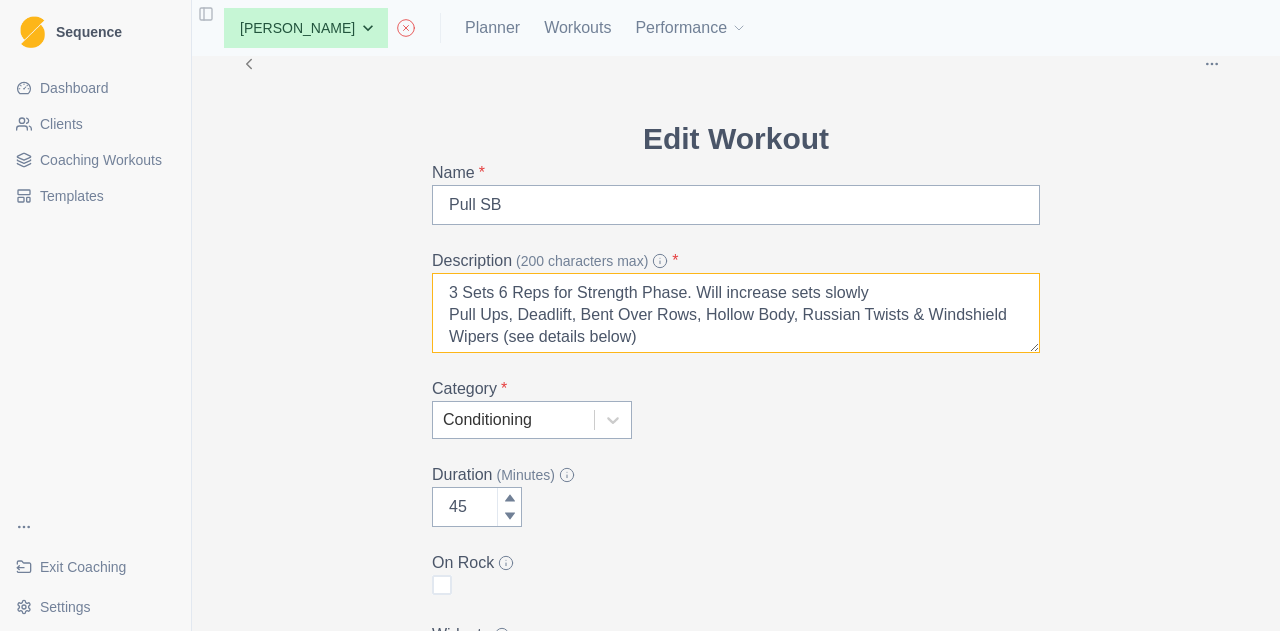 click on "3 Sets 6 Reps for Strength Phase. Will increase sets slowly
Pull Ups, Deadlift, Bent Over Rows, Hollow Body, Russian Twists & Windshield Wipers (see details below)
3 minute rest between sets." at bounding box center [736, 313] 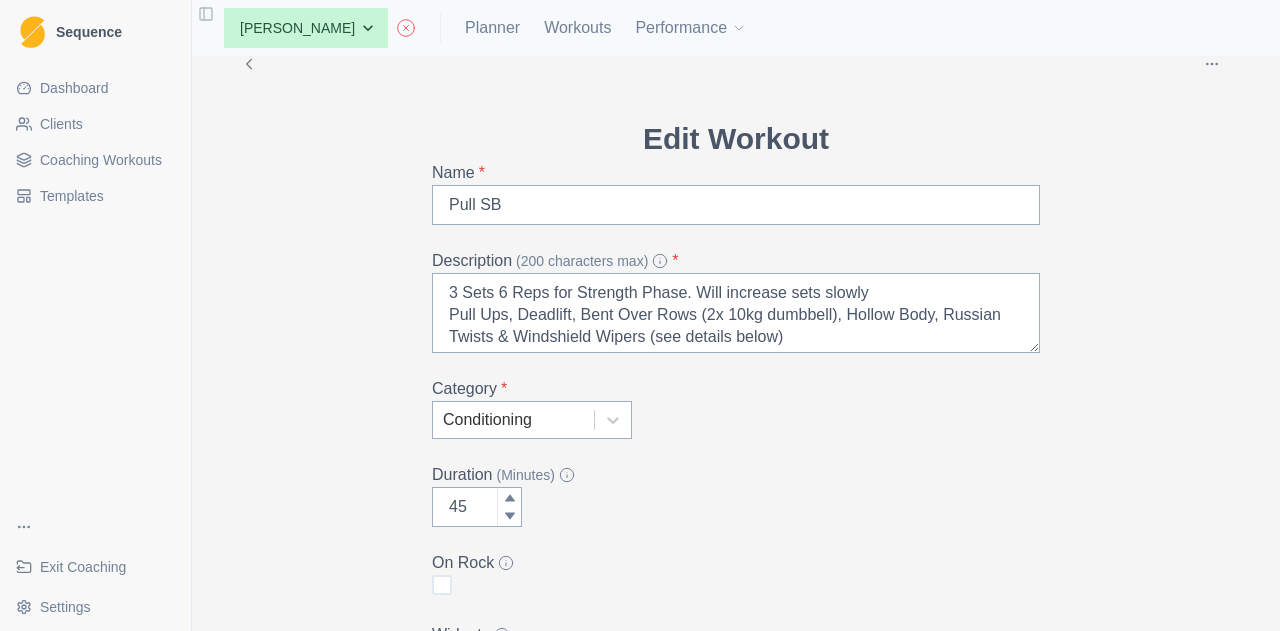 click on "Duration   (Minutes) 45" at bounding box center [736, 495] 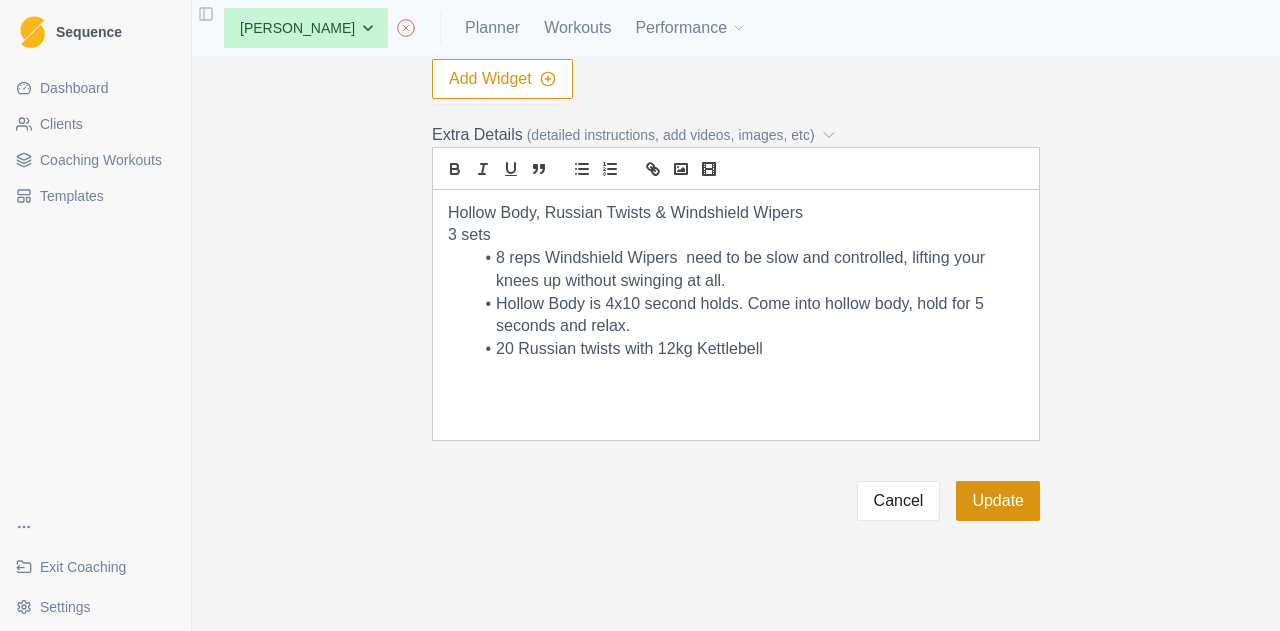 click on "Update" at bounding box center (998, 501) 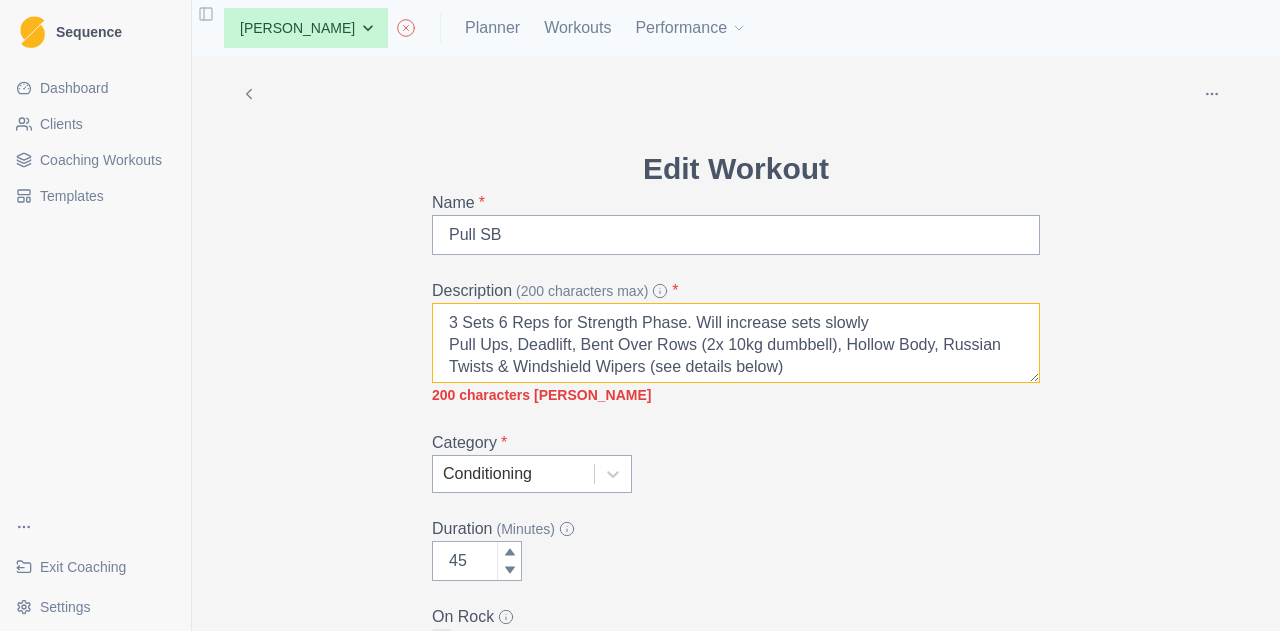drag, startPoint x: 815, startPoint y: 362, endPoint x: 640, endPoint y: 366, distance: 175.04572 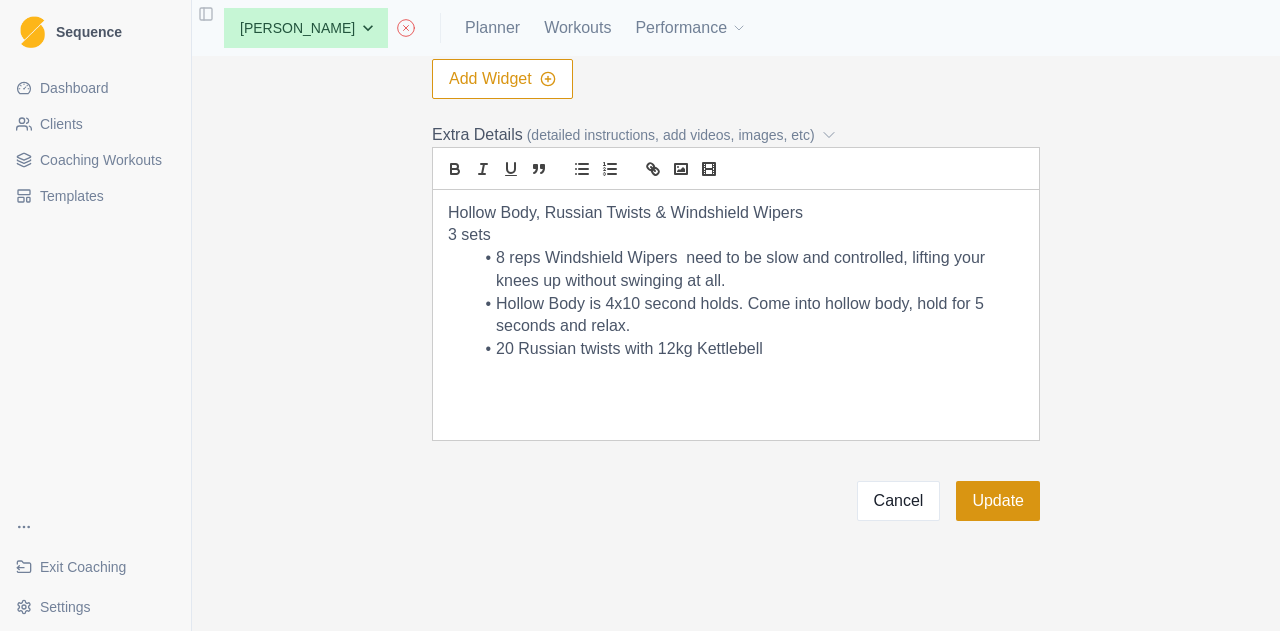 click on "Update" at bounding box center [998, 501] 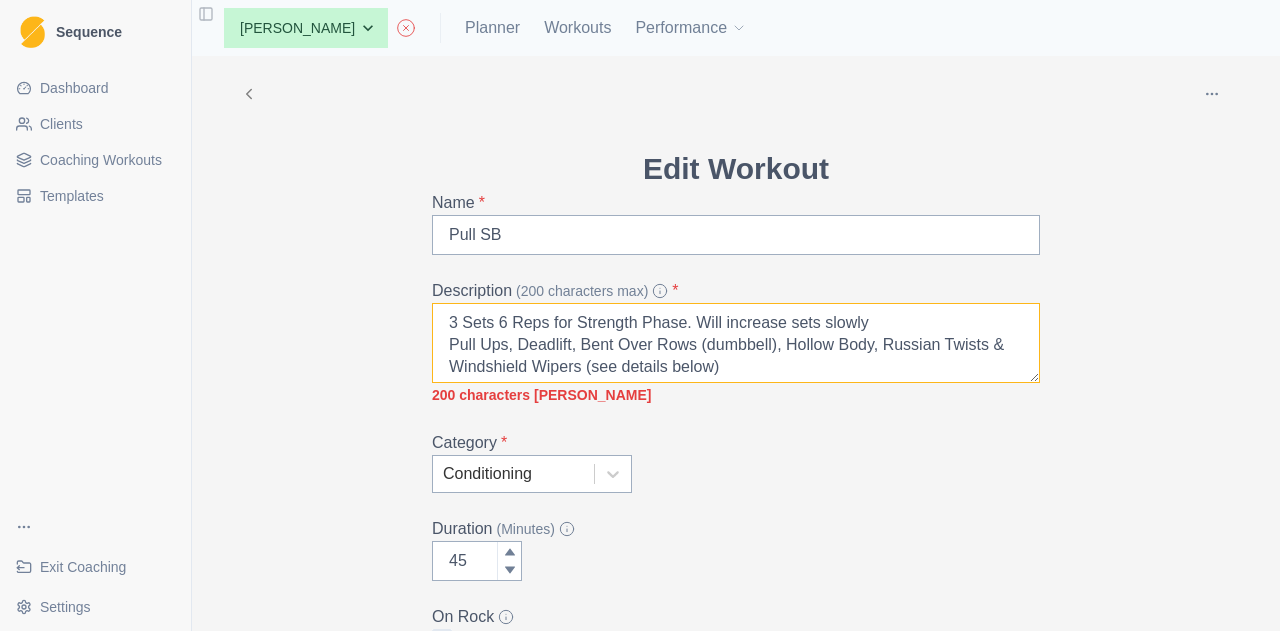 drag, startPoint x: 759, startPoint y: 344, endPoint x: 694, endPoint y: 343, distance: 65.00769 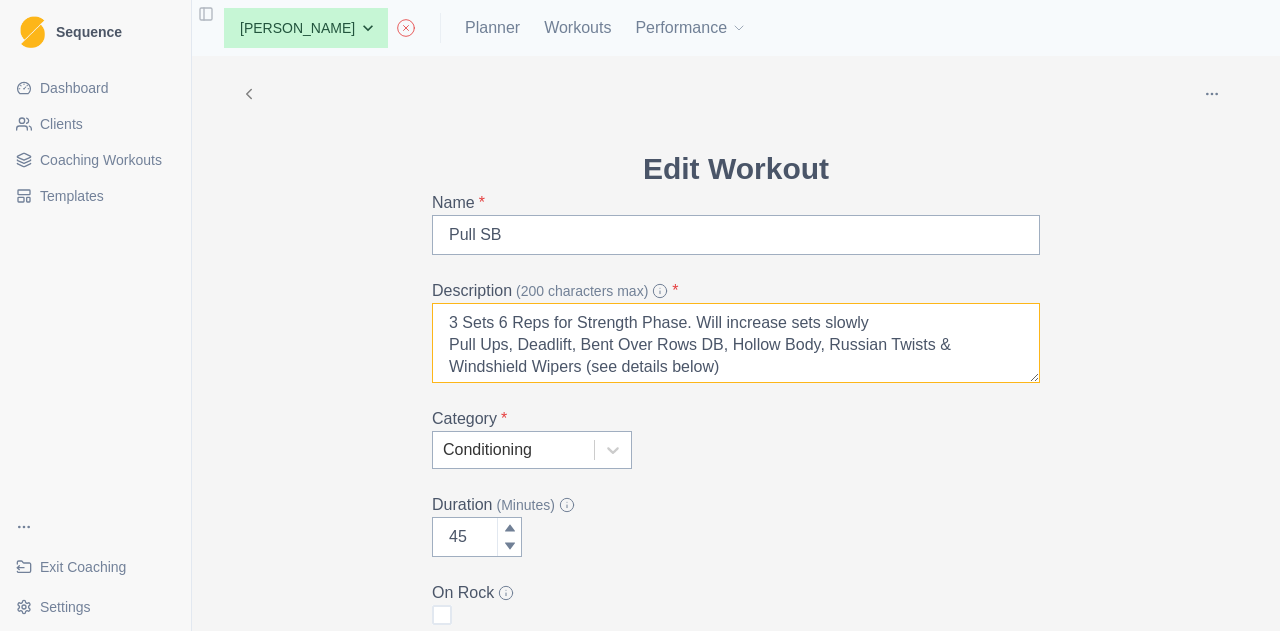 drag, startPoint x: 760, startPoint y: 317, endPoint x: 679, endPoint y: 313, distance: 81.09871 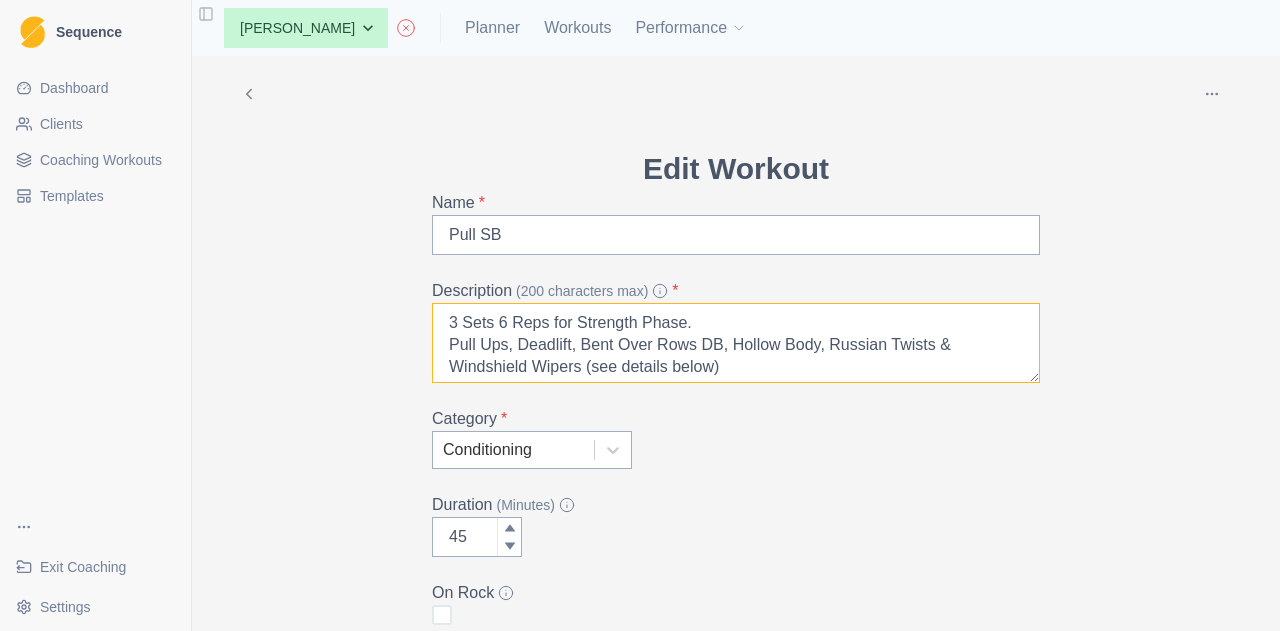 click on "3 Sets 6 Reps for Strength Phase.
Pull Ups, Deadlift, Bent Over Rows DB, Hollow Body, Russian Twists & Windshield Wipers (see details below)
3 minute rest between sets." at bounding box center (736, 343) 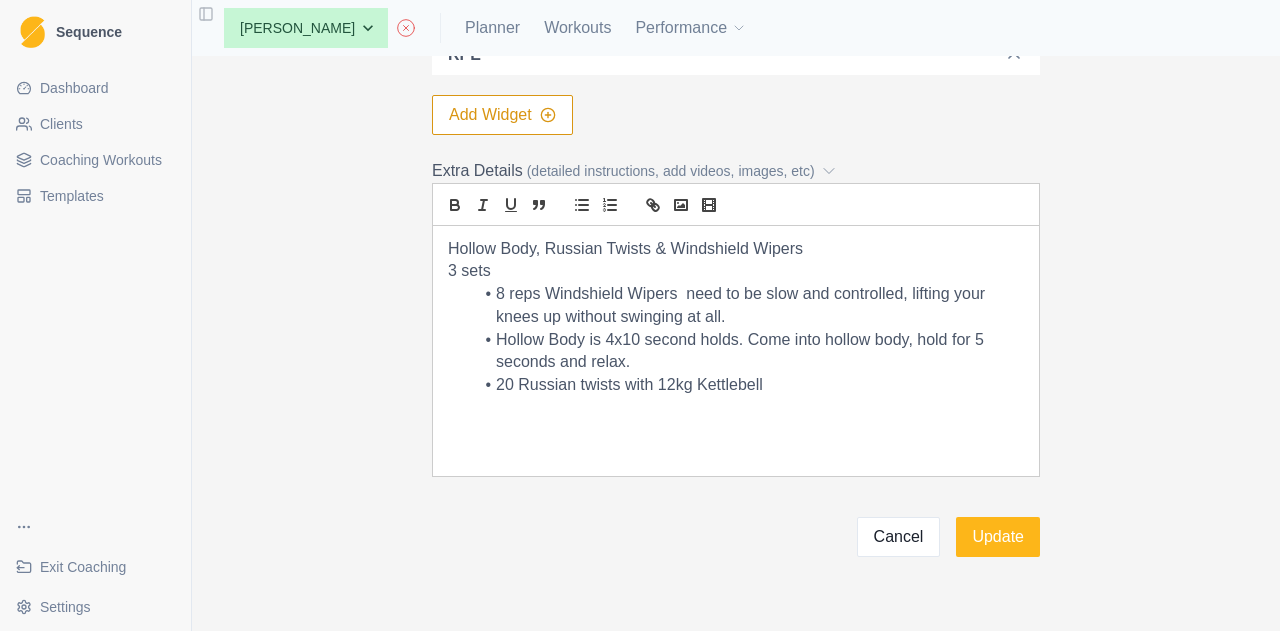 scroll, scrollTop: 1092, scrollLeft: 0, axis: vertical 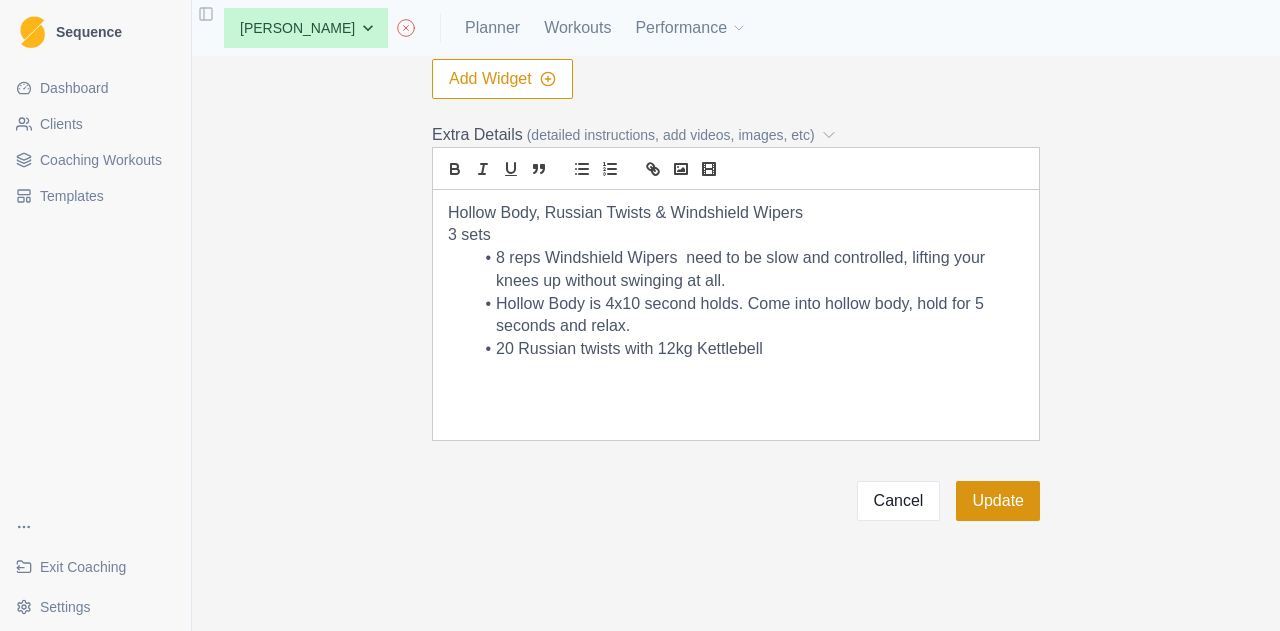 type on "3 Sets 6 Reps for Strength Phase.
Pull Ups, Deadlift, Bent Over Rows DB, Hollow Body, Russian Twists & Windshield Wipers (see details below)
3 minute rest between sets." 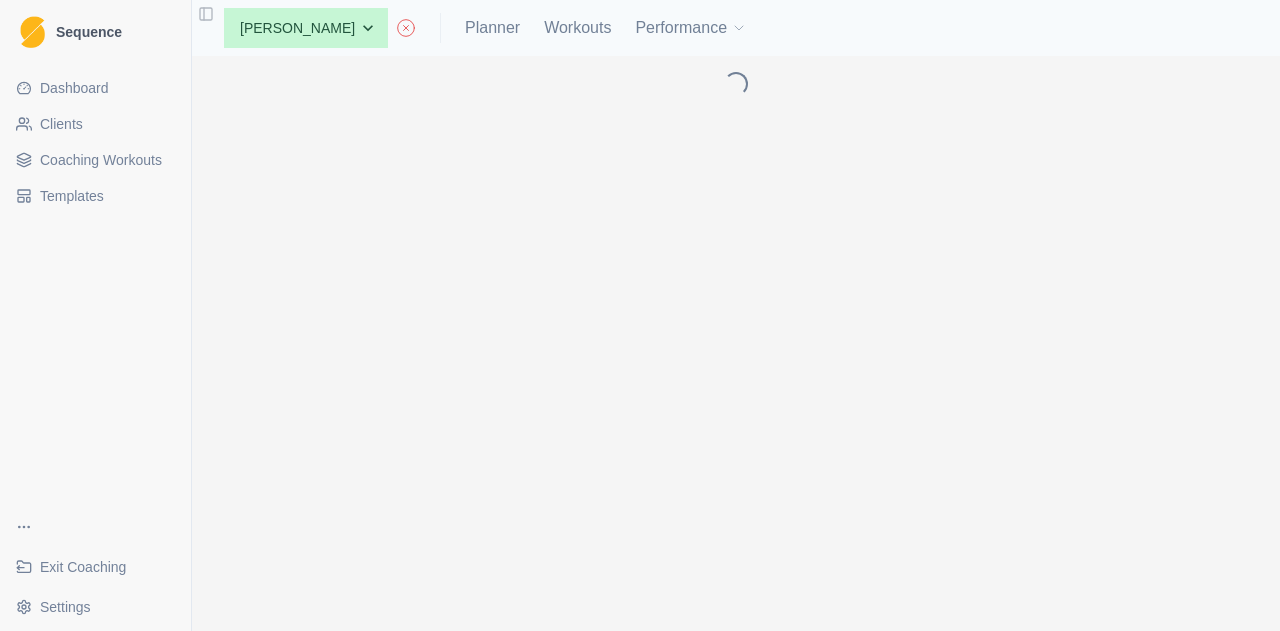 scroll, scrollTop: 0, scrollLeft: 0, axis: both 